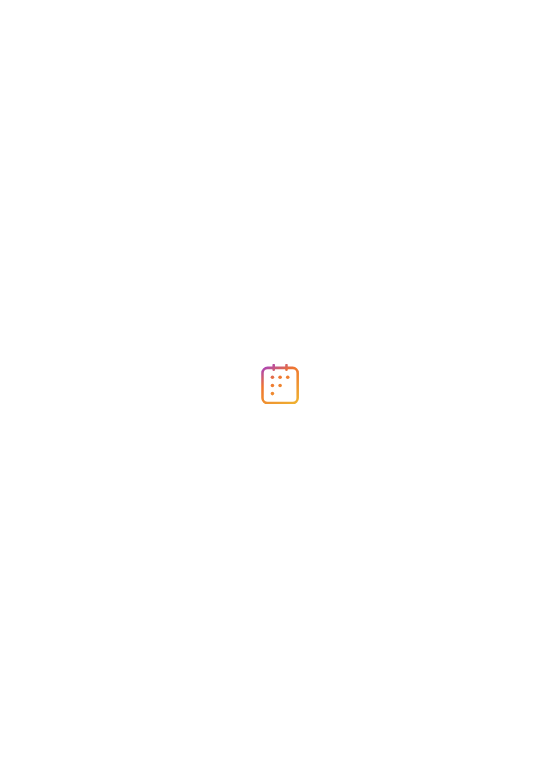 scroll, scrollTop: 0, scrollLeft: 0, axis: both 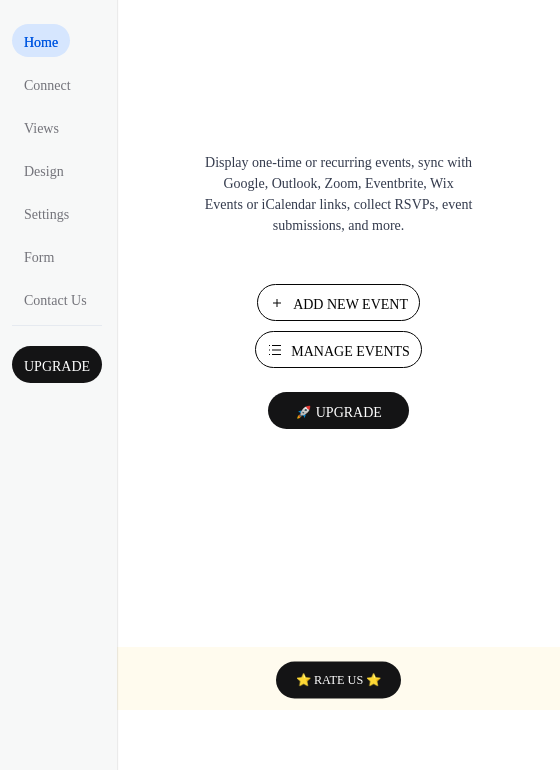 click on "Manage Events" at bounding box center (350, 351) 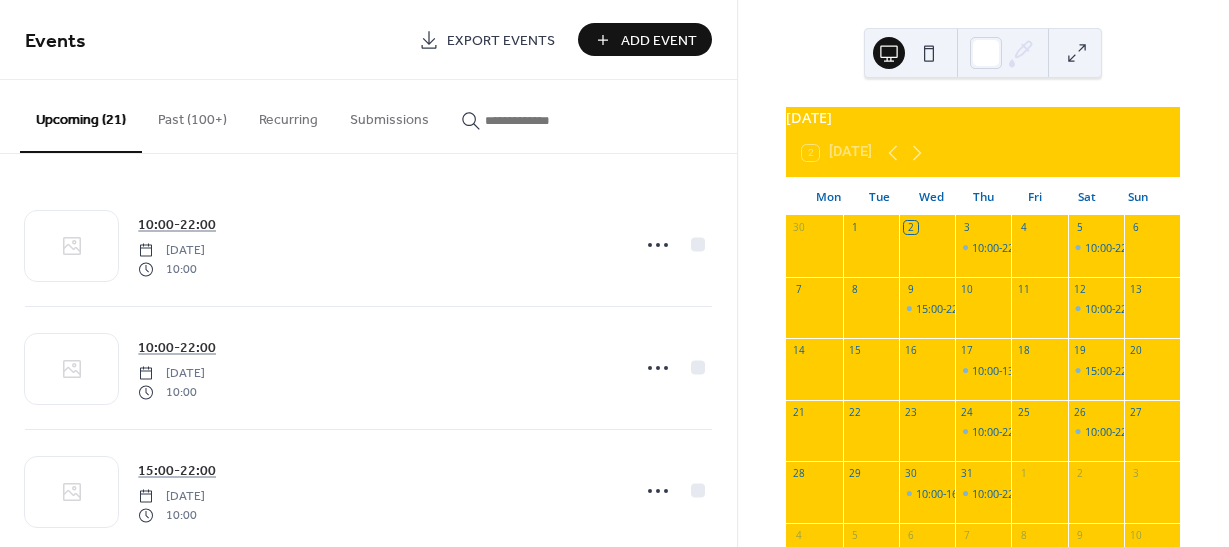 scroll, scrollTop: 0, scrollLeft: 0, axis: both 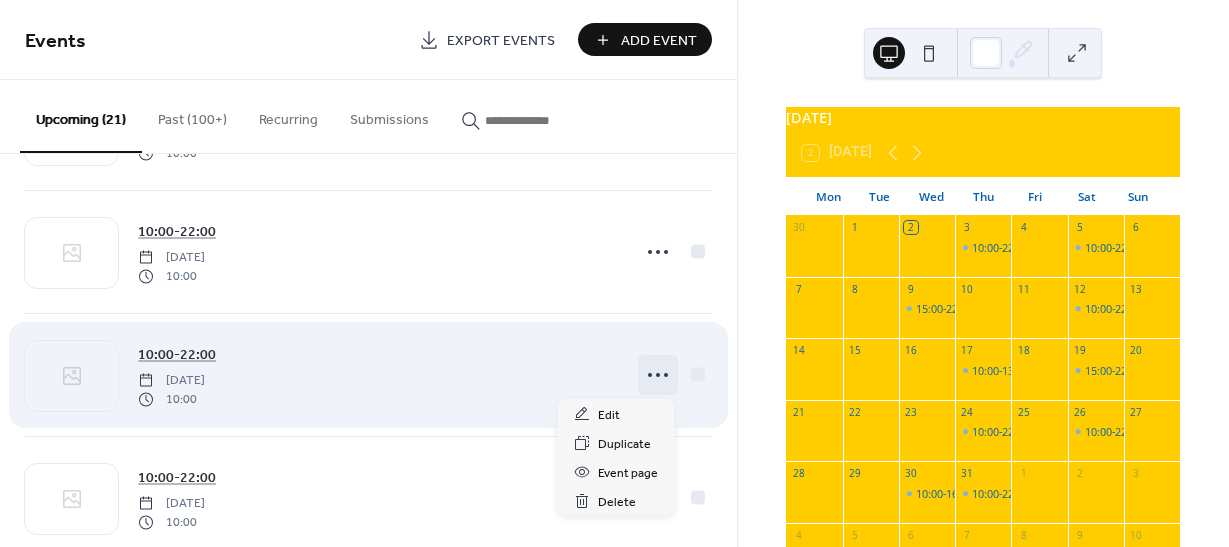 click 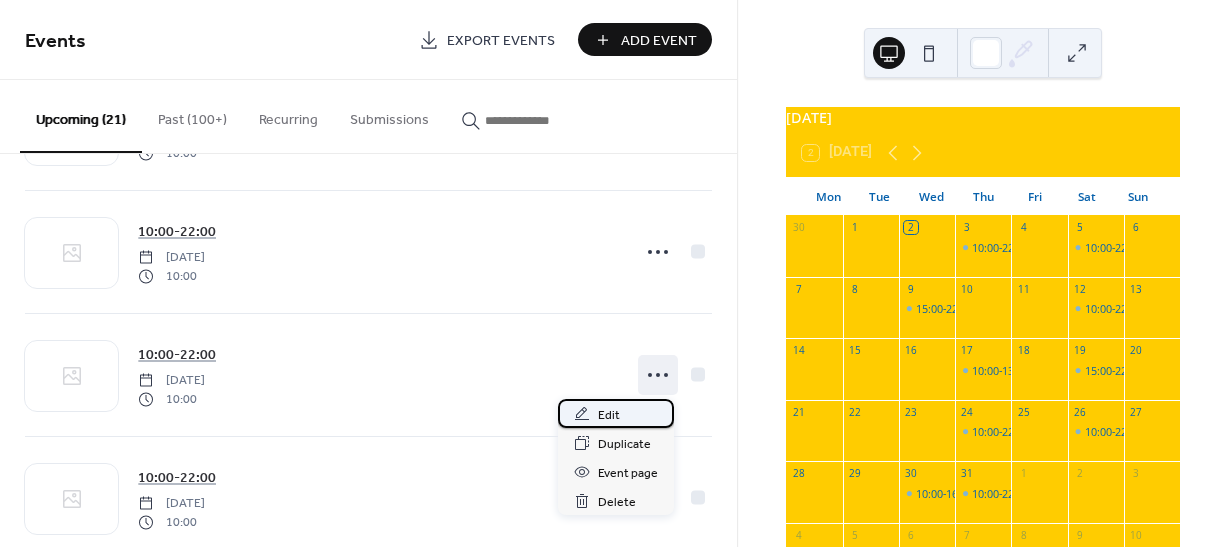 click on "Edit" at bounding box center (609, 415) 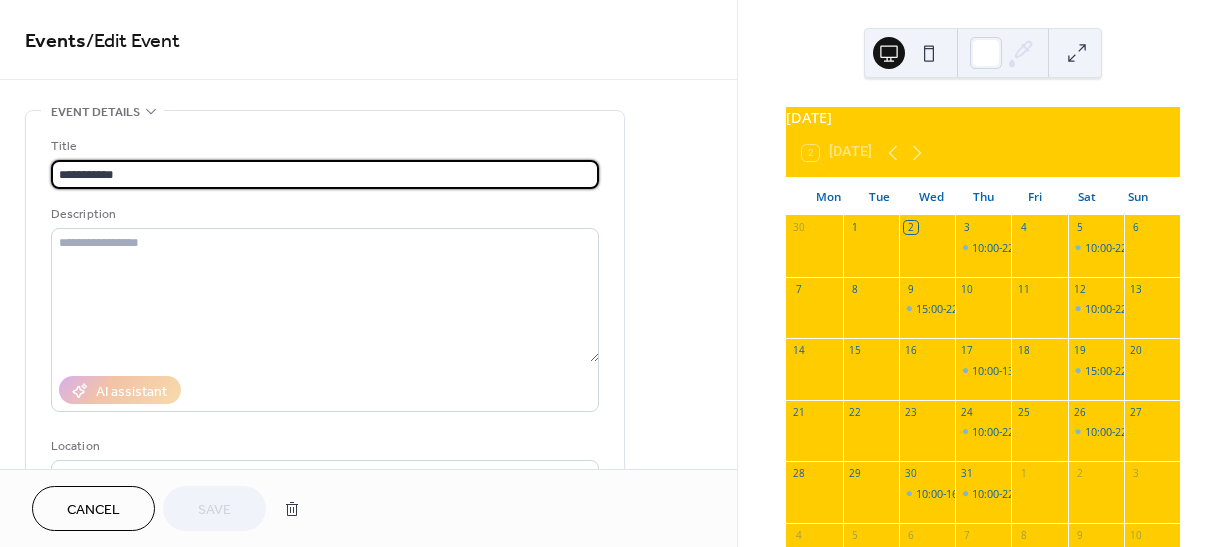 click on "**********" at bounding box center (325, 174) 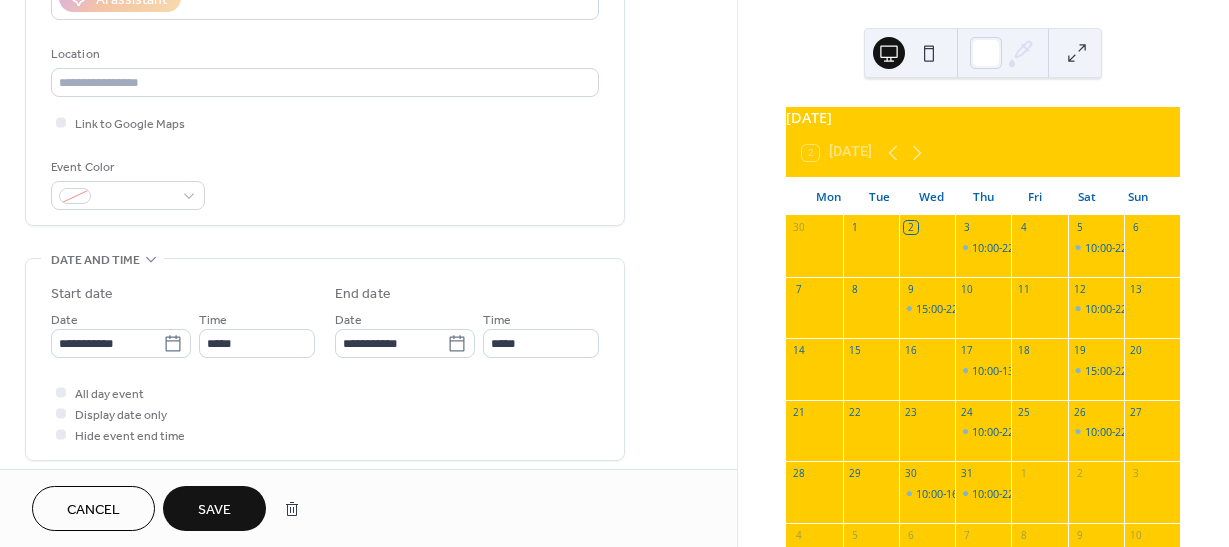 scroll, scrollTop: 400, scrollLeft: 0, axis: vertical 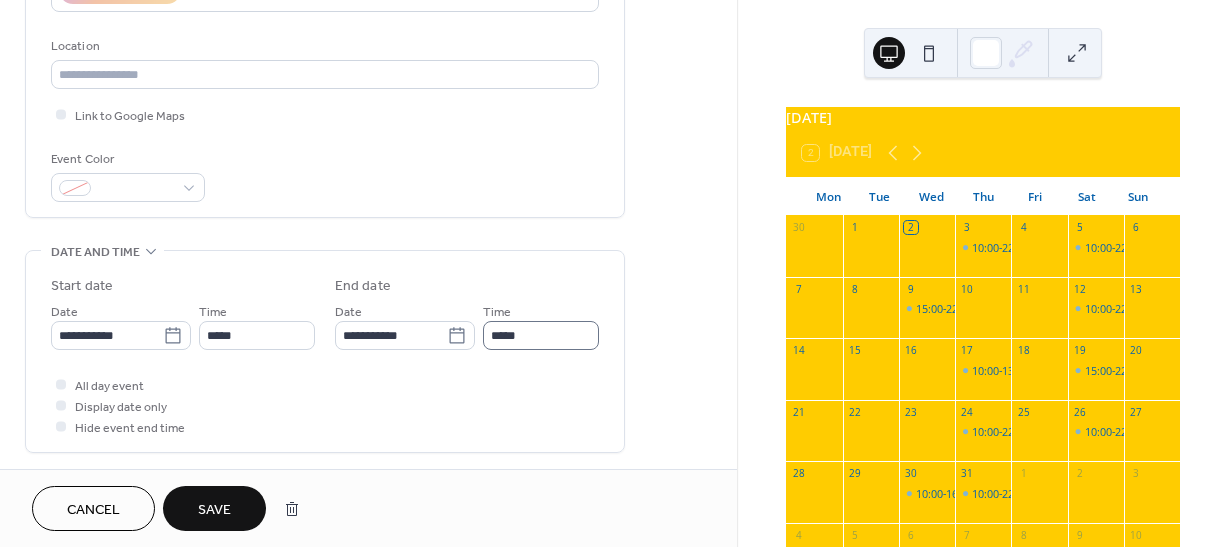 type on "**********" 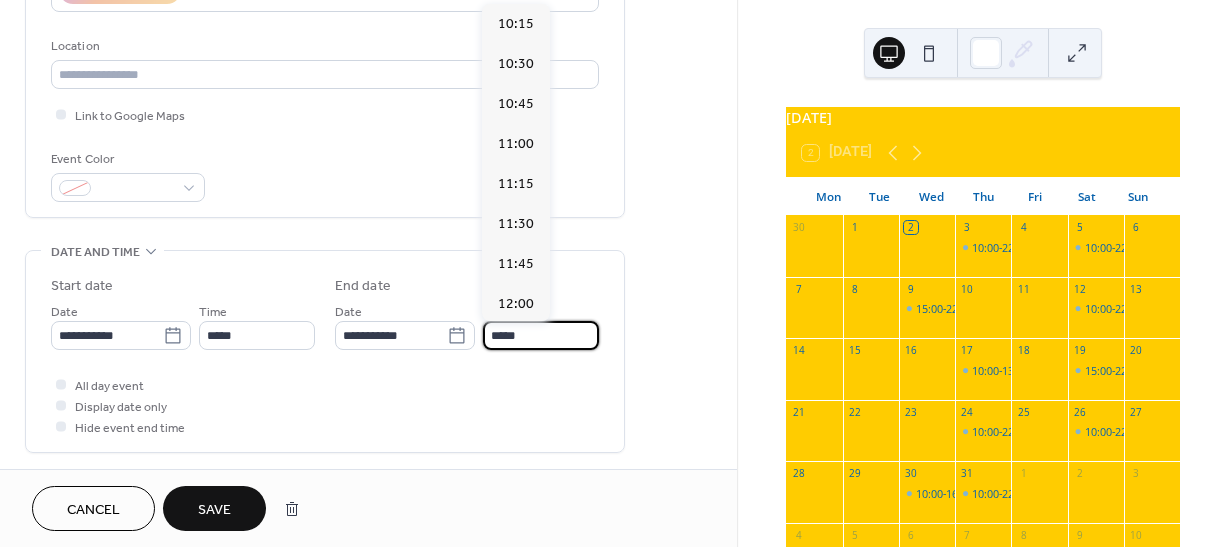 click on "*****" at bounding box center (541, 335) 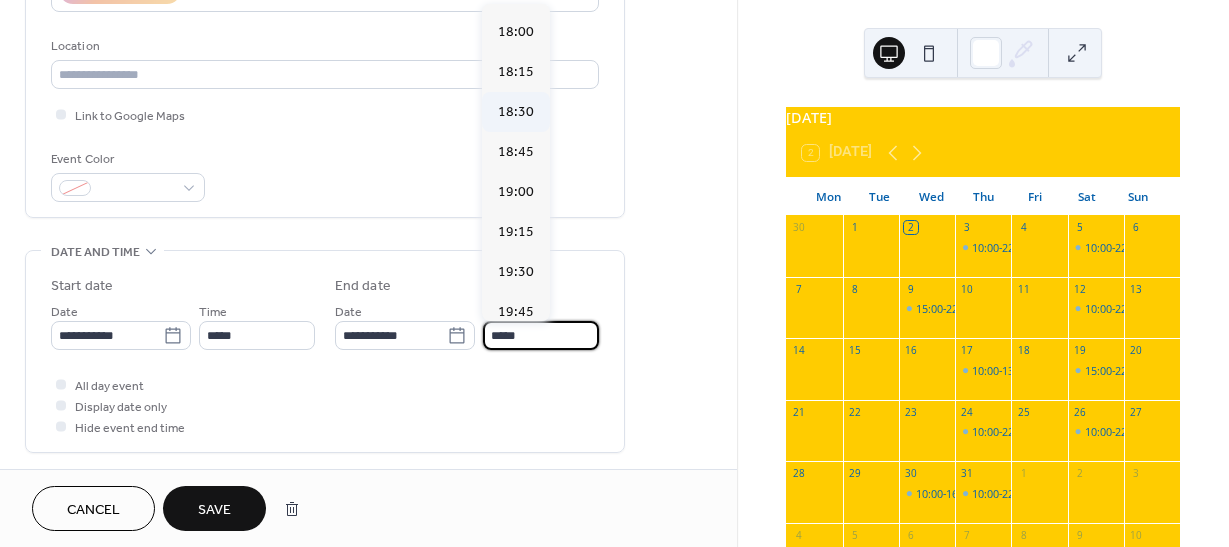 scroll, scrollTop: 1227, scrollLeft: 0, axis: vertical 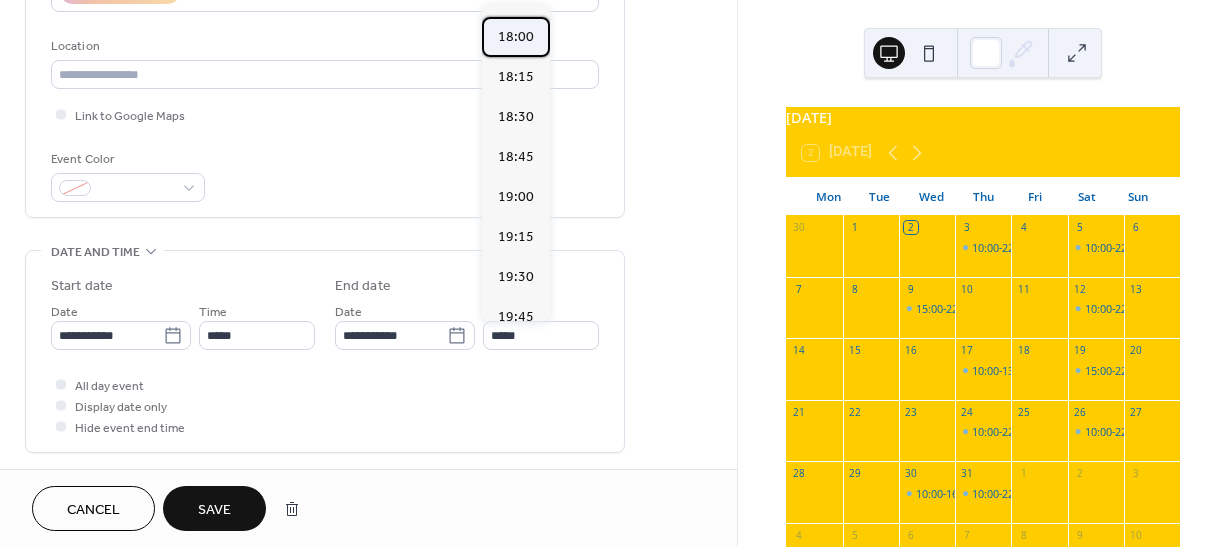 click on "18:00" at bounding box center (516, 37) 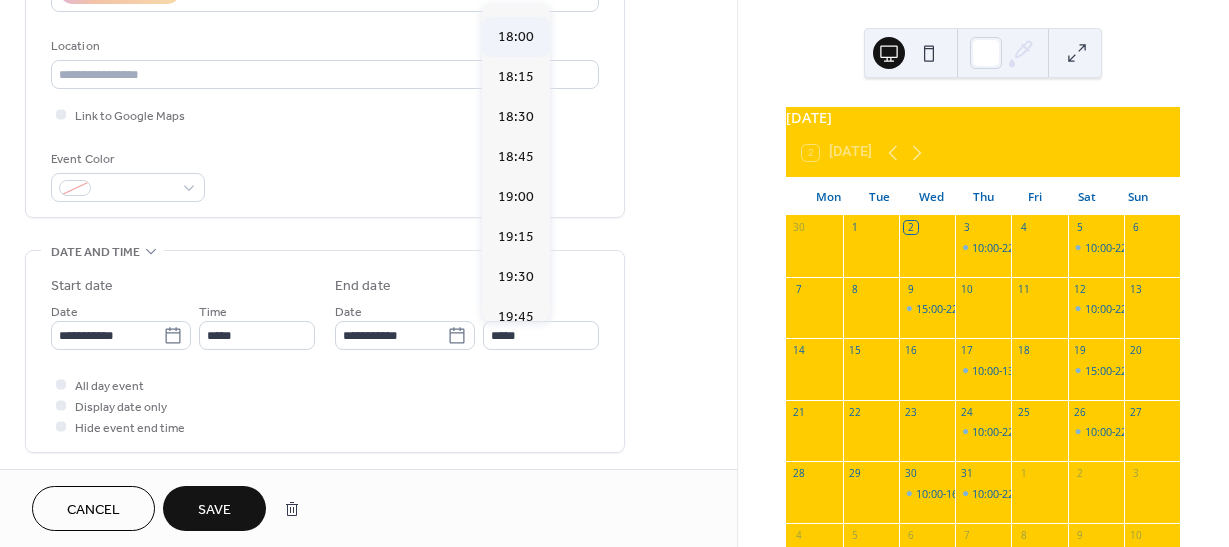 type on "*****" 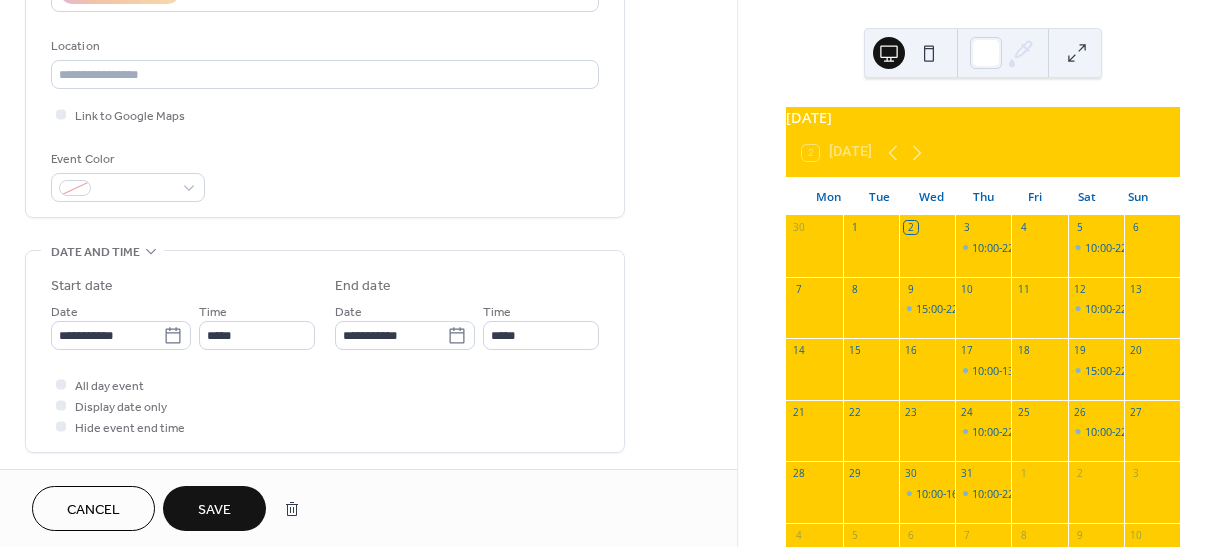 click on "Save" at bounding box center (214, 508) 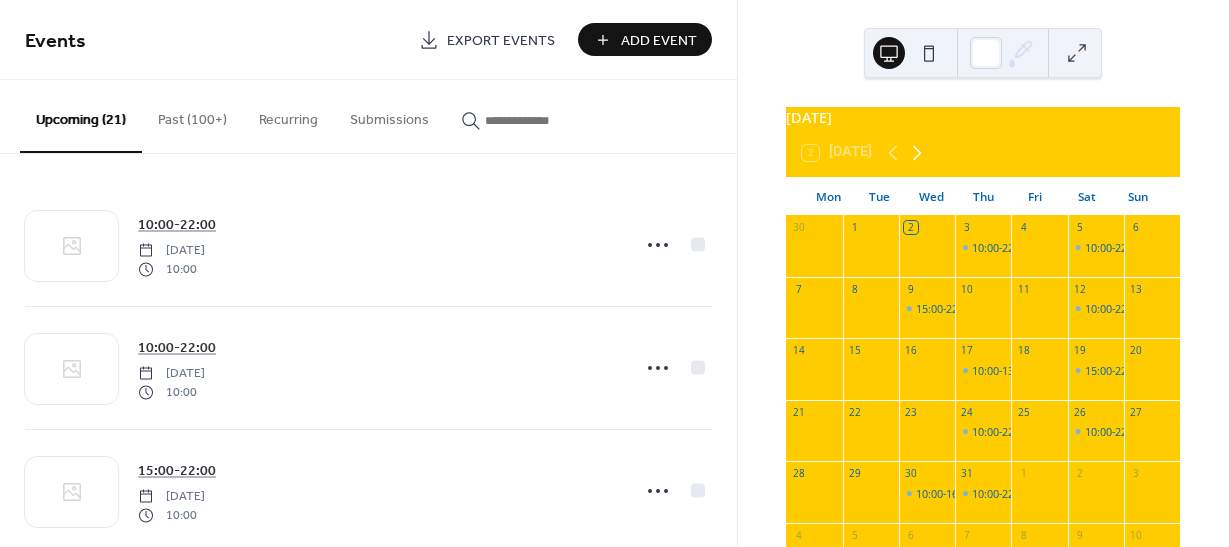 click 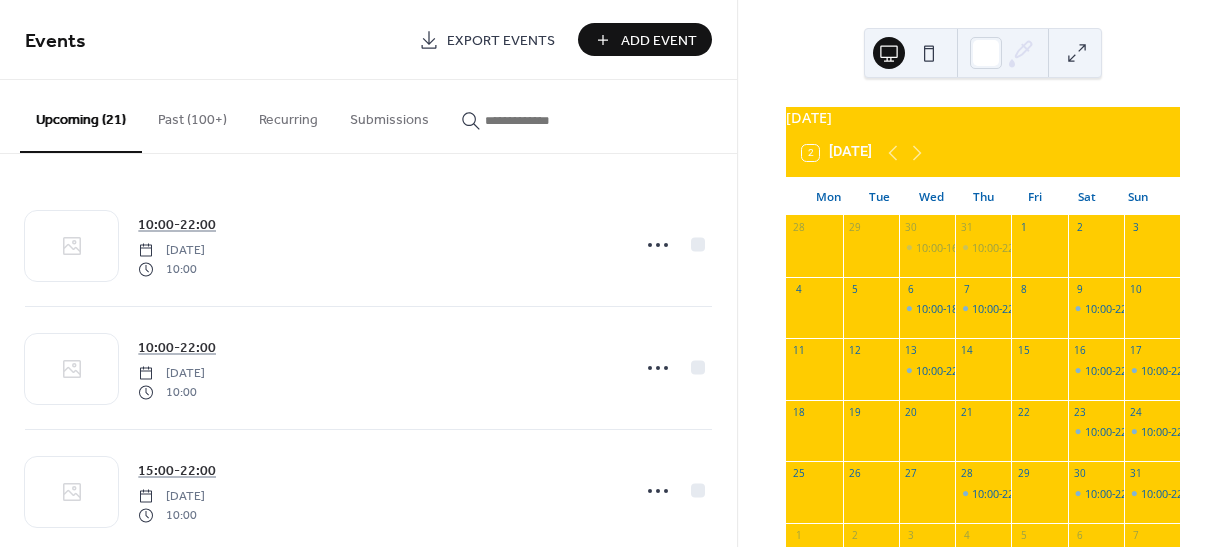 click on "Add Event" at bounding box center [659, 41] 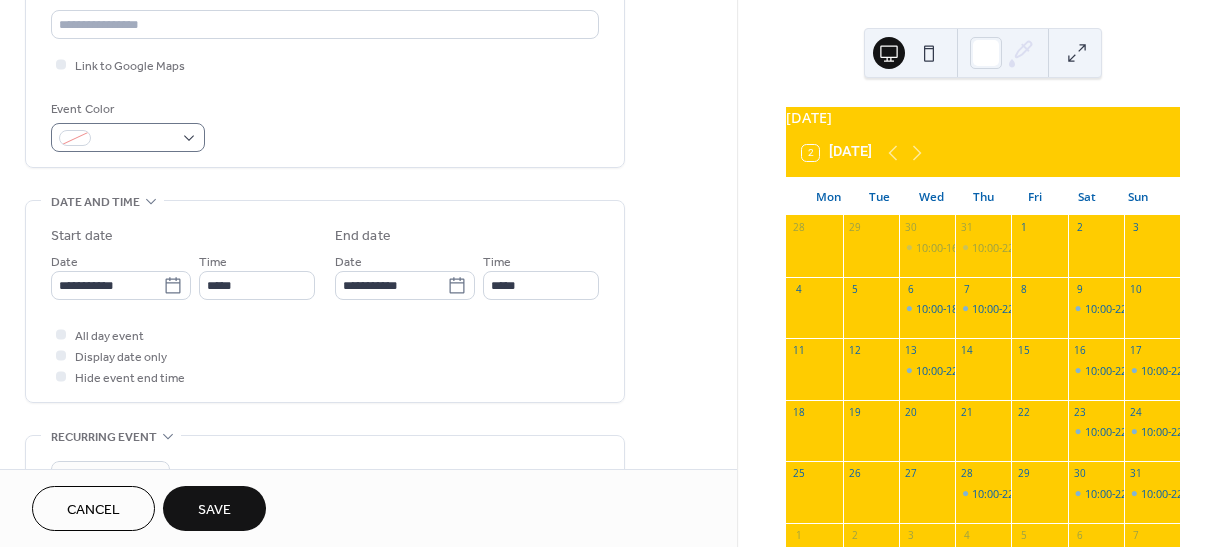 scroll, scrollTop: 500, scrollLeft: 0, axis: vertical 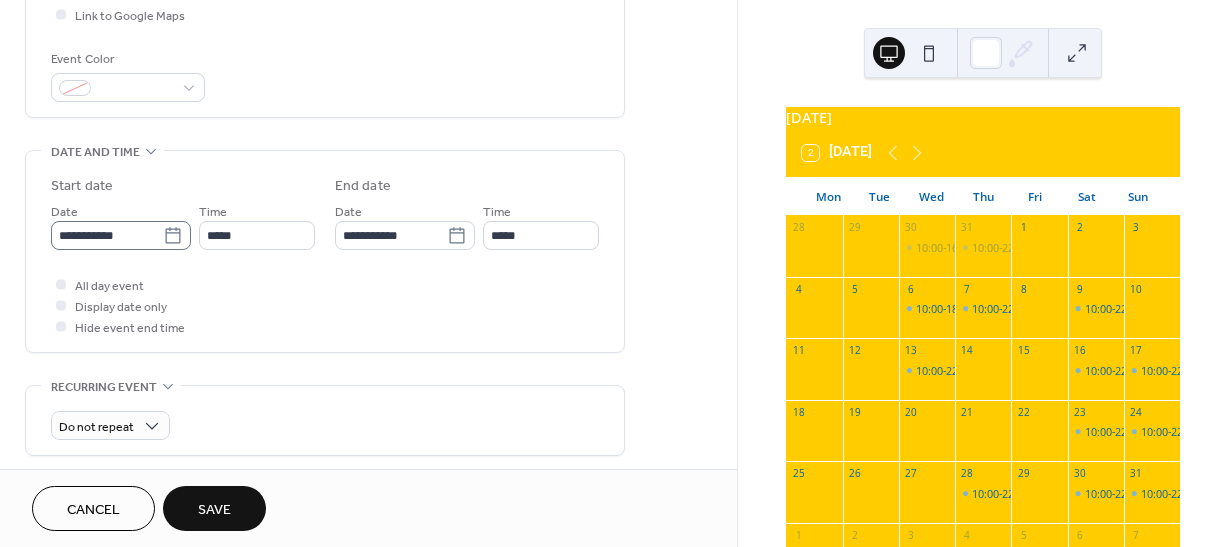 type on "**********" 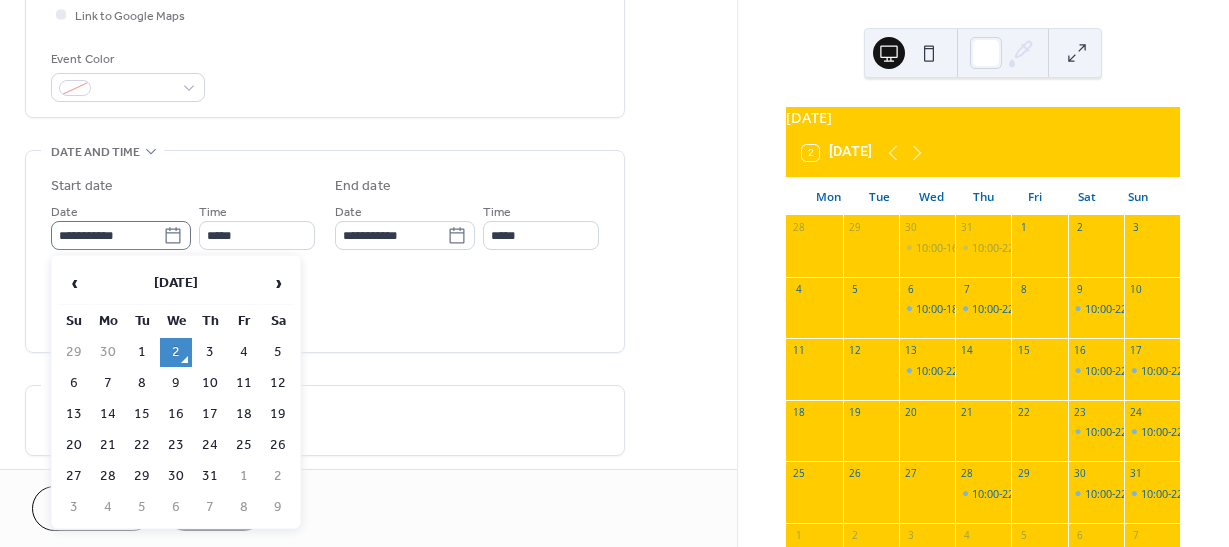 click 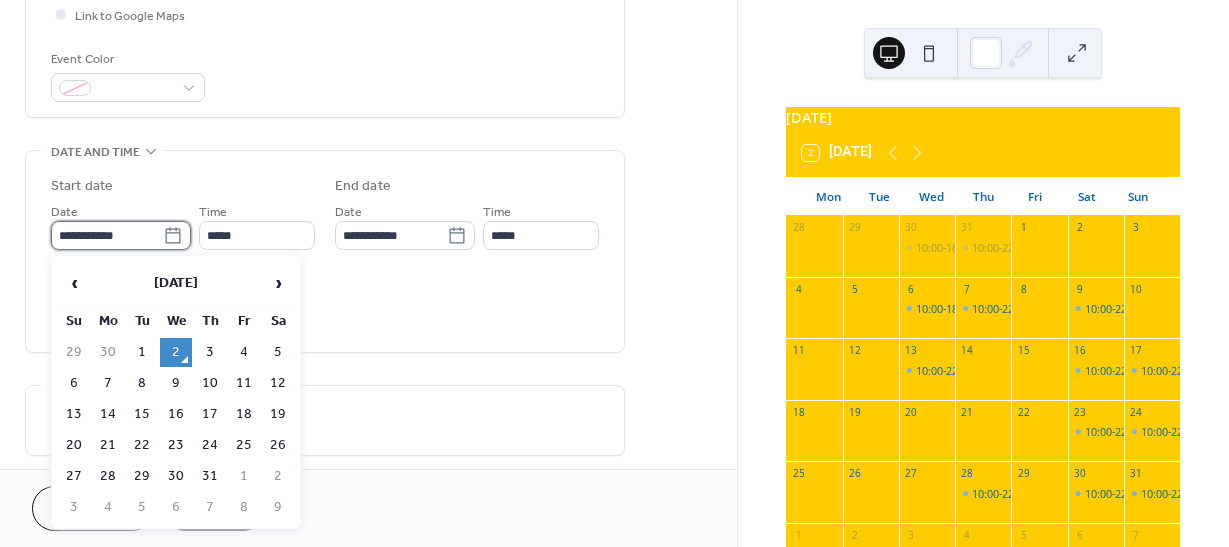 click on "**********" at bounding box center [107, 235] 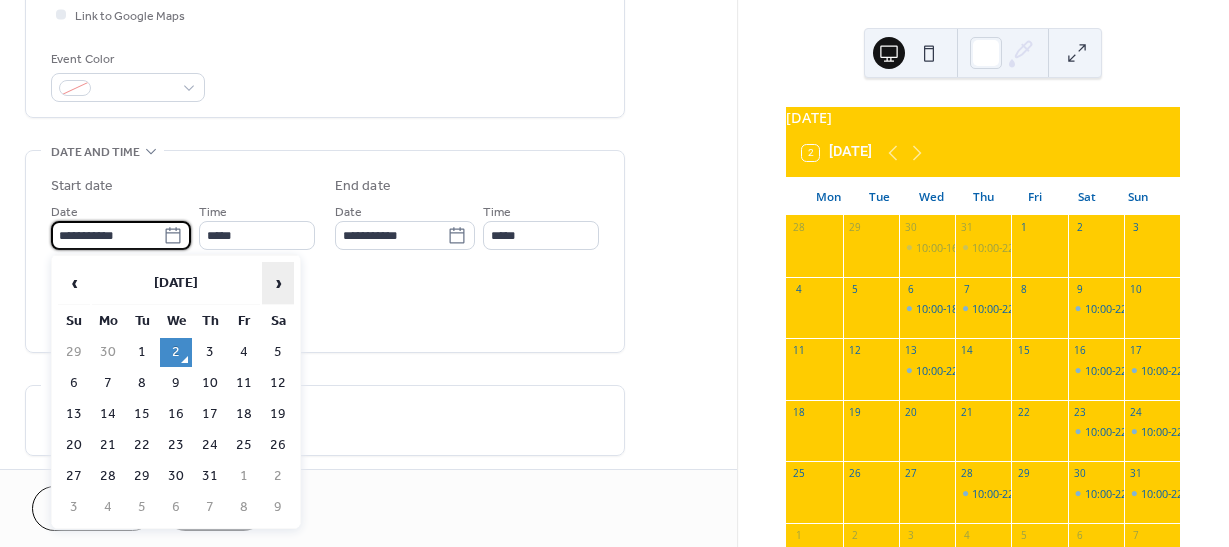 click on "›" at bounding box center [278, 283] 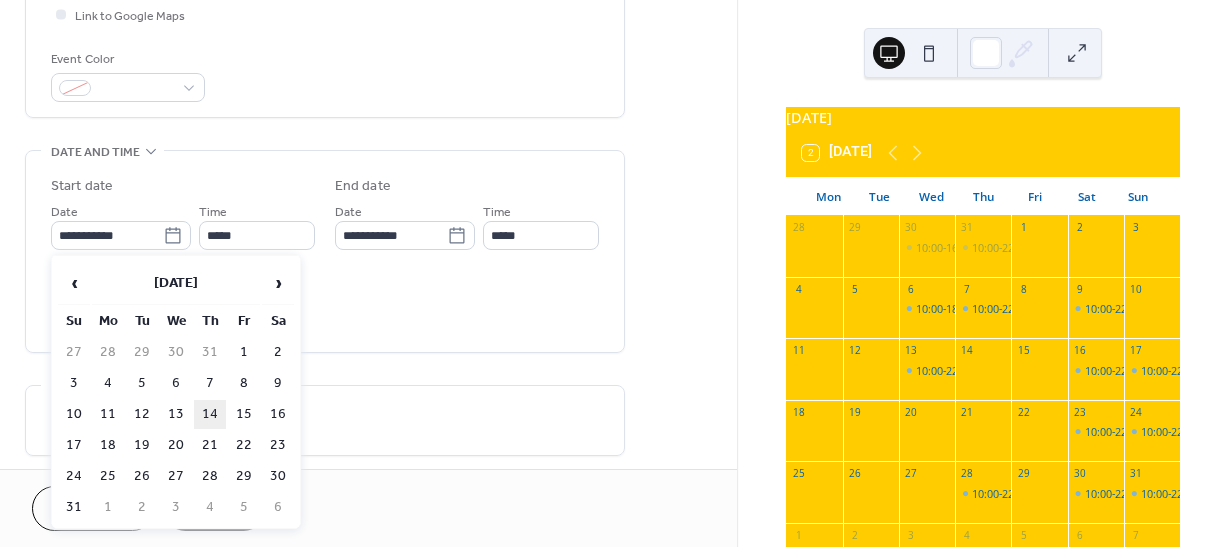 click on "14" at bounding box center (210, 414) 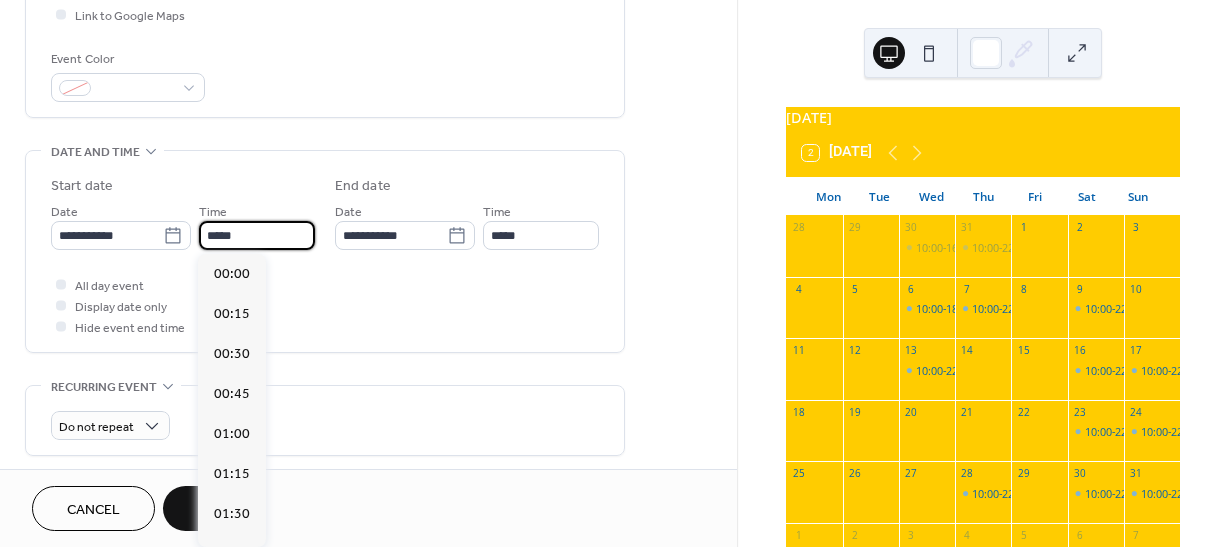 click on "*****" at bounding box center (257, 235) 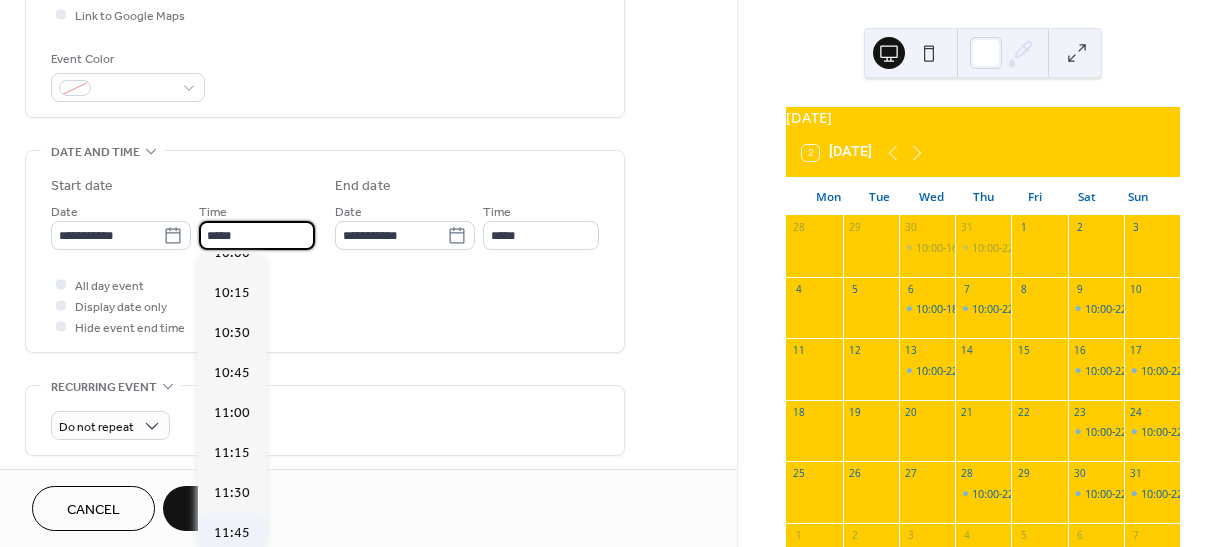 scroll, scrollTop: 1468, scrollLeft: 0, axis: vertical 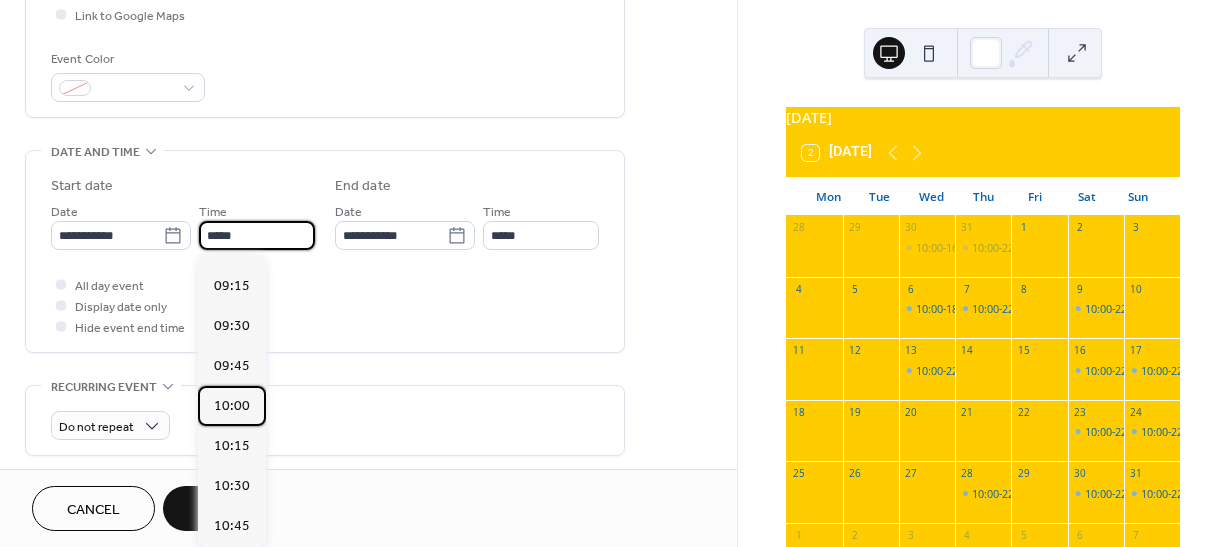 click on "10:00" at bounding box center [232, 406] 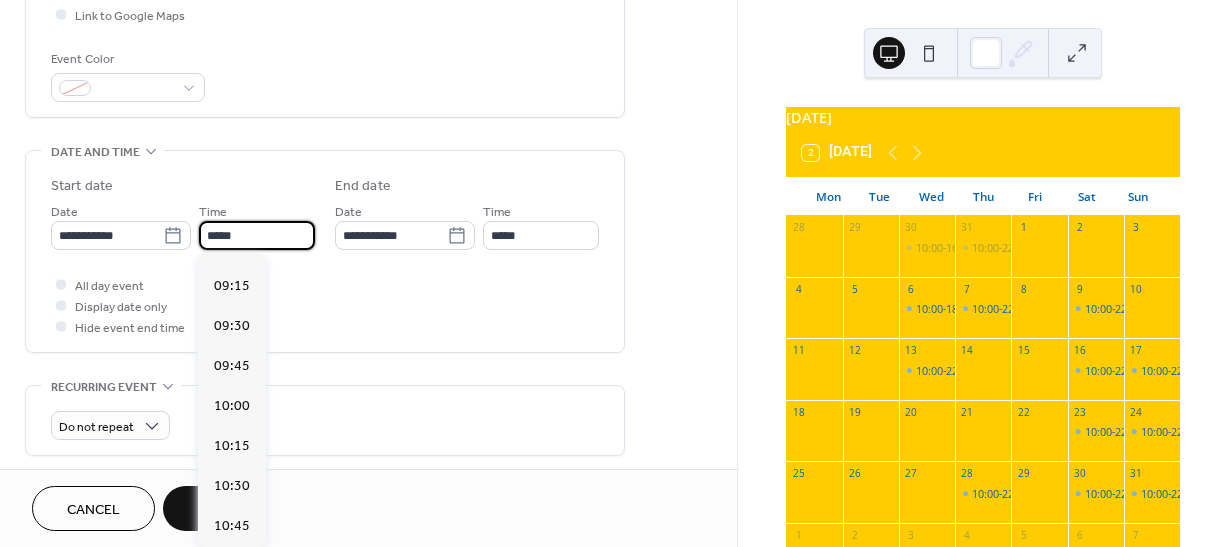 type on "*****" 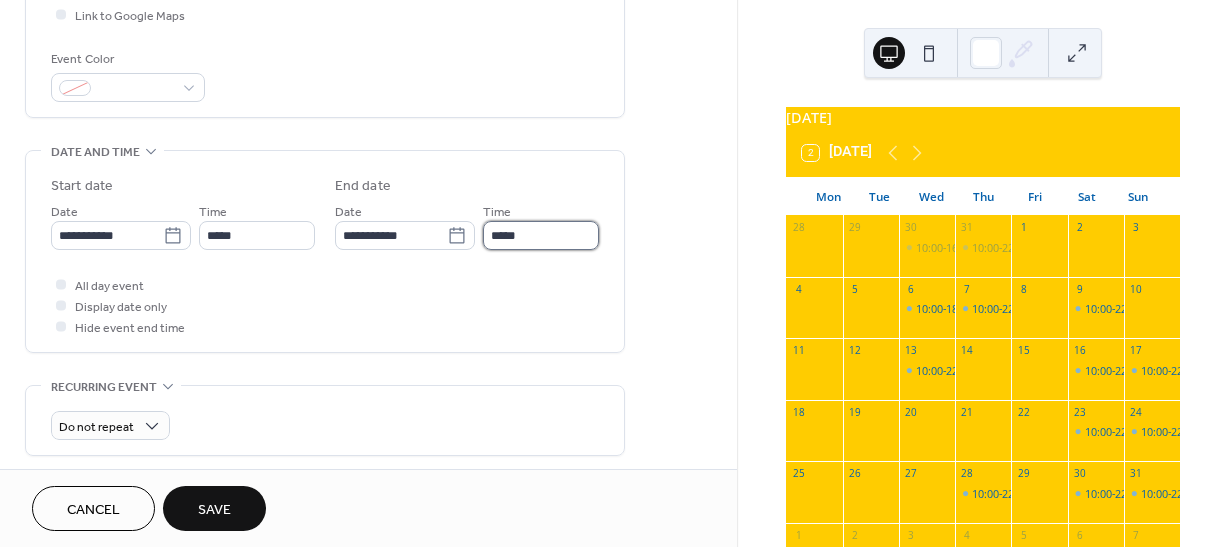 click on "*****" at bounding box center [541, 235] 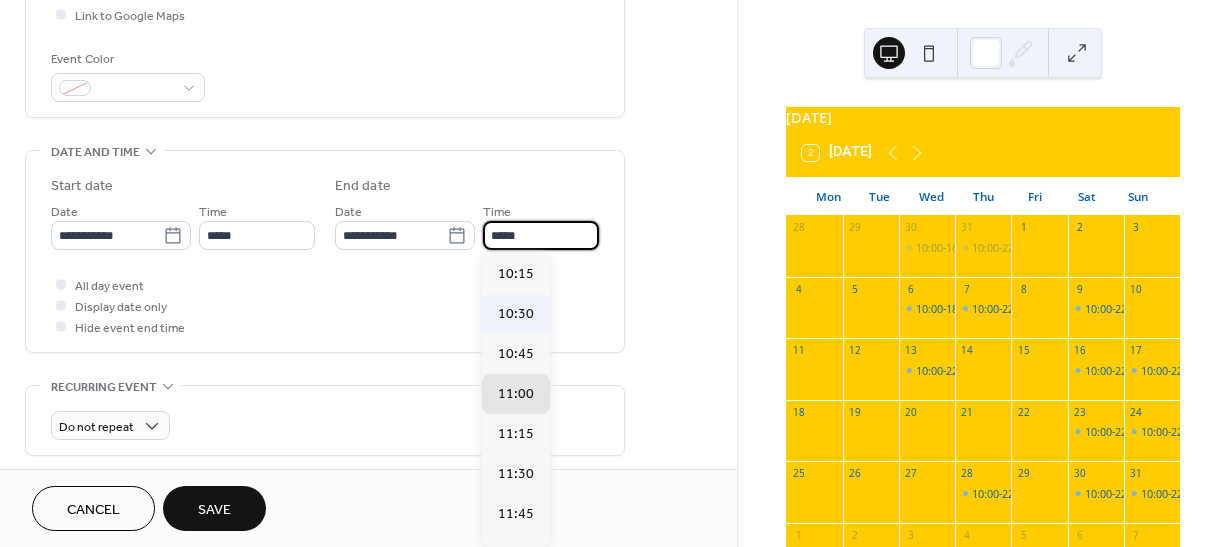 scroll, scrollTop: 1, scrollLeft: 0, axis: vertical 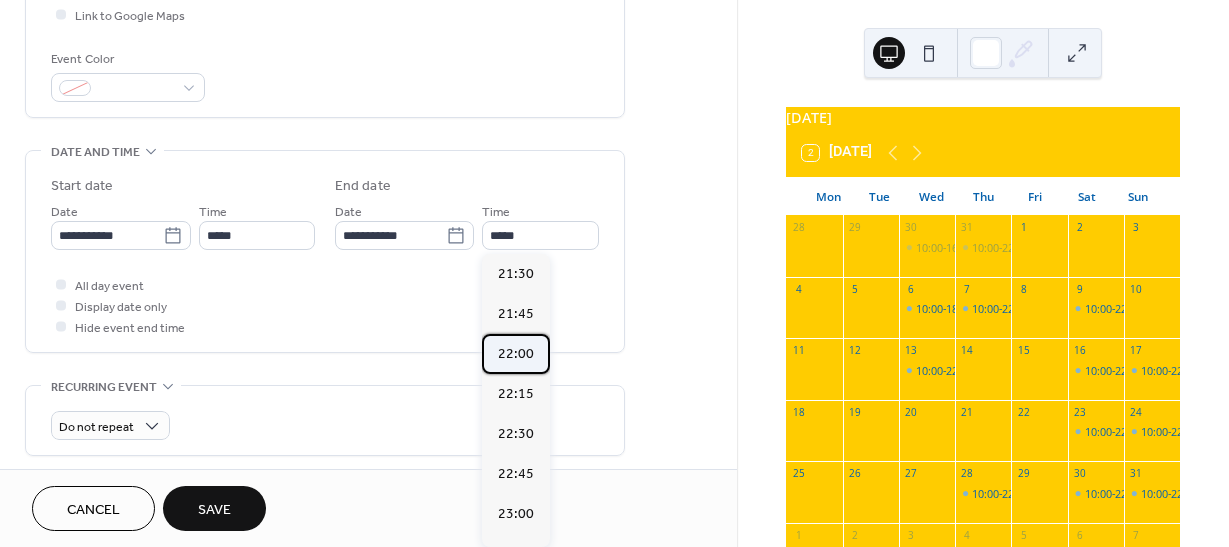 click on "22:00" at bounding box center [516, 354] 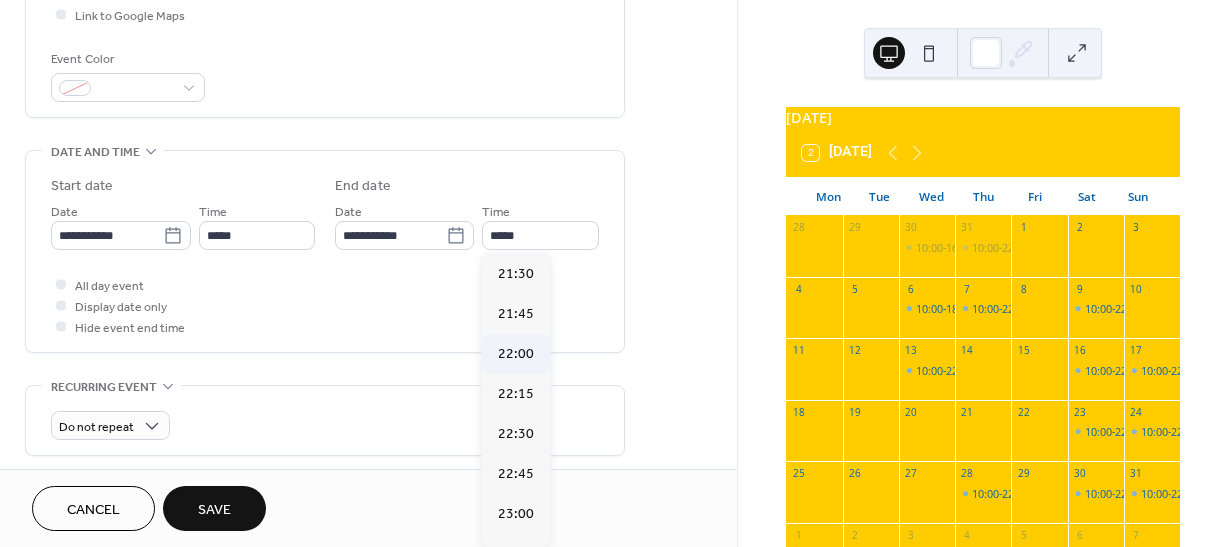 type on "*****" 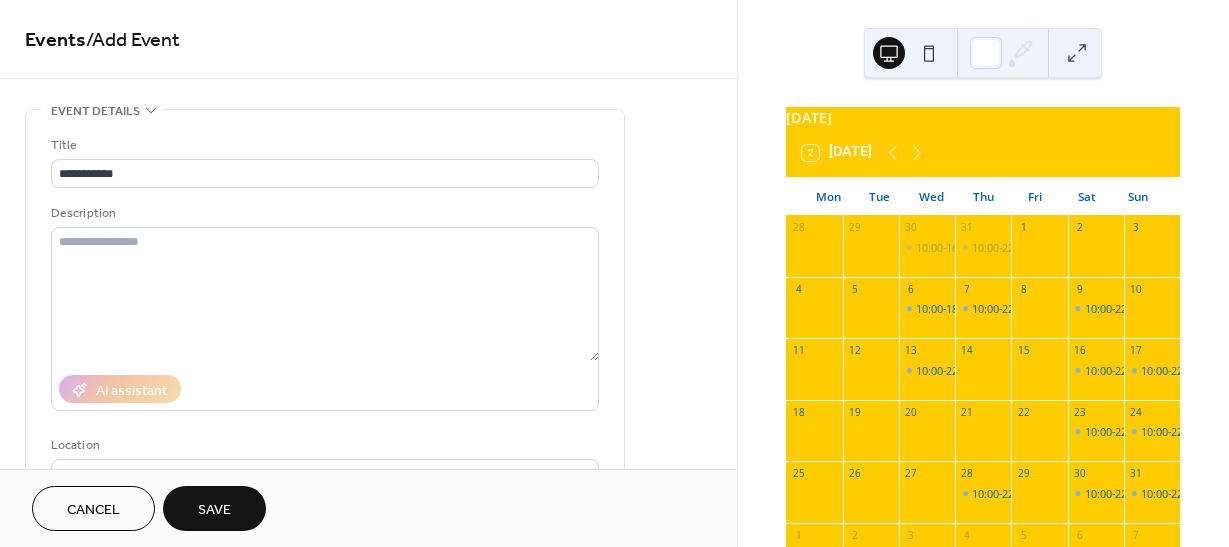scroll, scrollTop: 0, scrollLeft: 0, axis: both 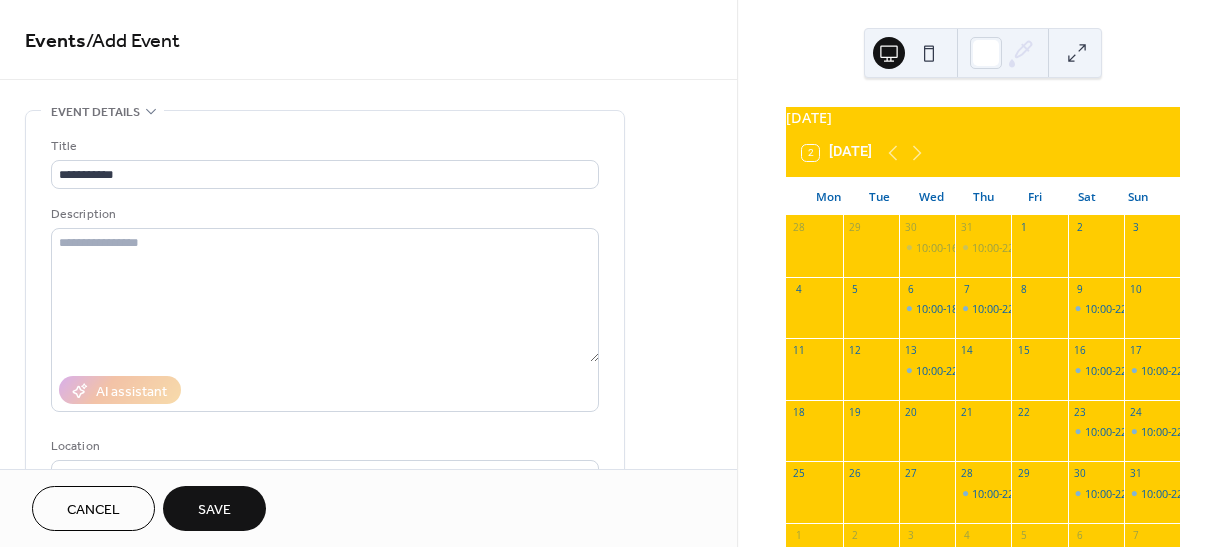 click on "Save" at bounding box center [214, 508] 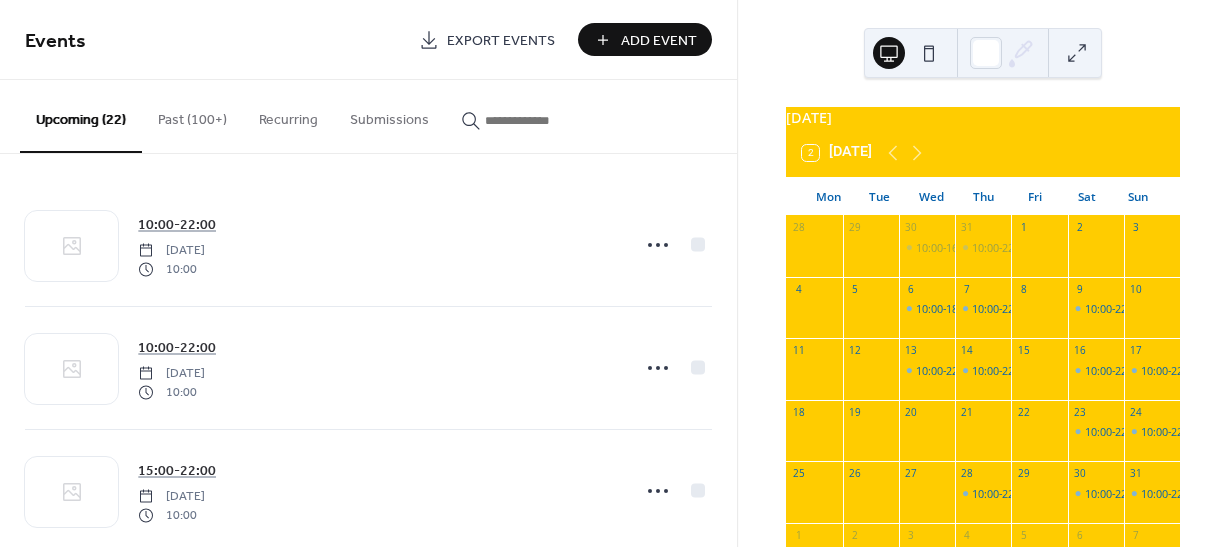 click on "Add Event" at bounding box center (659, 41) 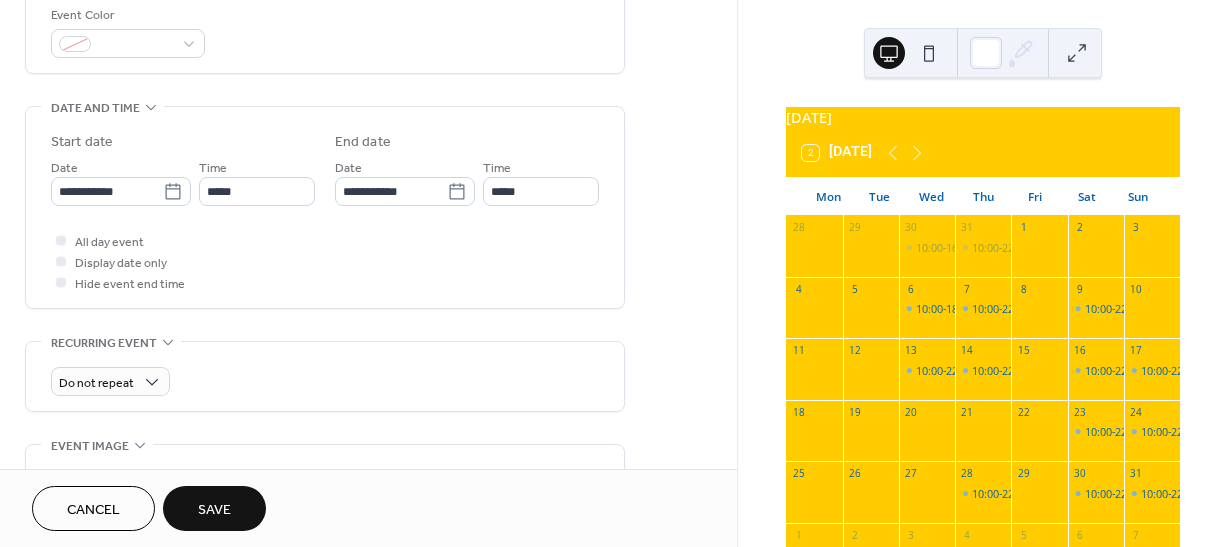 scroll, scrollTop: 600, scrollLeft: 0, axis: vertical 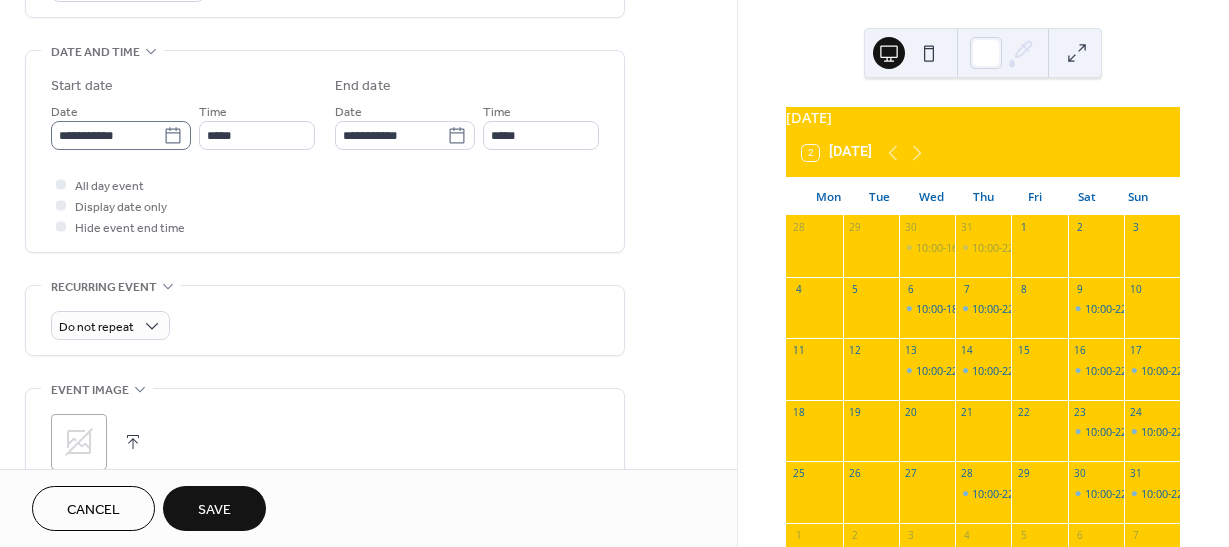type on "**********" 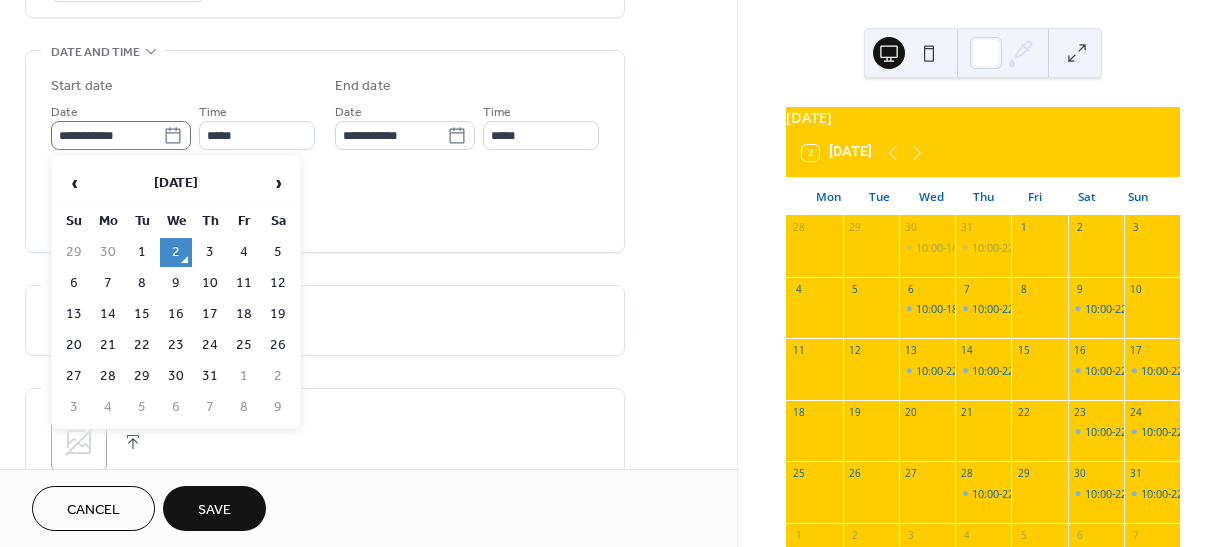 click 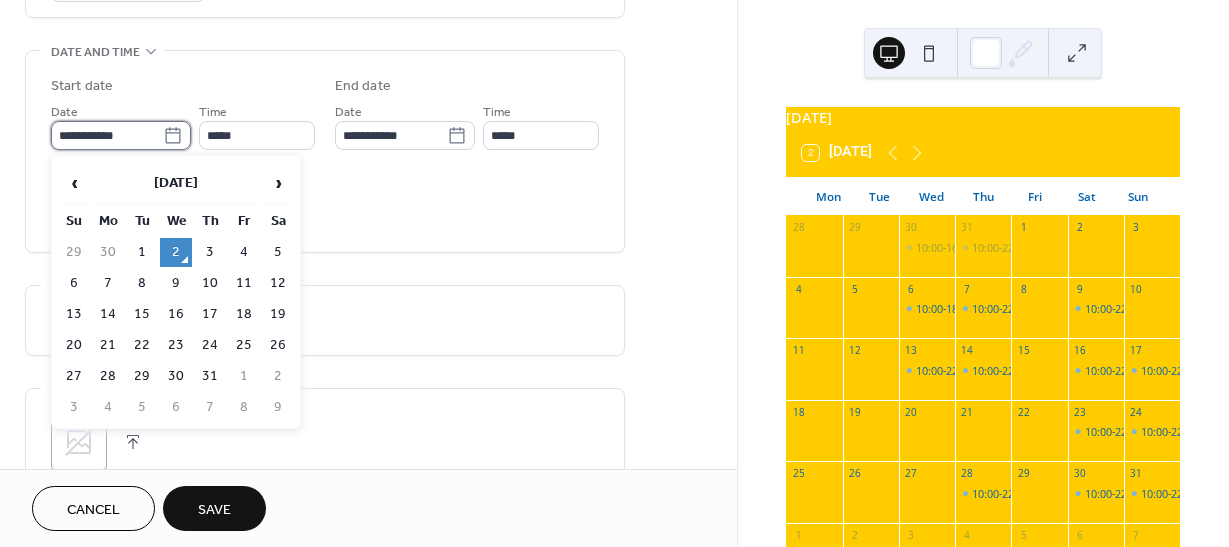 click on "**********" at bounding box center [107, 135] 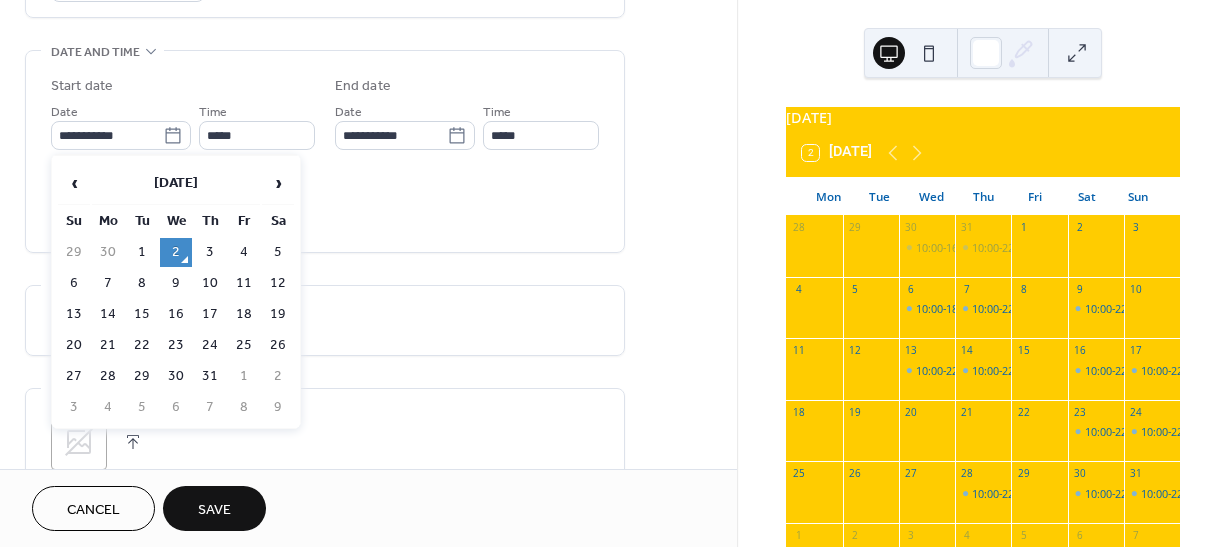 drag, startPoint x: 275, startPoint y: 188, endPoint x: 246, endPoint y: 235, distance: 55.226807 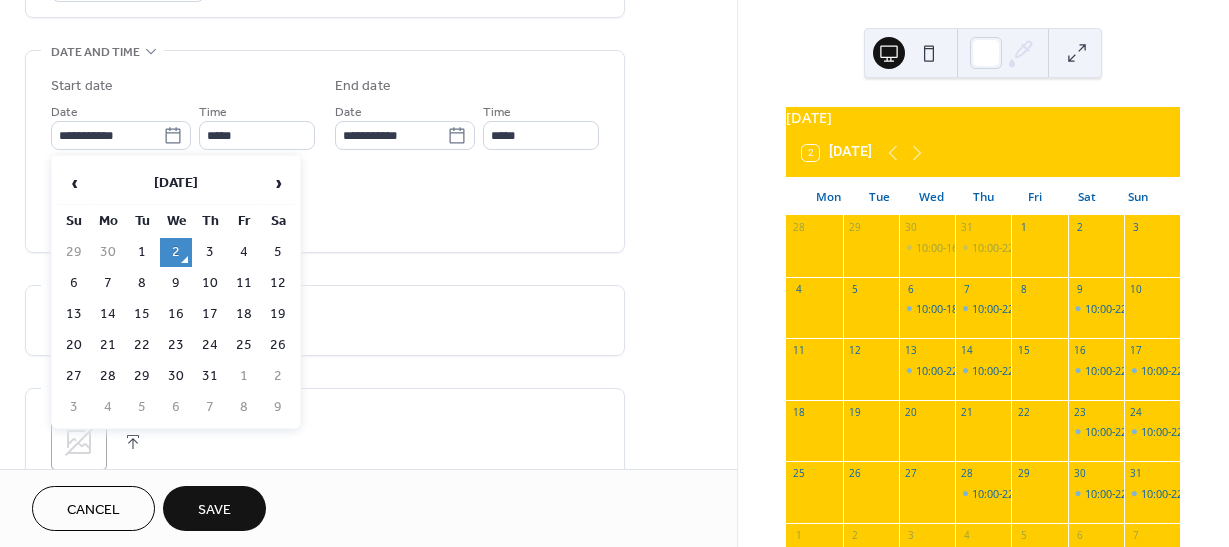 click on "›" at bounding box center (278, 183) 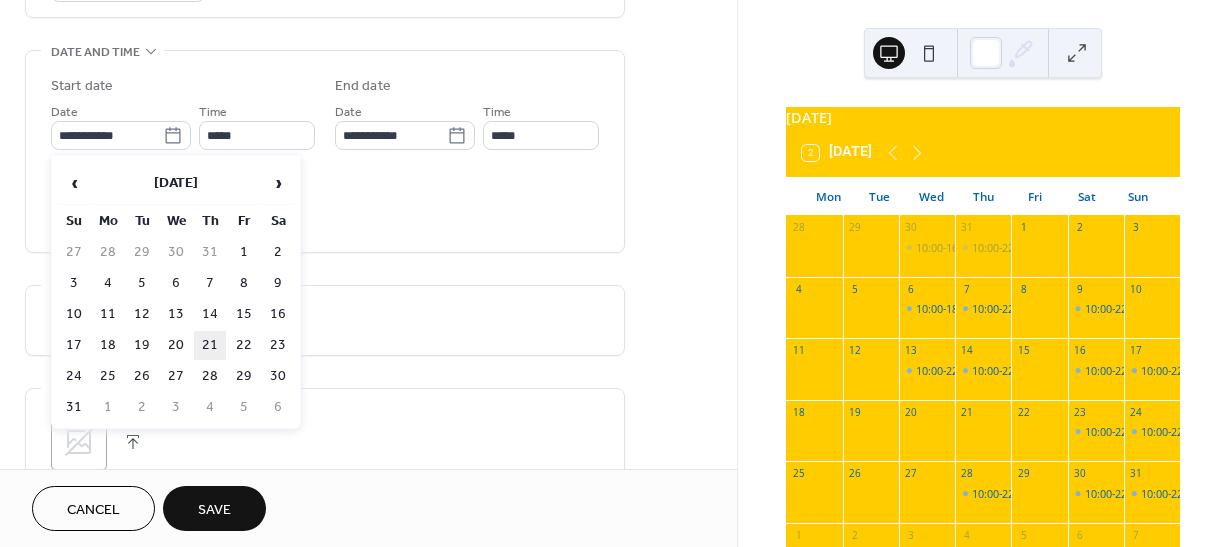 click on "21" at bounding box center [210, 345] 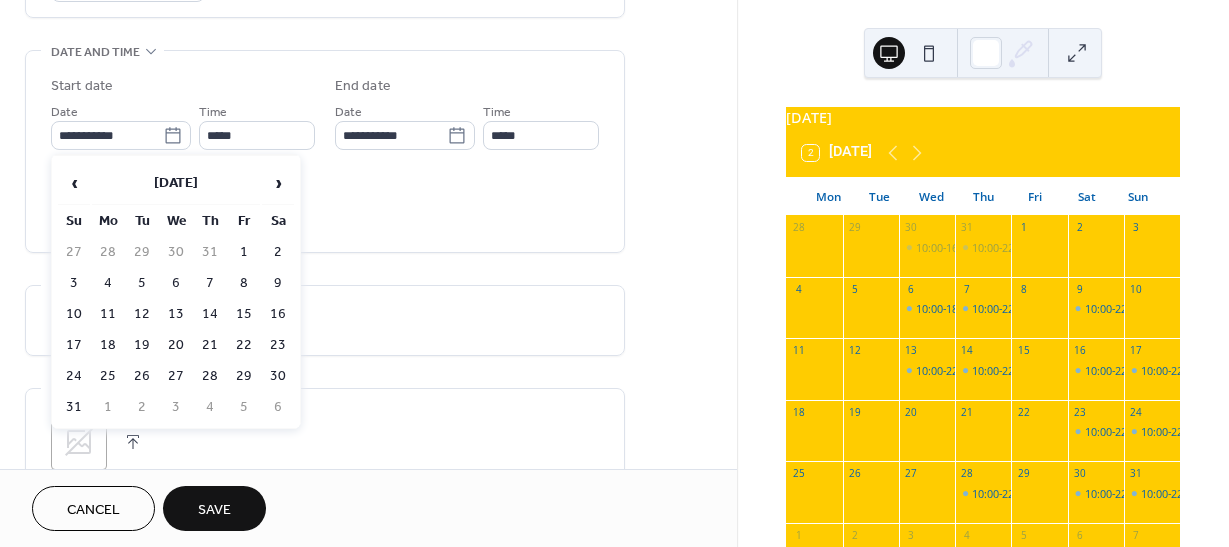 type on "**********" 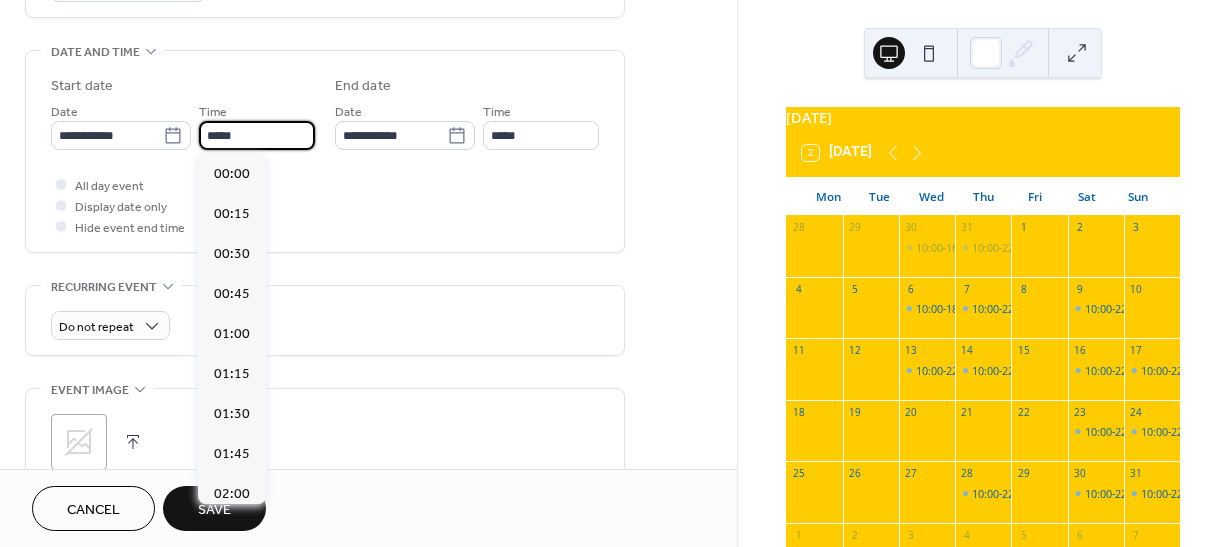 click on "*****" at bounding box center (257, 135) 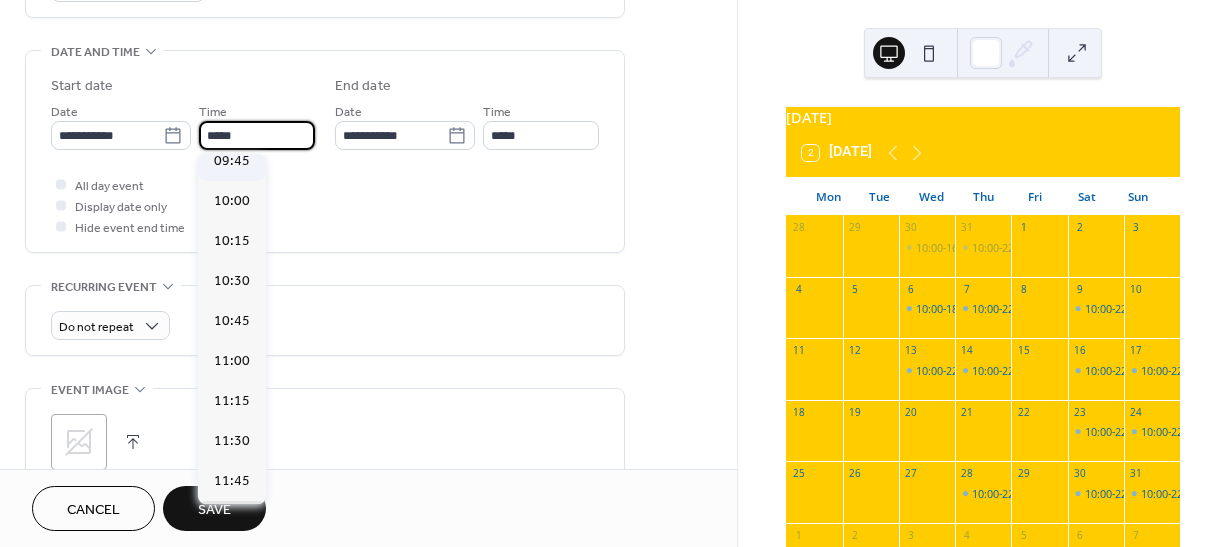 scroll, scrollTop: 1568, scrollLeft: 0, axis: vertical 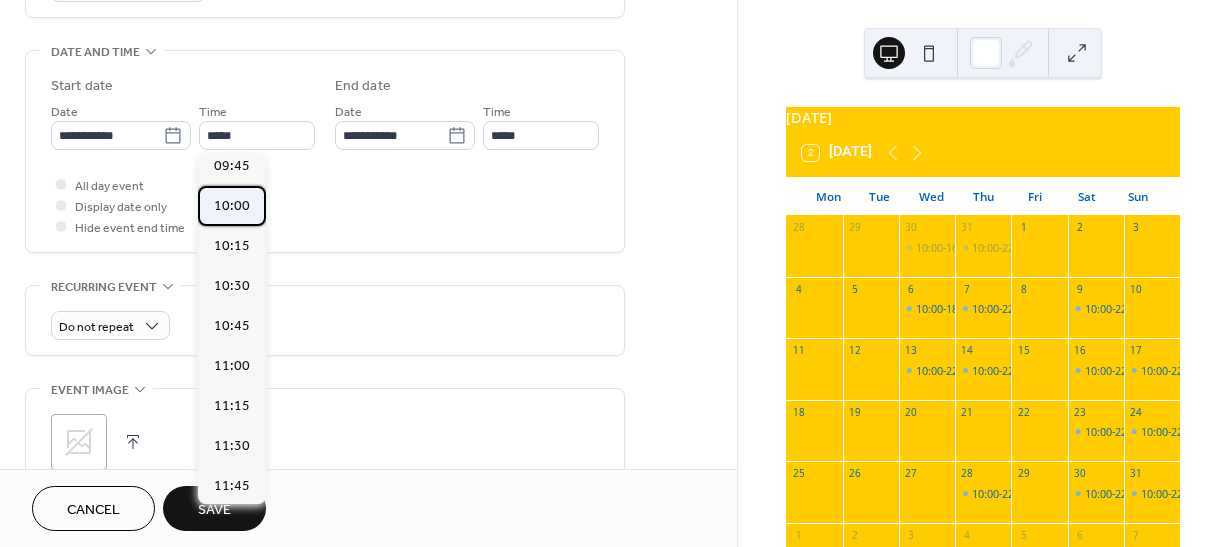 click on "10:00" at bounding box center [232, 206] 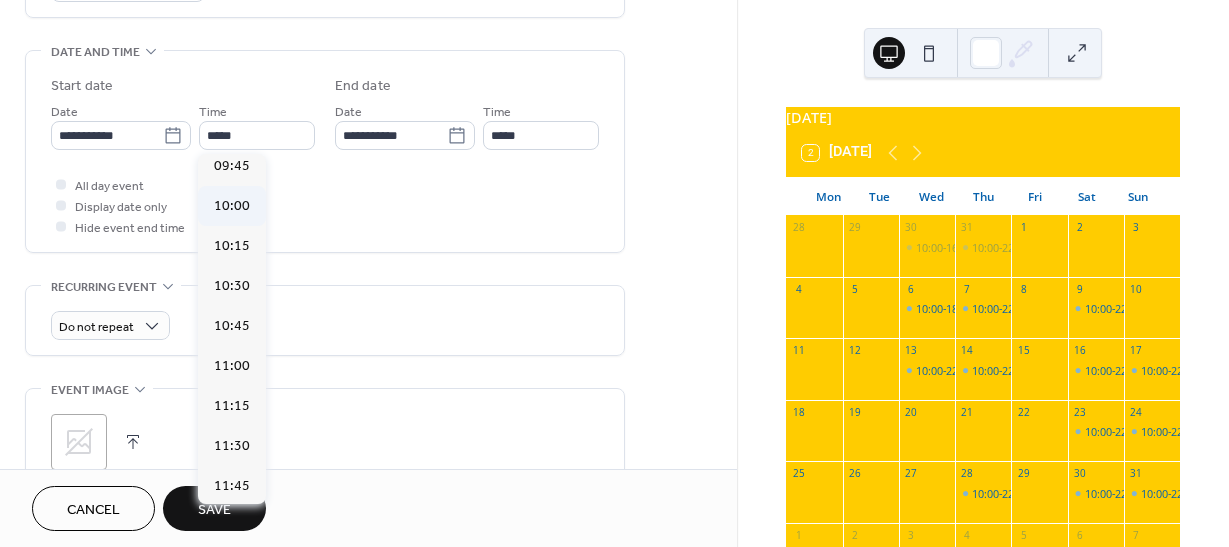type on "*****" 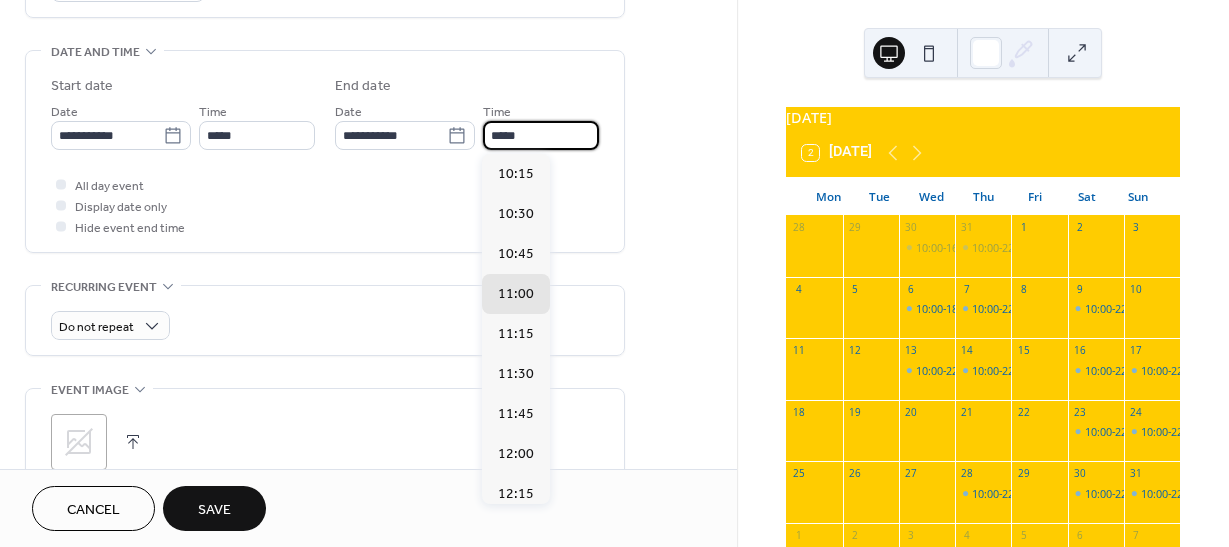 click on "*****" at bounding box center (541, 135) 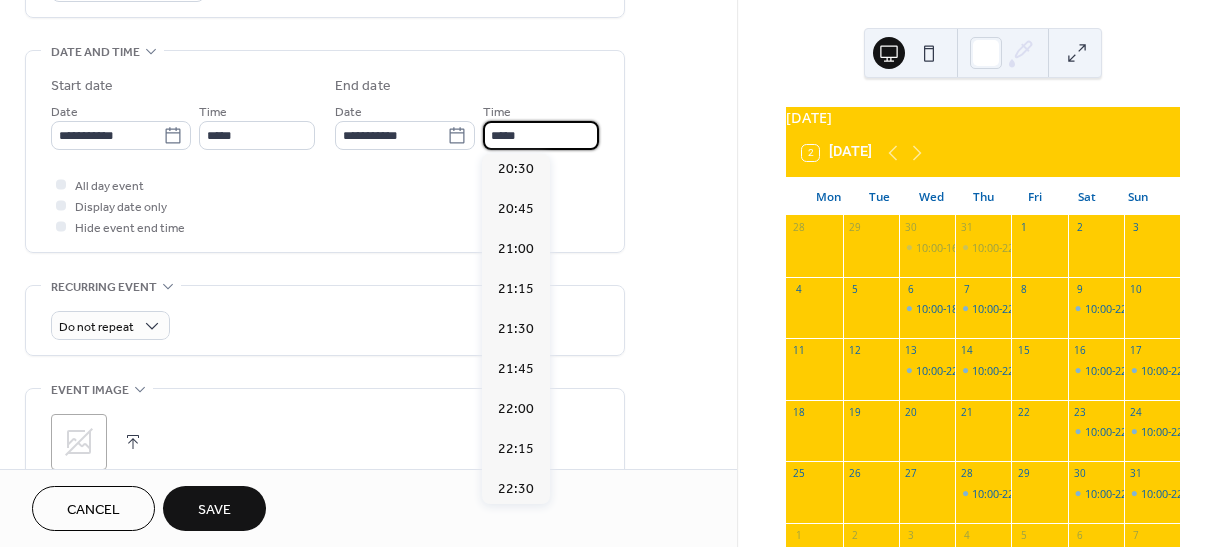 scroll, scrollTop: 1700, scrollLeft: 0, axis: vertical 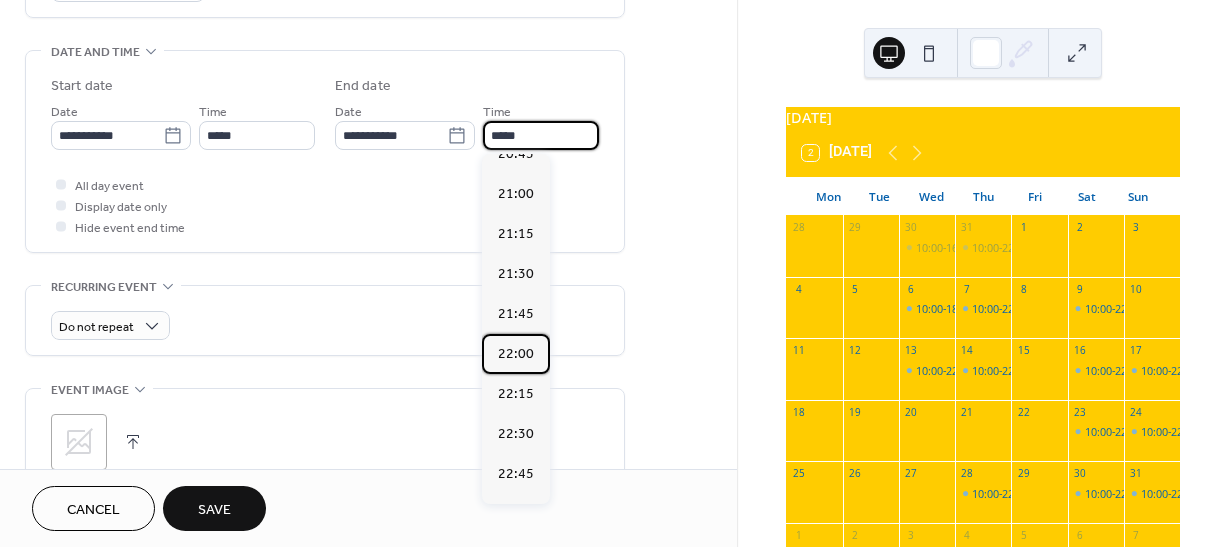 click on "22:00" at bounding box center [516, 354] 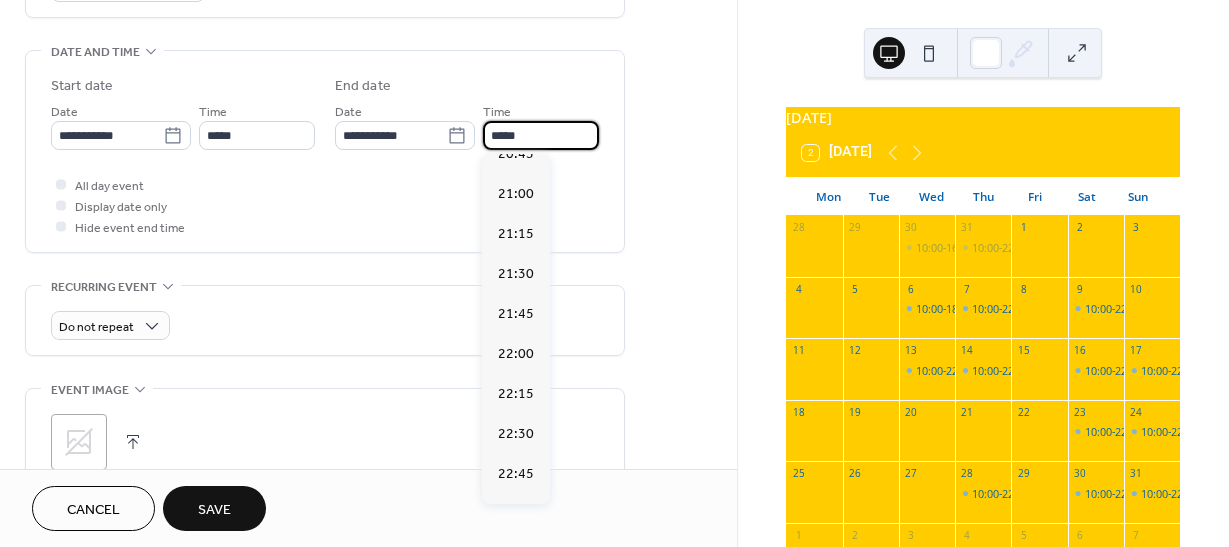 type on "*****" 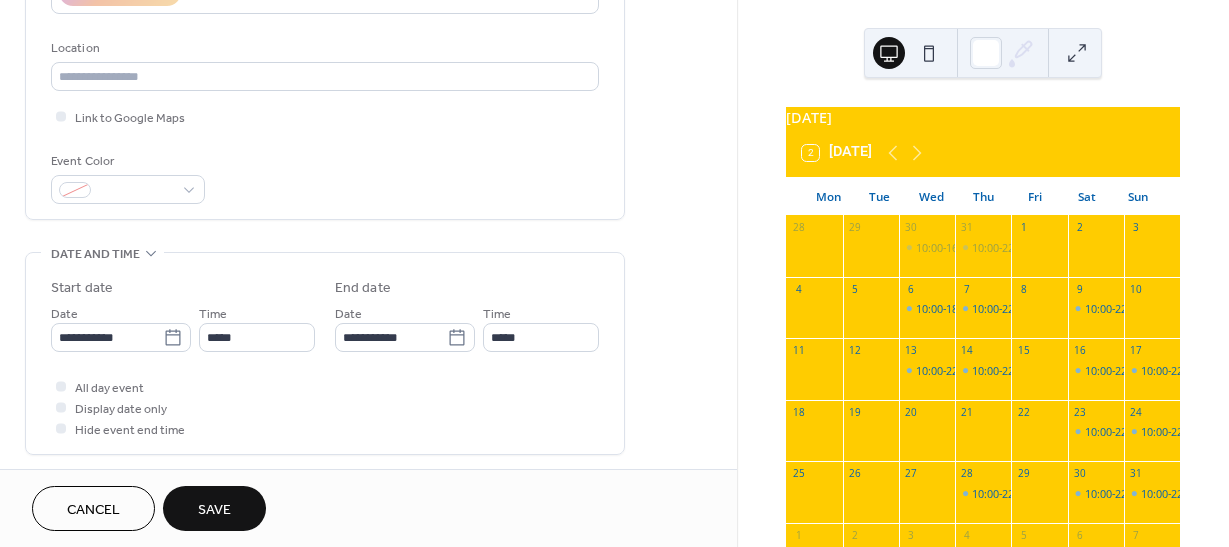scroll, scrollTop: 400, scrollLeft: 0, axis: vertical 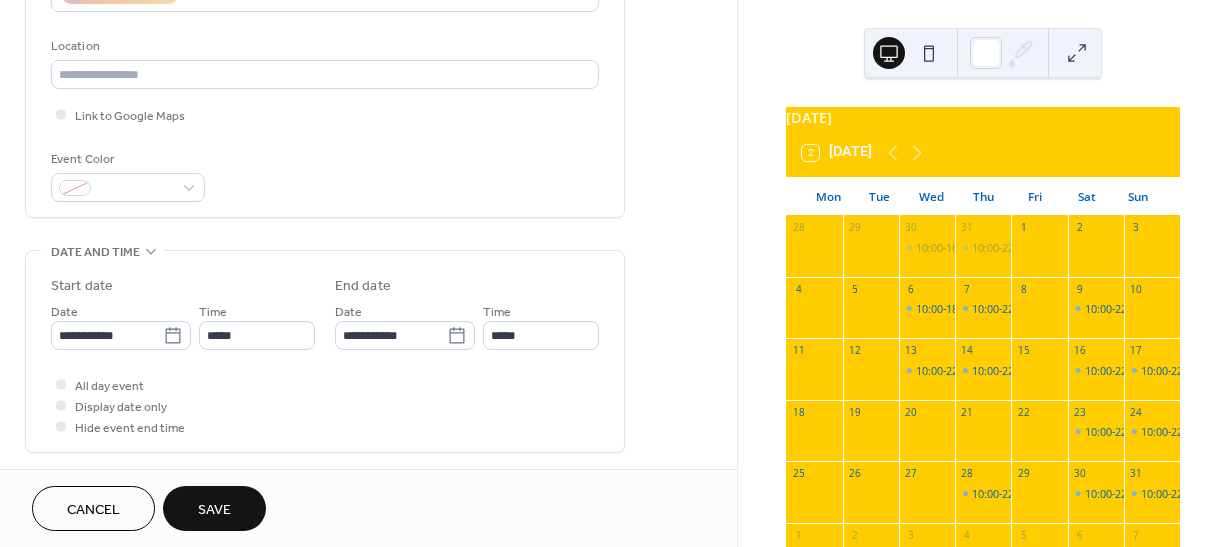 click on "Save" at bounding box center [214, 510] 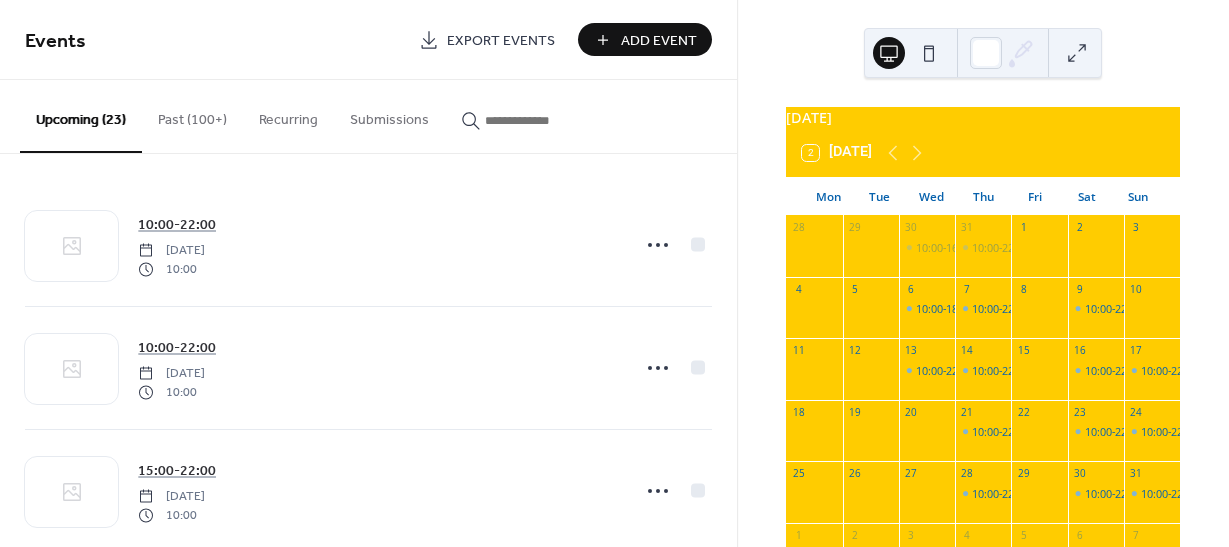 click on "Add Event" at bounding box center (659, 41) 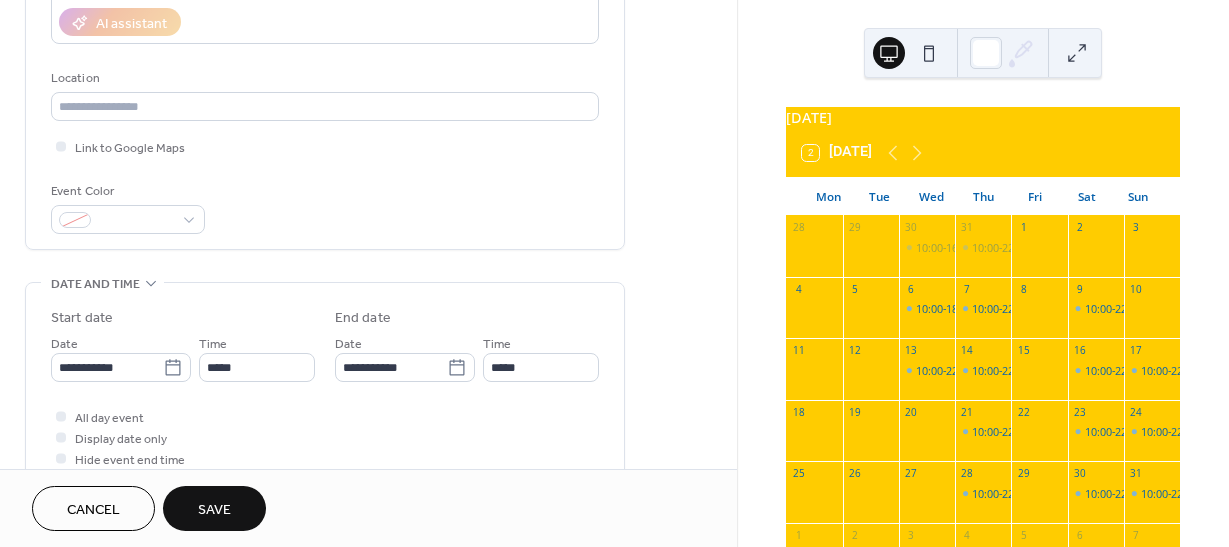 scroll, scrollTop: 400, scrollLeft: 0, axis: vertical 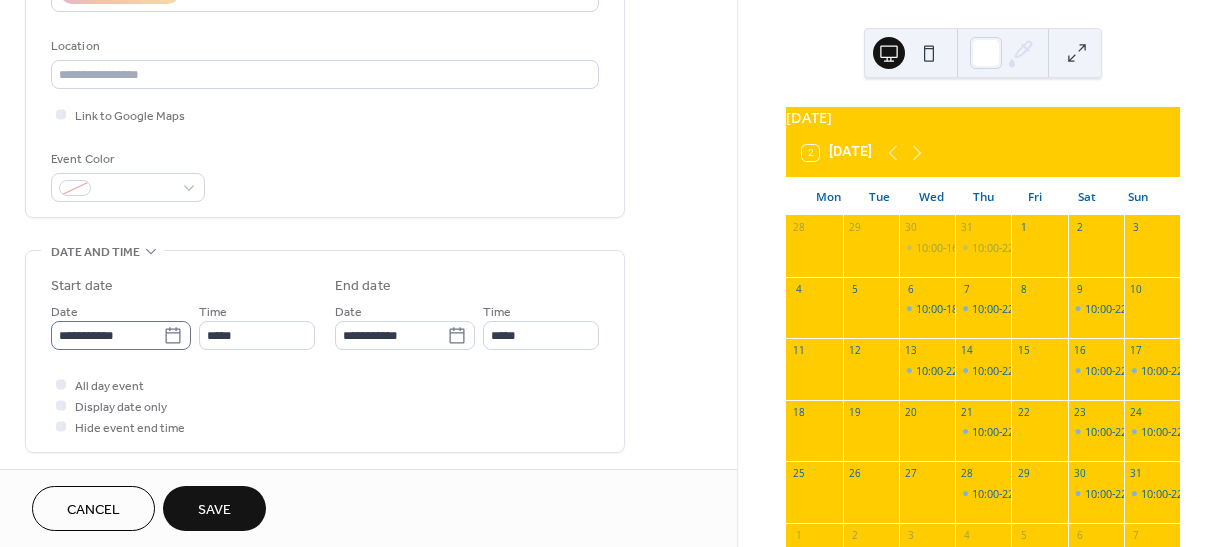 type on "**********" 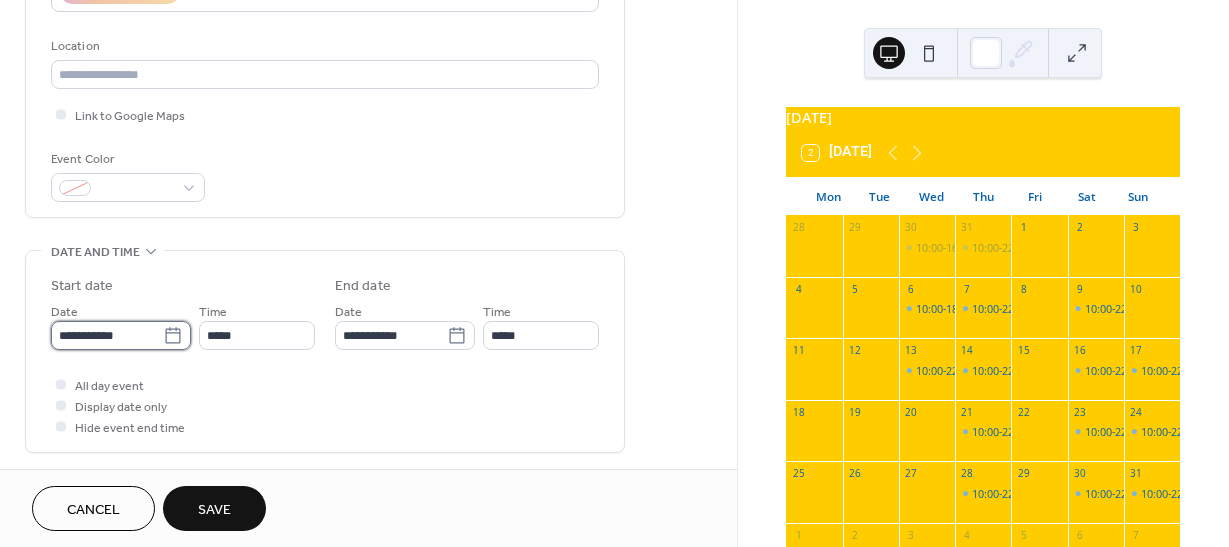 click on "**********" at bounding box center (107, 335) 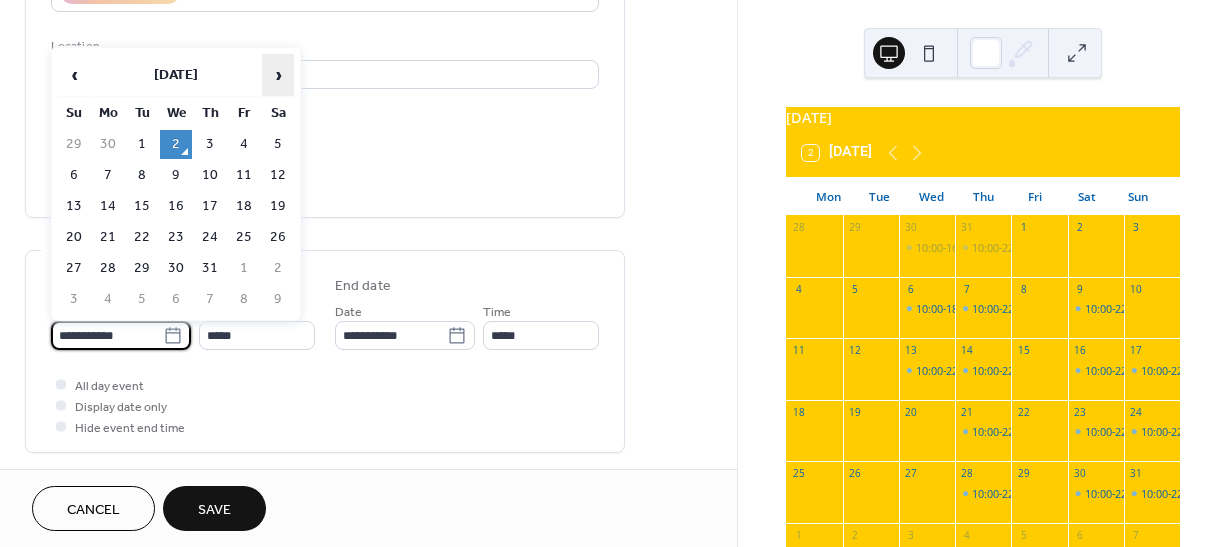 click on "›" at bounding box center (278, 75) 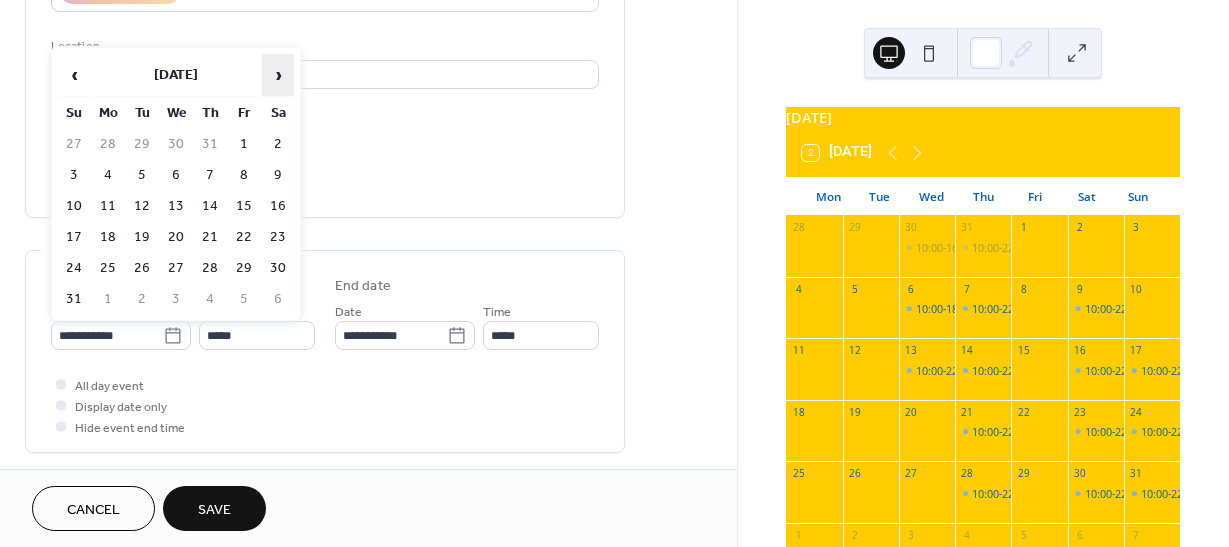 click on "›" at bounding box center (278, 75) 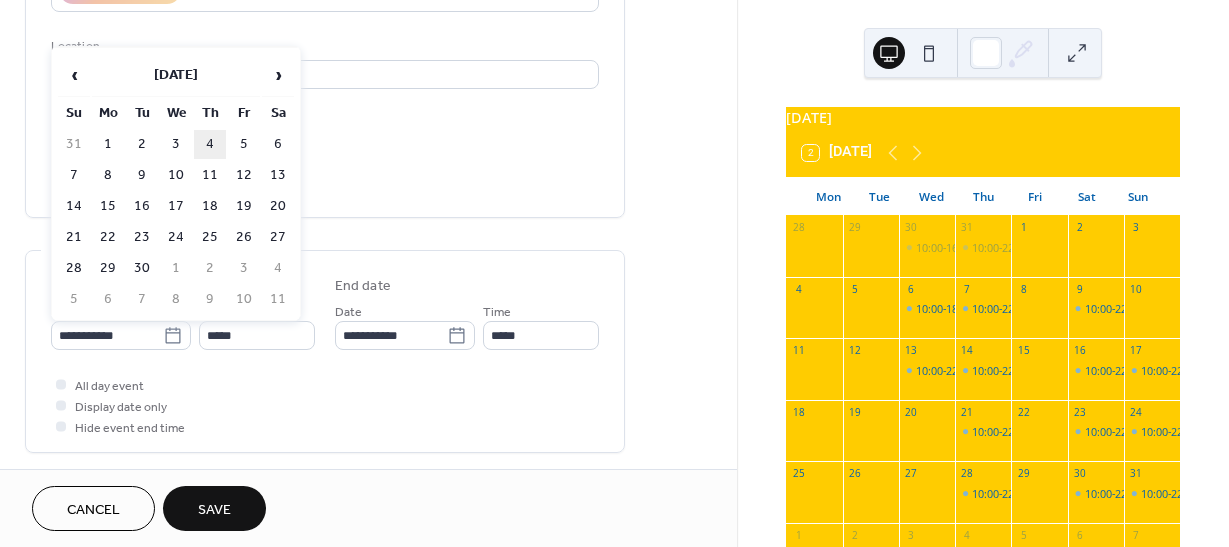 click on "4" at bounding box center [210, 144] 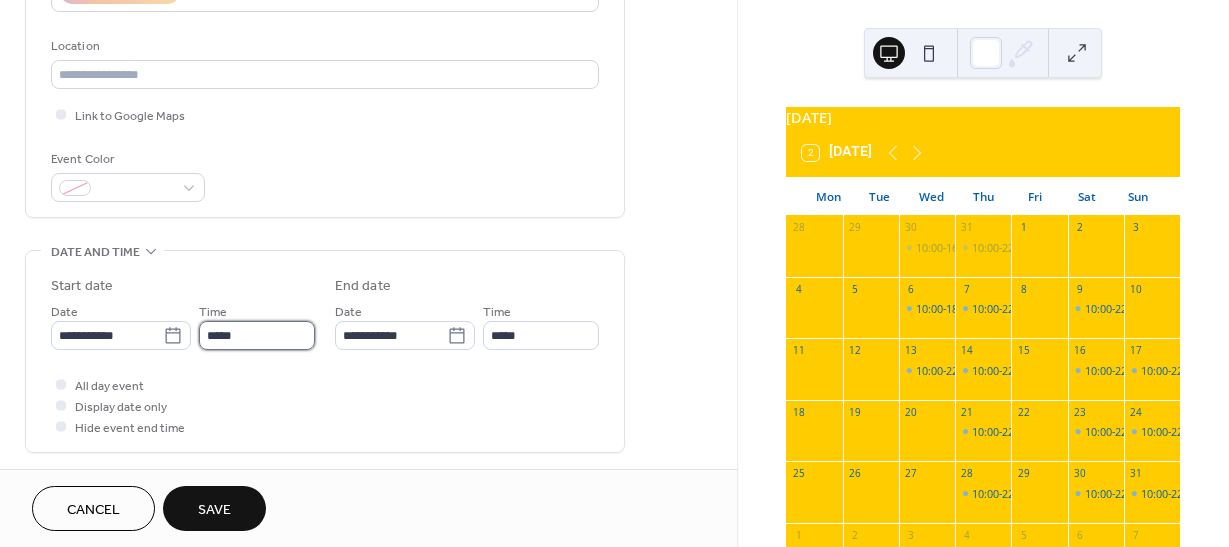 click on "*****" at bounding box center [257, 335] 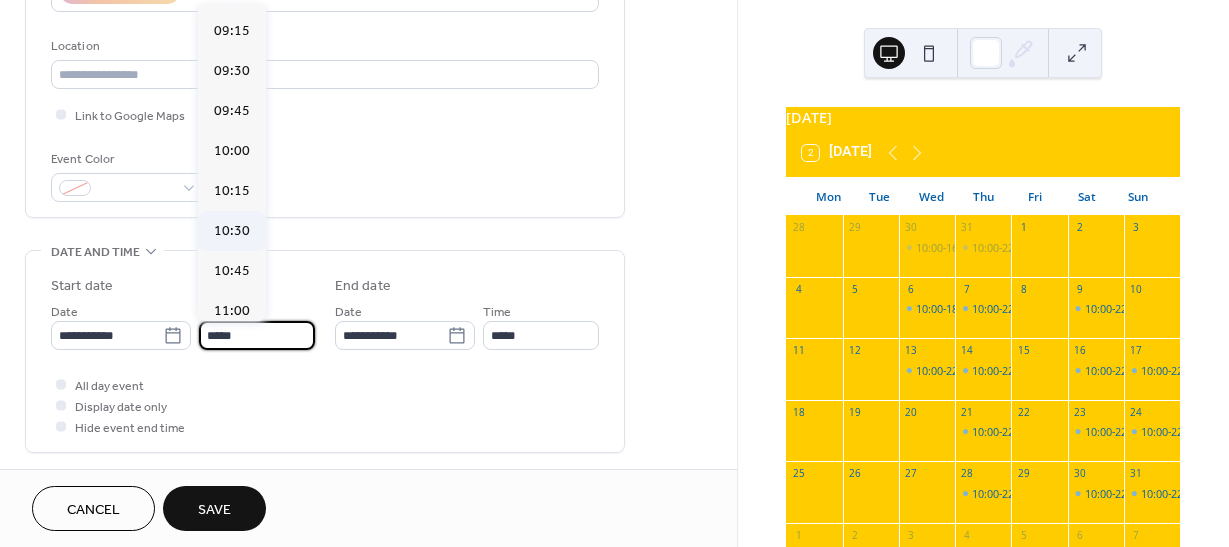 scroll, scrollTop: 1468, scrollLeft: 0, axis: vertical 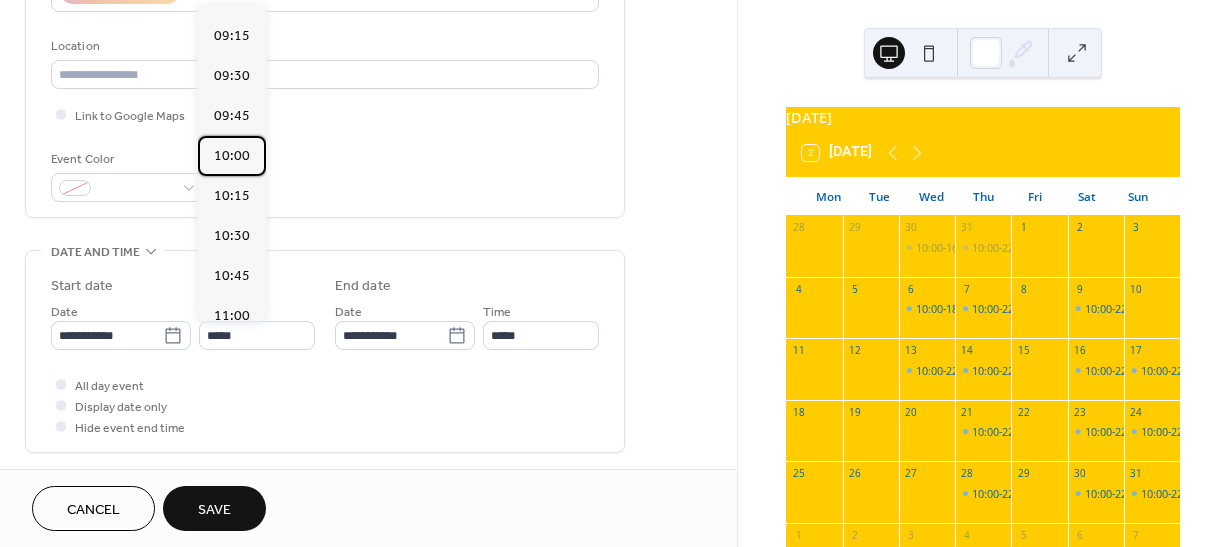 drag, startPoint x: 246, startPoint y: 202, endPoint x: 350, endPoint y: 271, distance: 124.80785 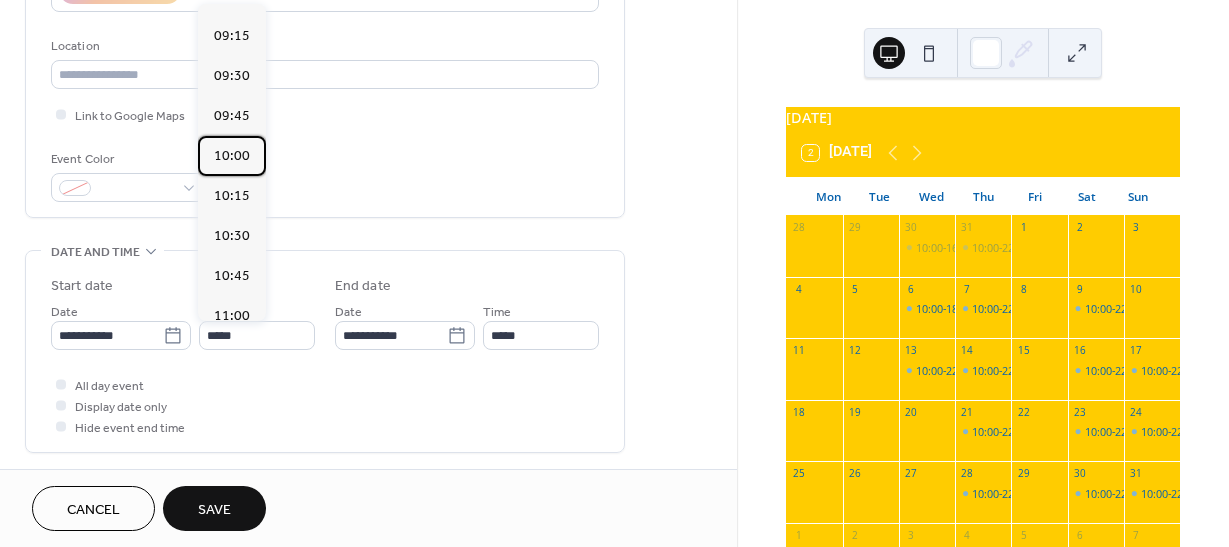 click on "10:00" at bounding box center (232, 156) 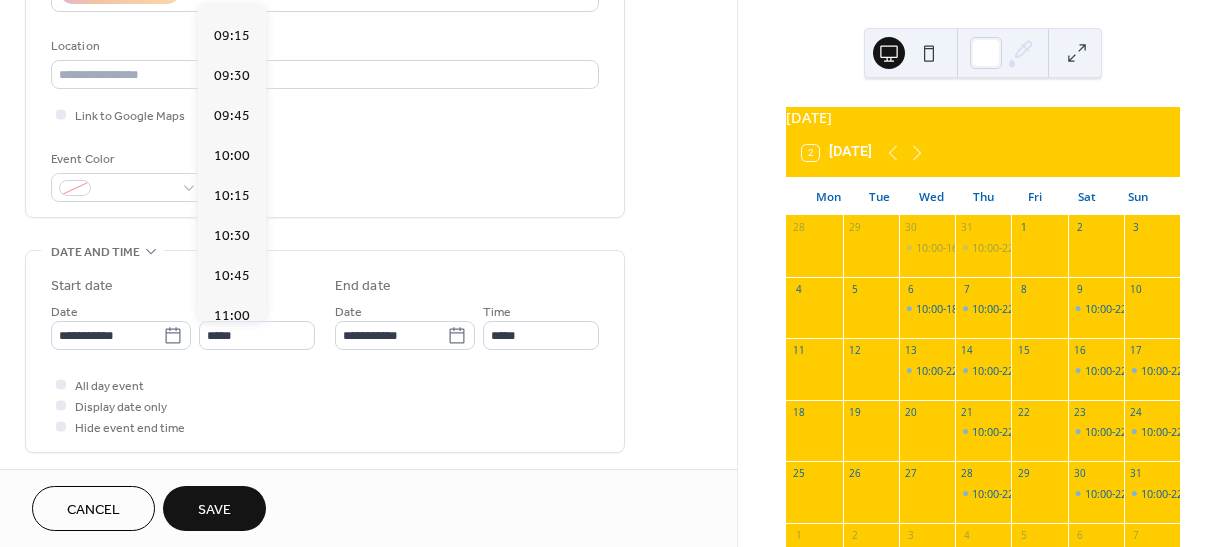 type on "*****" 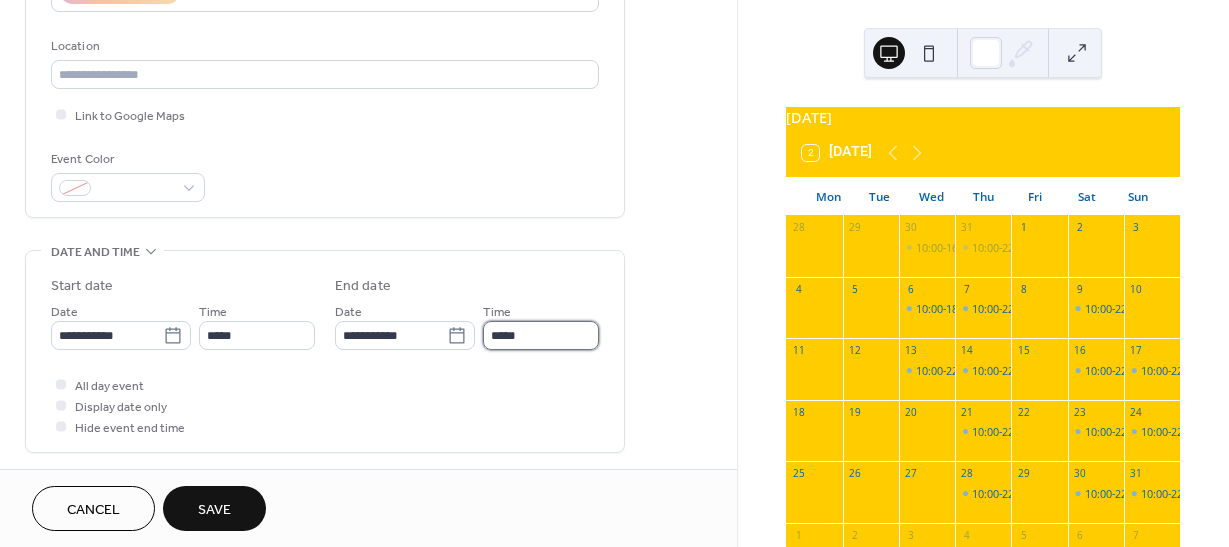 click on "*****" at bounding box center [541, 335] 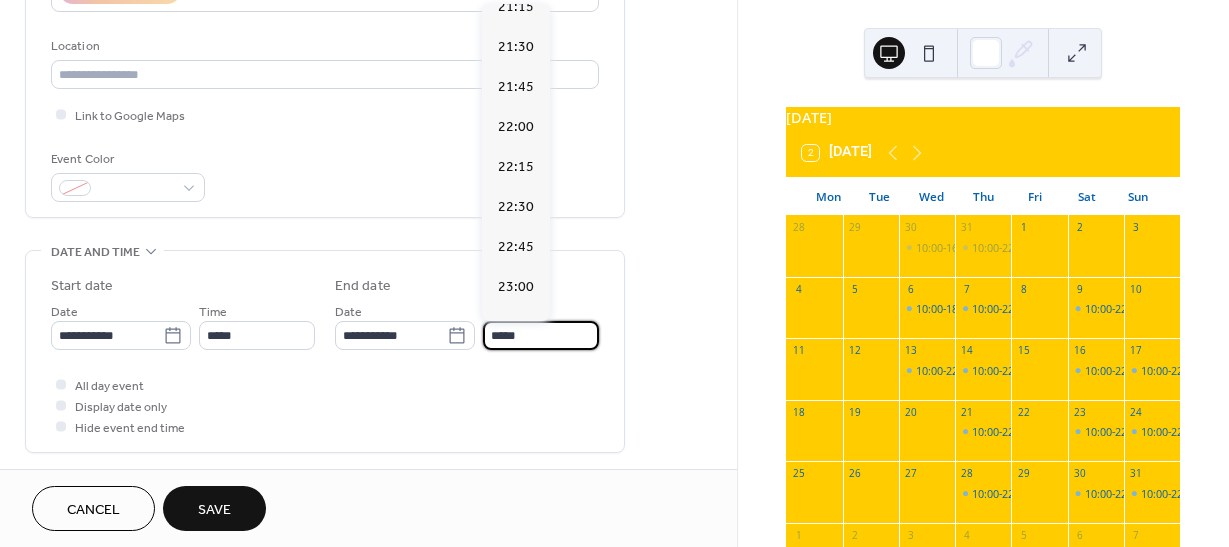 scroll, scrollTop: 1800, scrollLeft: 0, axis: vertical 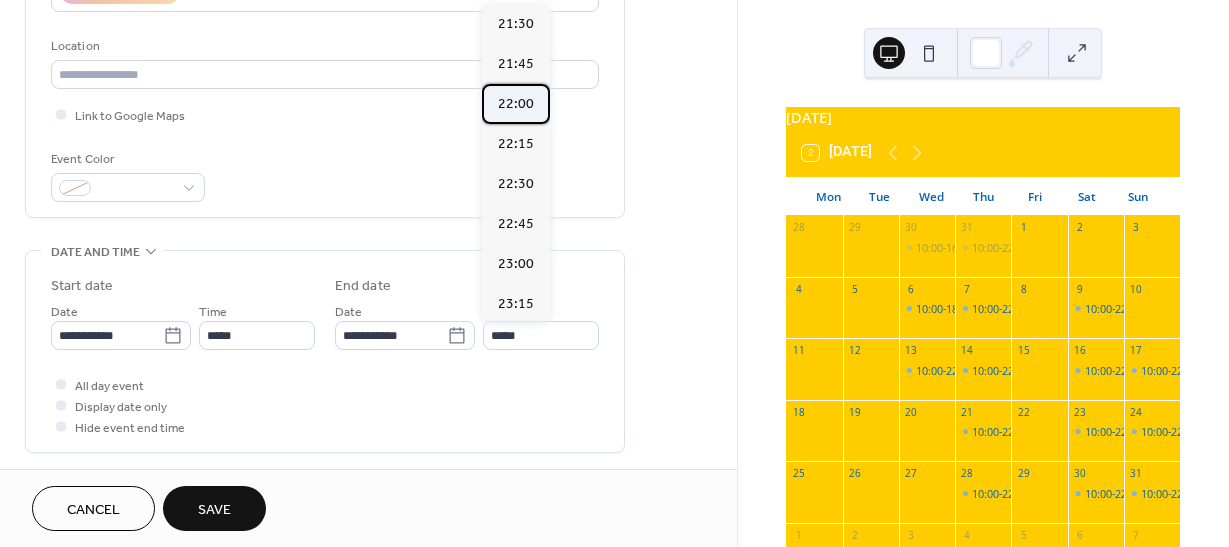 click on "22:00" at bounding box center (516, 104) 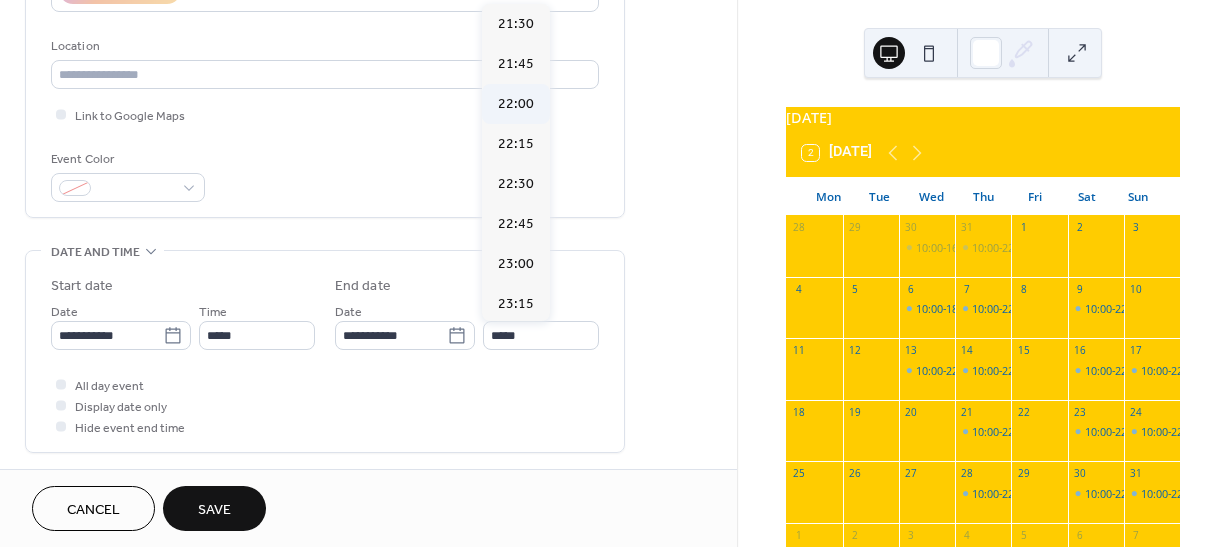 type on "*****" 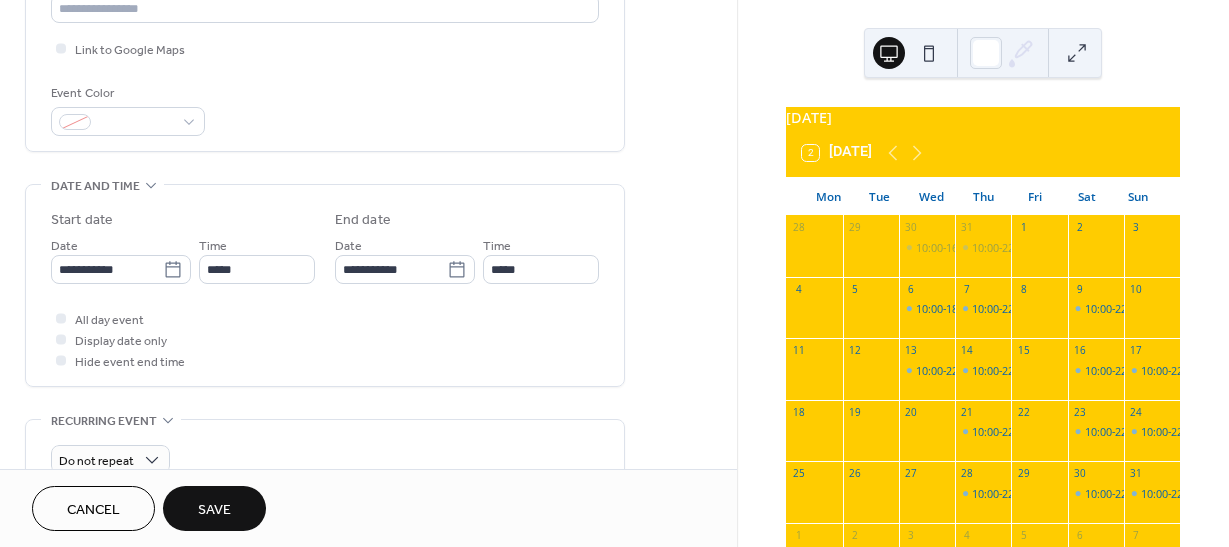 scroll, scrollTop: 500, scrollLeft: 0, axis: vertical 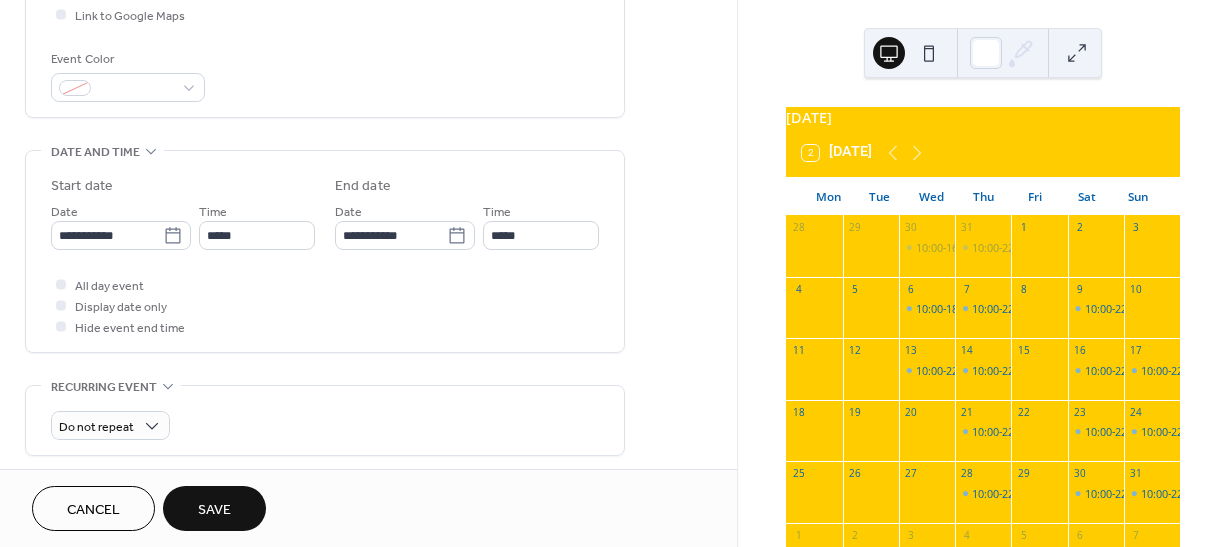 click on "Save" at bounding box center [214, 508] 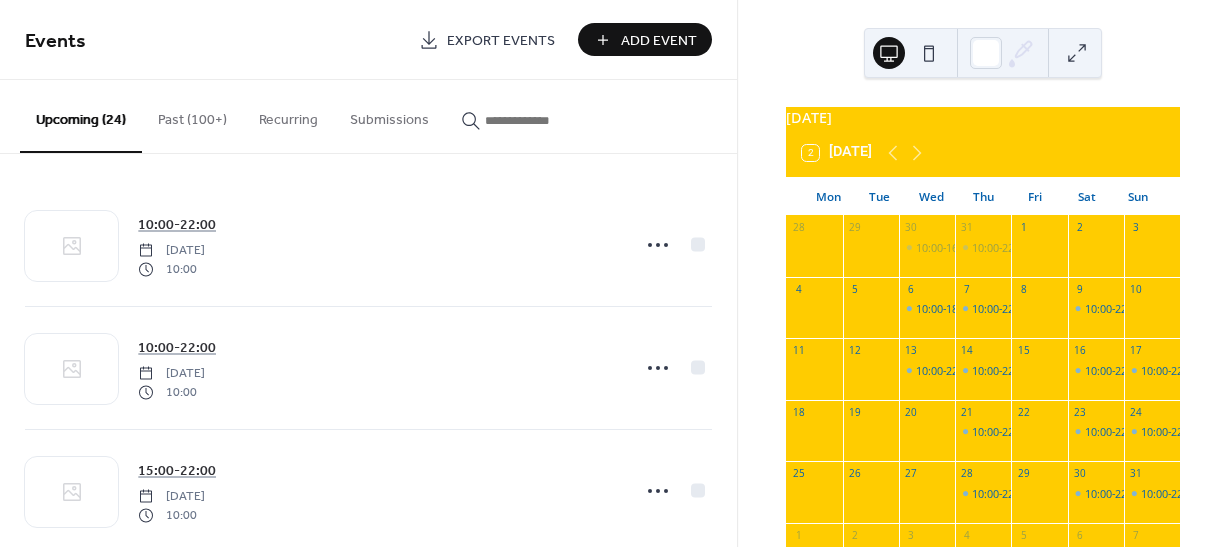 click on "Add Event" at bounding box center (659, 41) 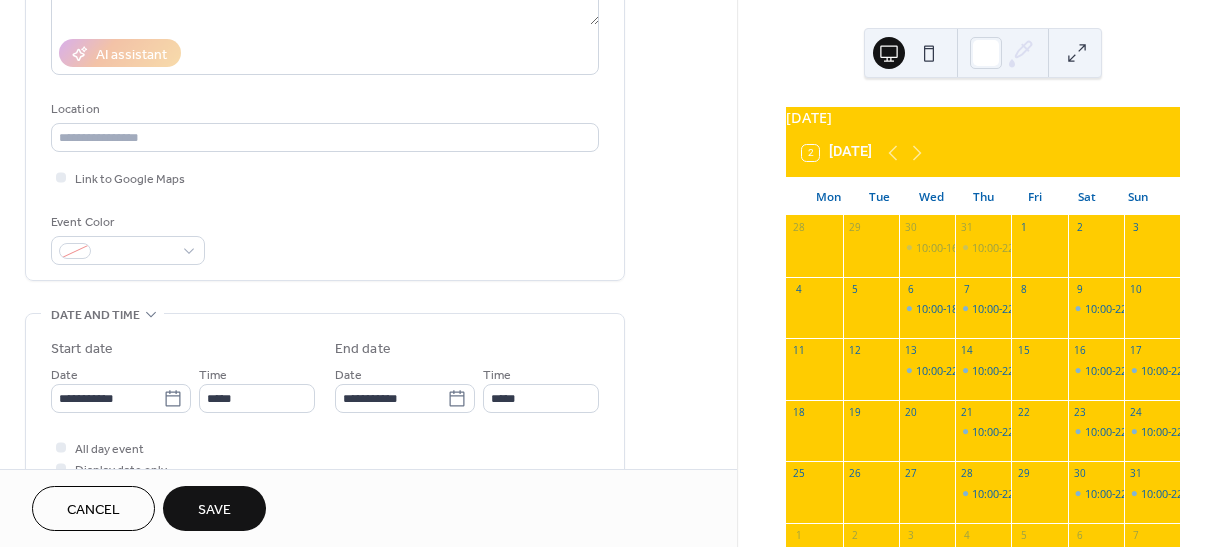 scroll, scrollTop: 500, scrollLeft: 0, axis: vertical 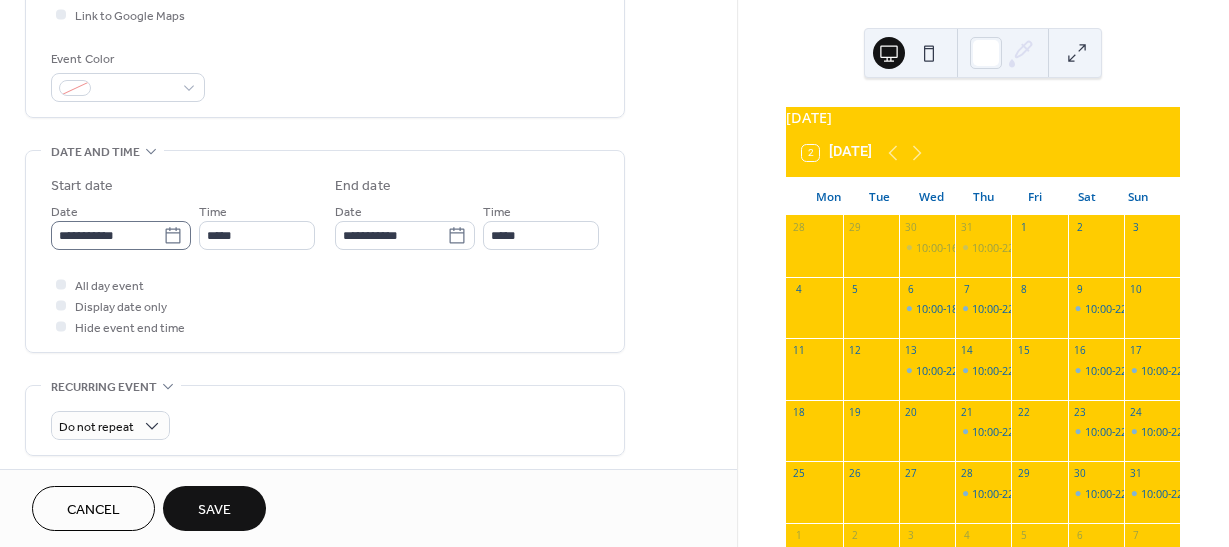 type on "**********" 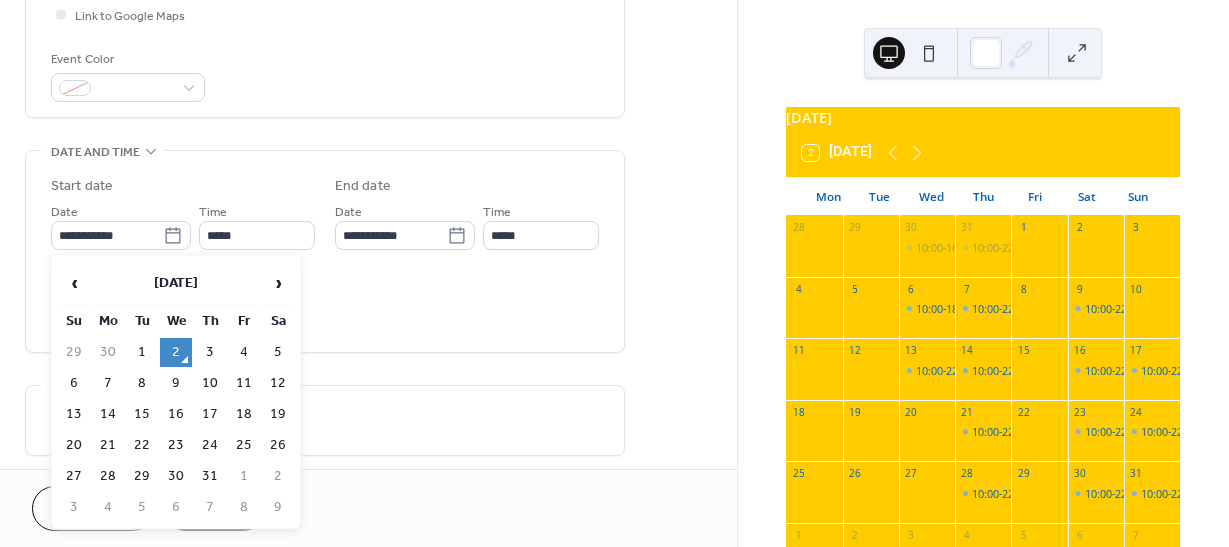 drag, startPoint x: 174, startPoint y: 229, endPoint x: 195, endPoint y: 203, distance: 33.42155 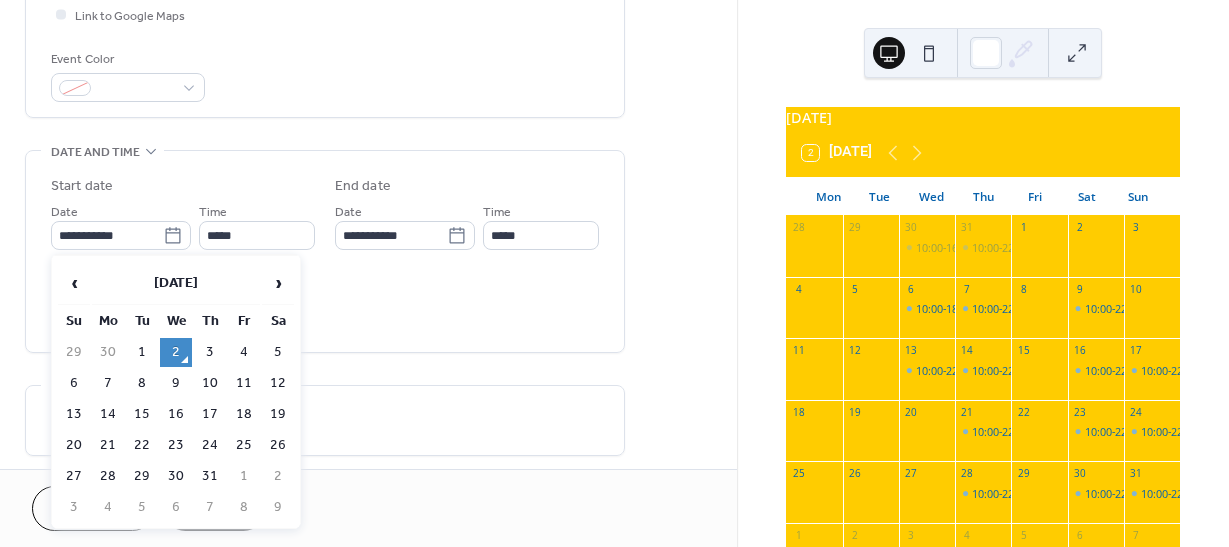 click 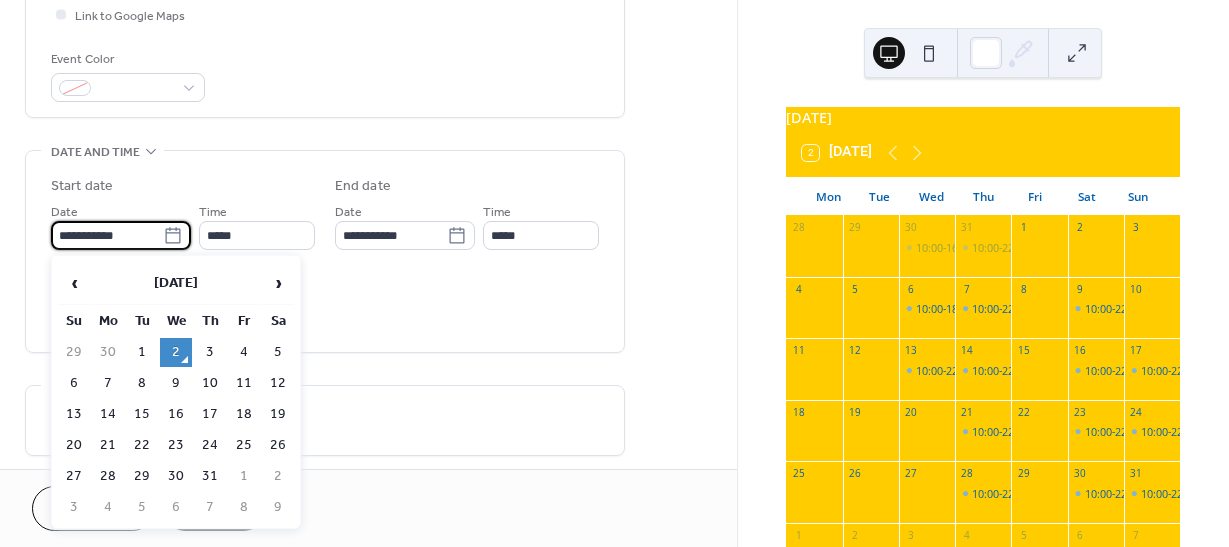 click on "**********" at bounding box center (107, 235) 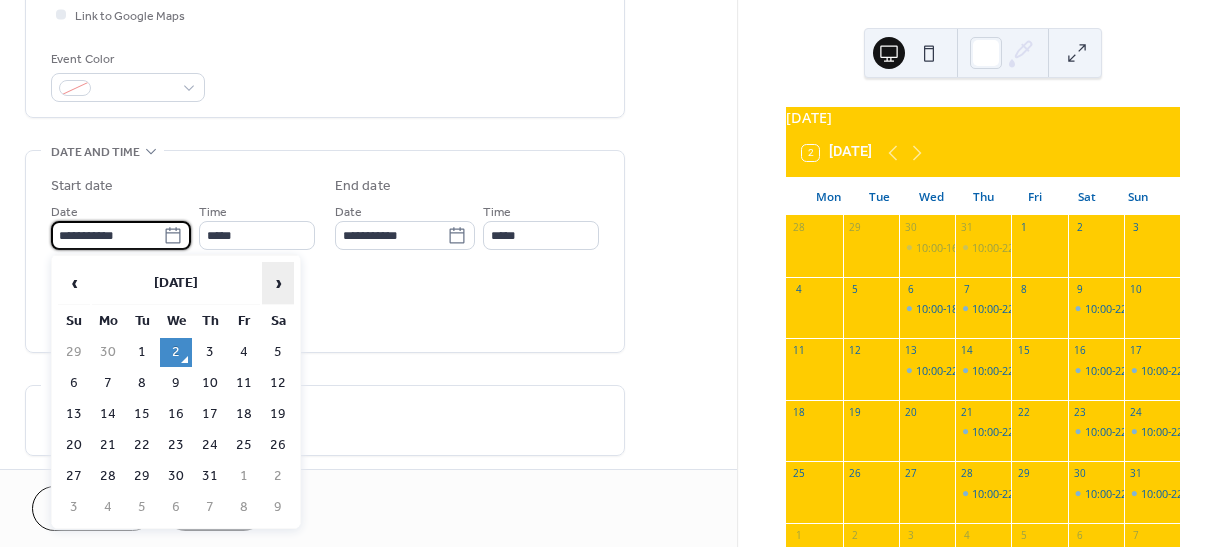 click on "›" at bounding box center [278, 283] 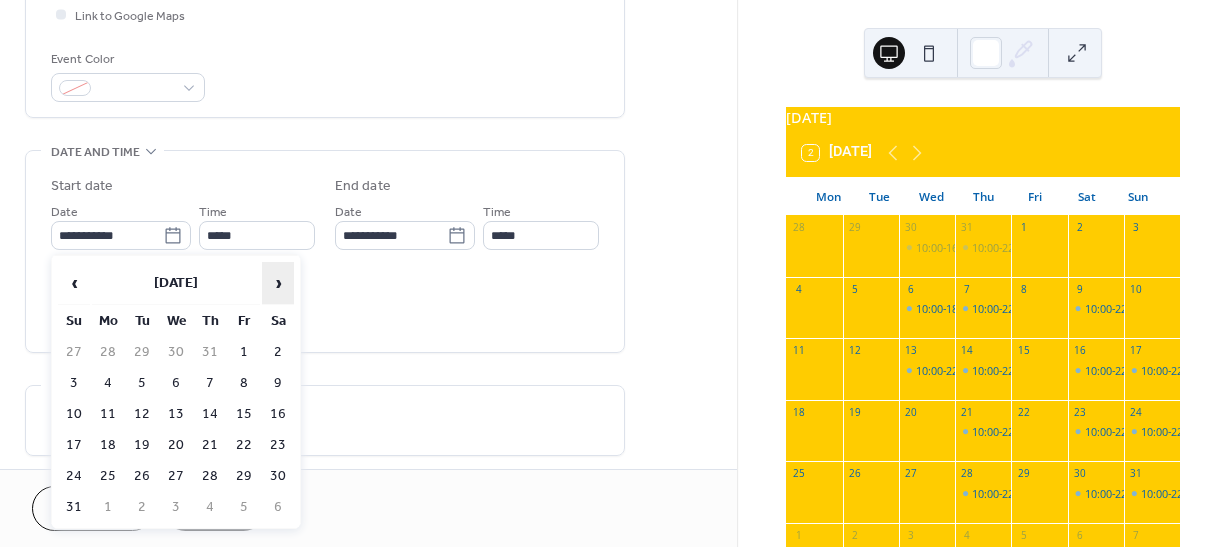 click on "›" at bounding box center (278, 283) 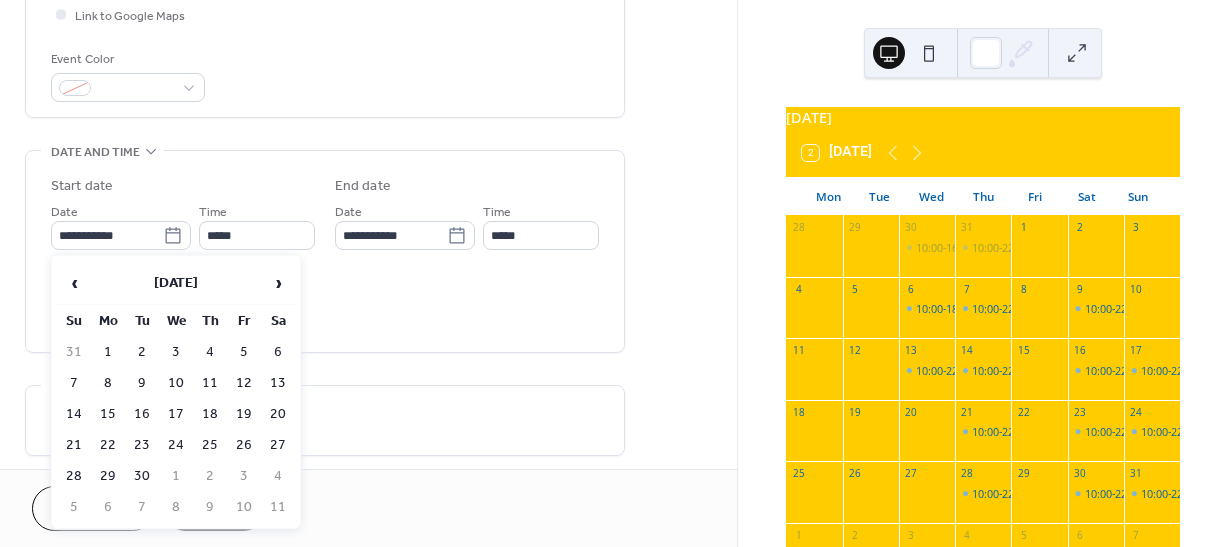 click on "11" at bounding box center [210, 383] 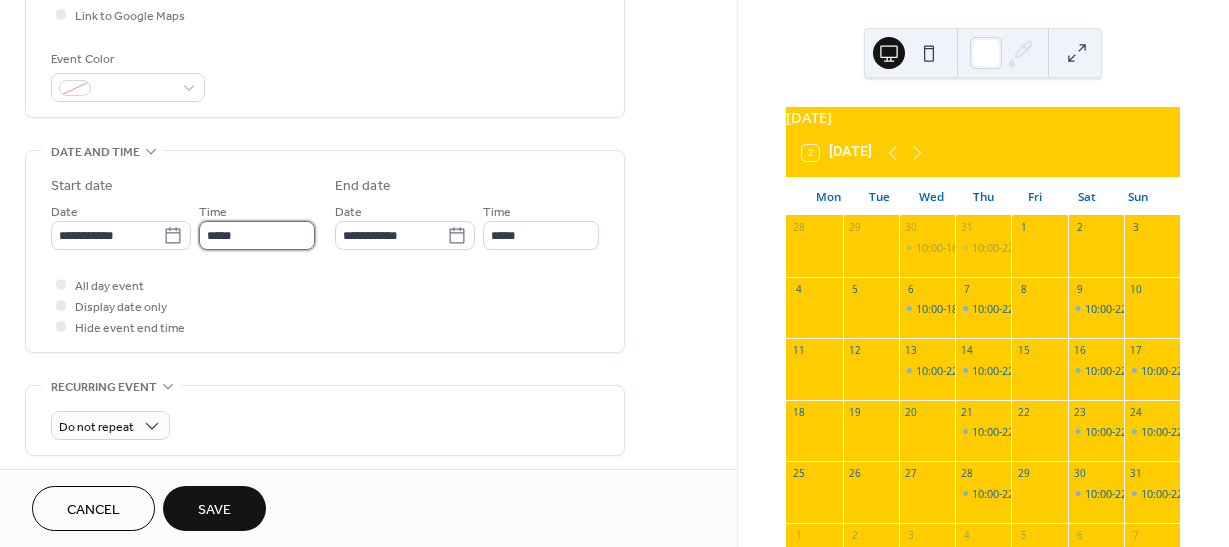 click on "*****" at bounding box center [257, 235] 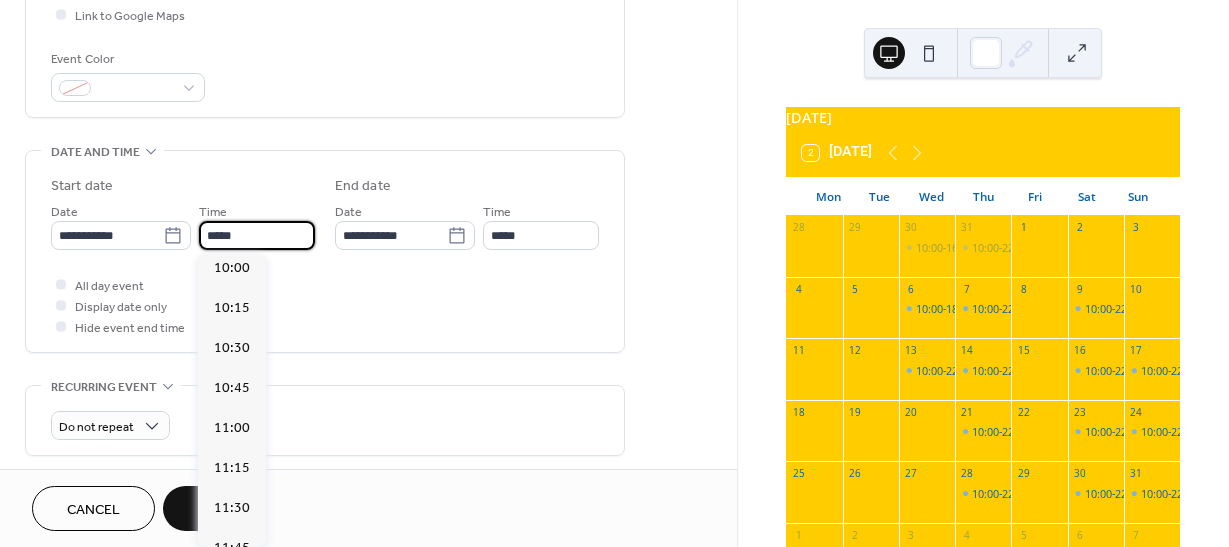scroll, scrollTop: 1568, scrollLeft: 0, axis: vertical 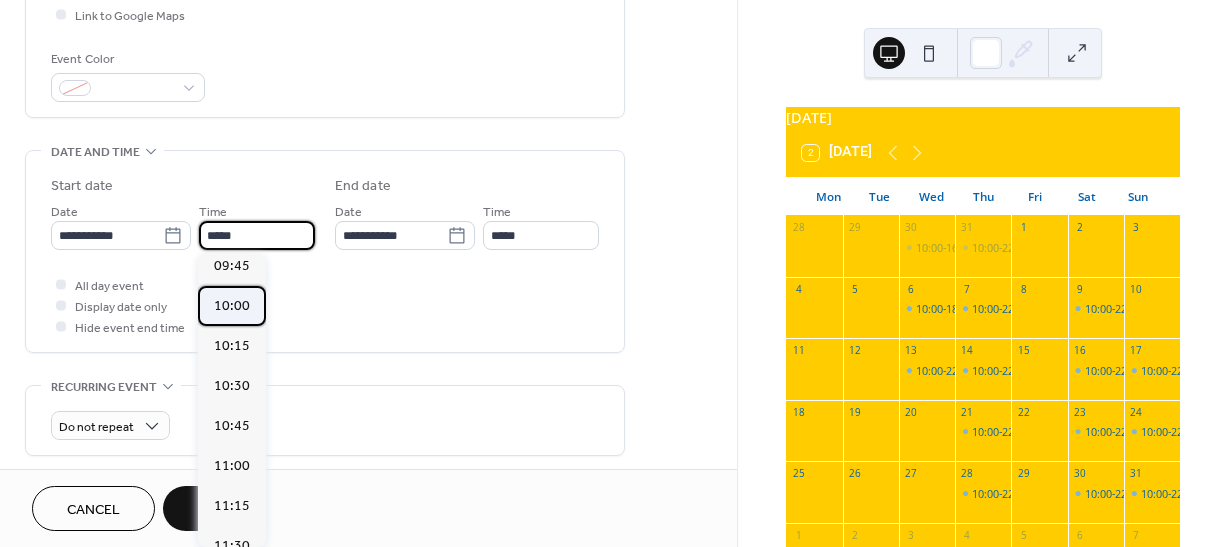 click on "10:00" at bounding box center [232, 306] 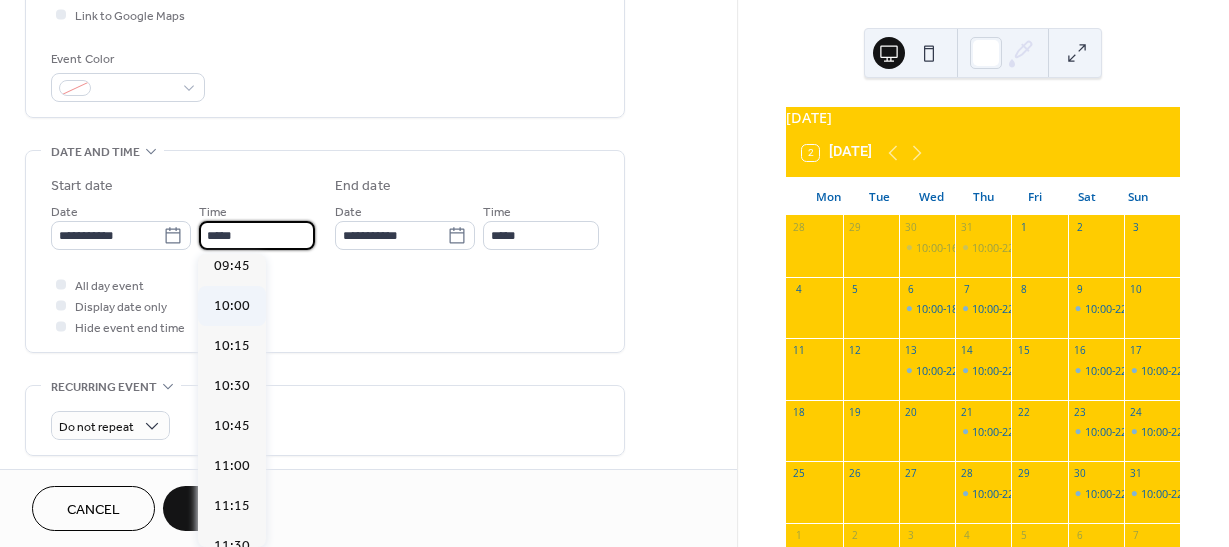 type on "*****" 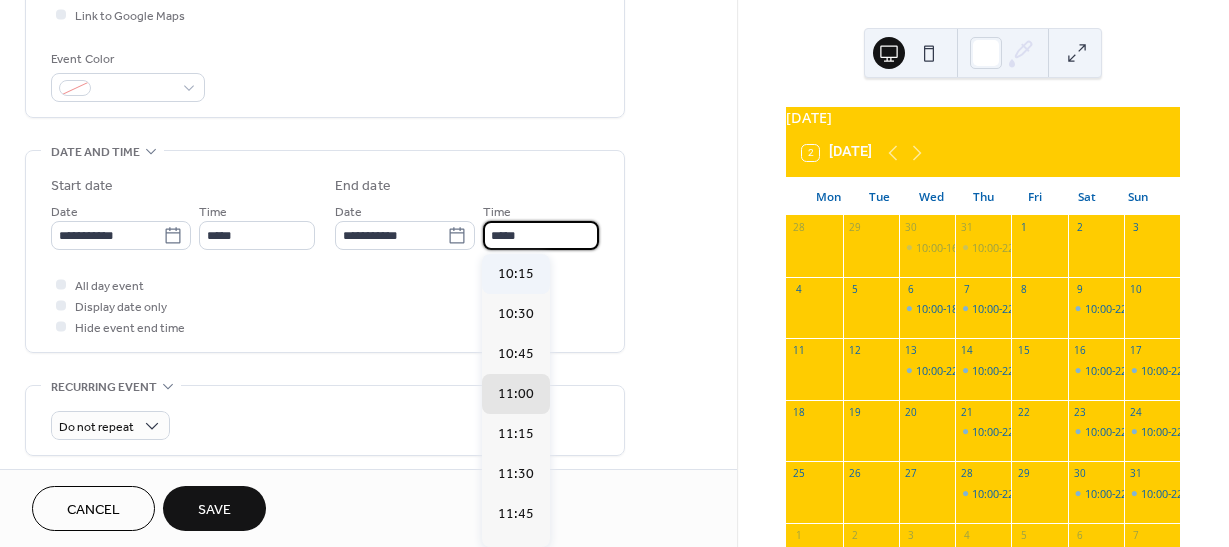 drag, startPoint x: 532, startPoint y: 226, endPoint x: 500, endPoint y: 262, distance: 48.166378 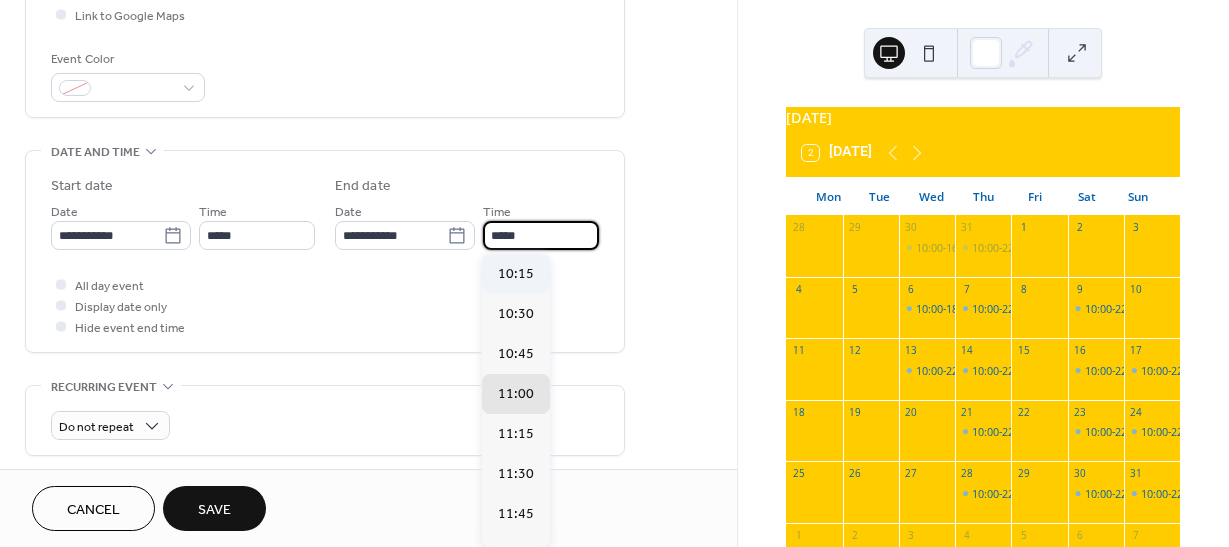 click on "*****" at bounding box center [541, 235] 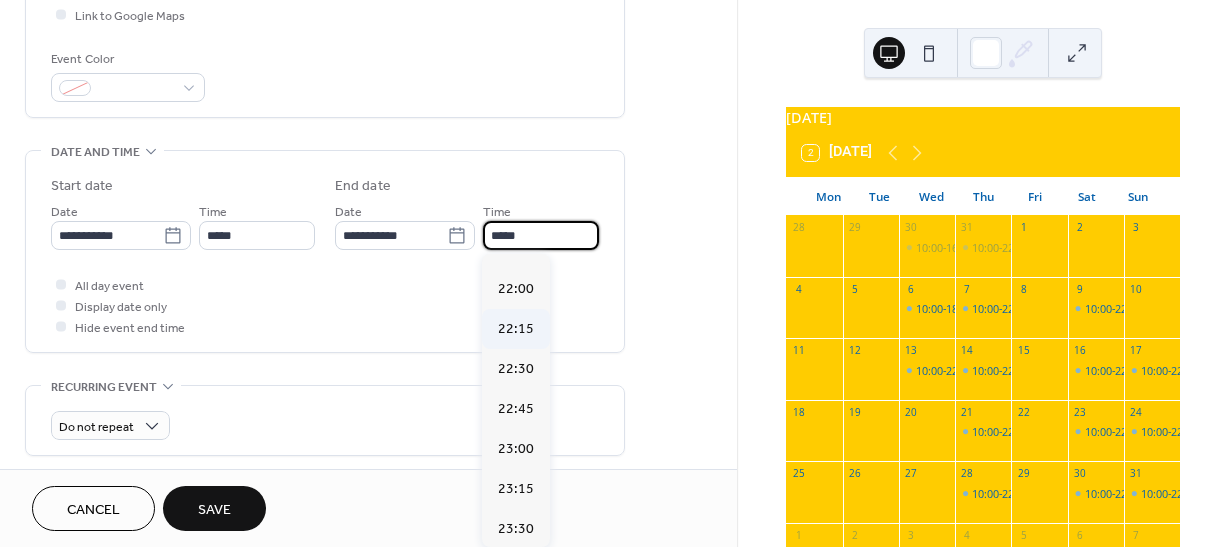 scroll, scrollTop: 1862, scrollLeft: 0, axis: vertical 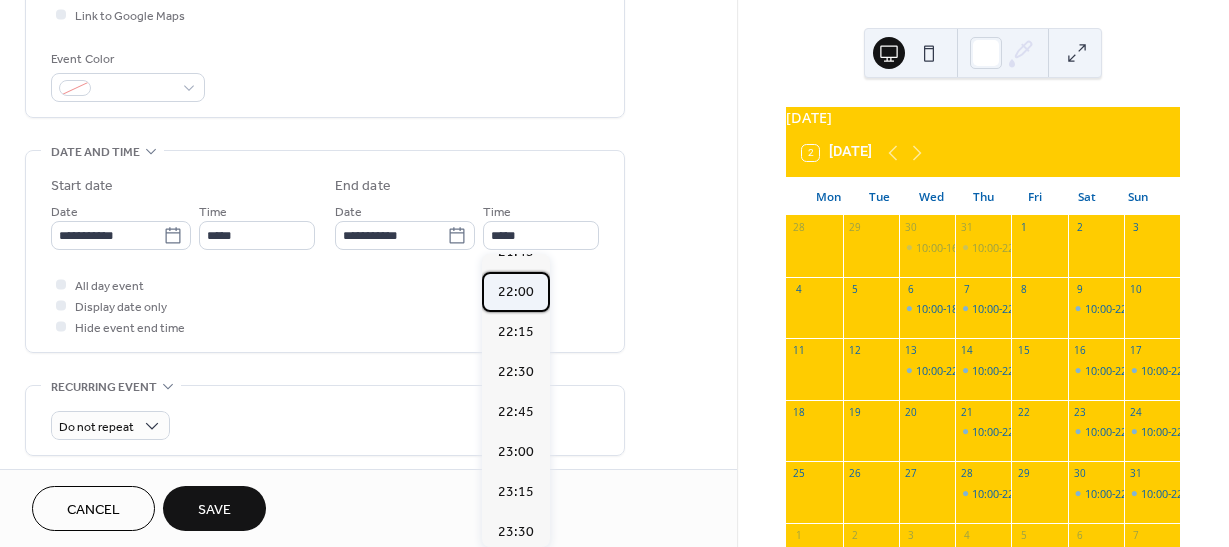 click on "22:00" at bounding box center (516, 292) 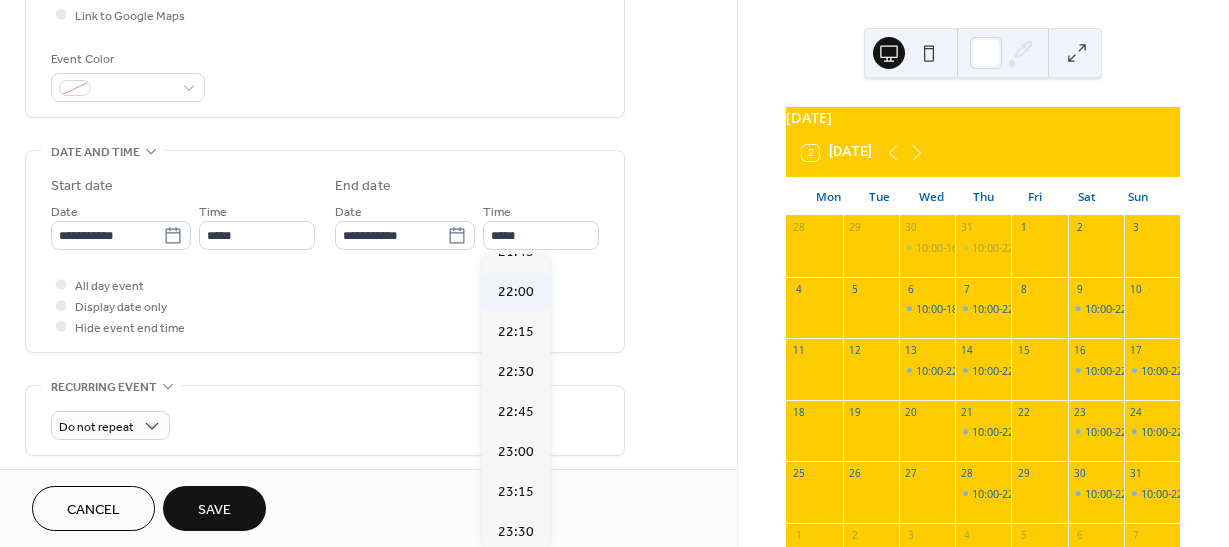 type on "*****" 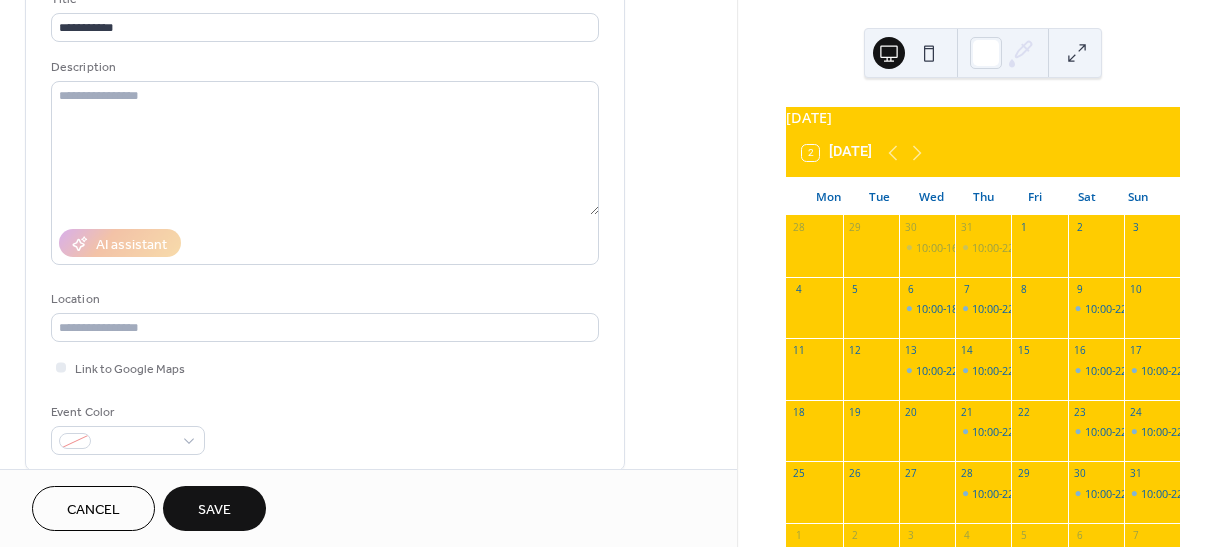 scroll, scrollTop: 0, scrollLeft: 0, axis: both 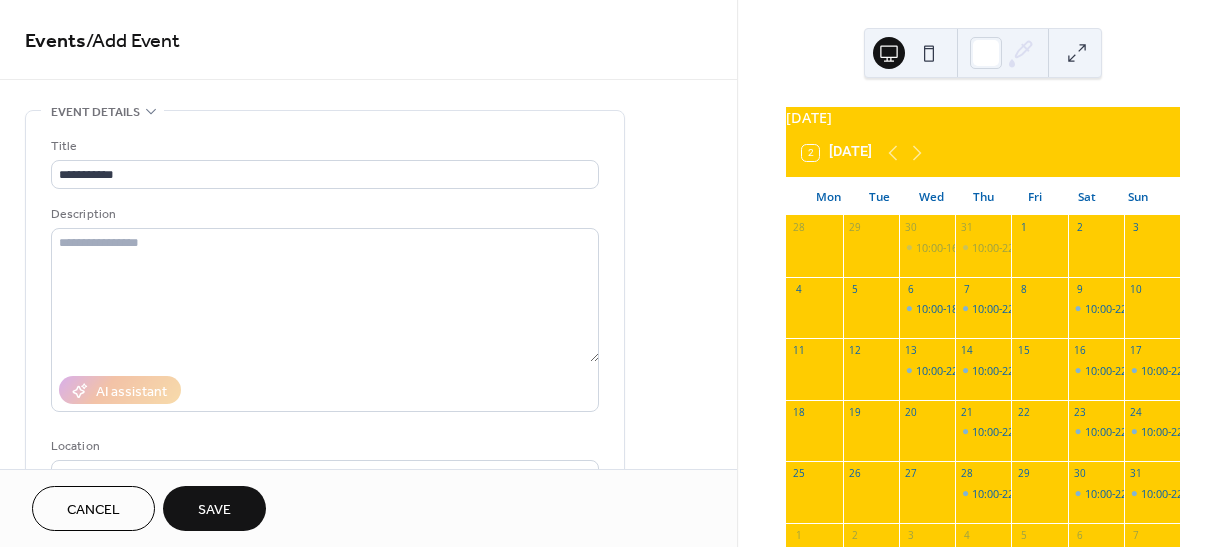click on "Save" at bounding box center (214, 510) 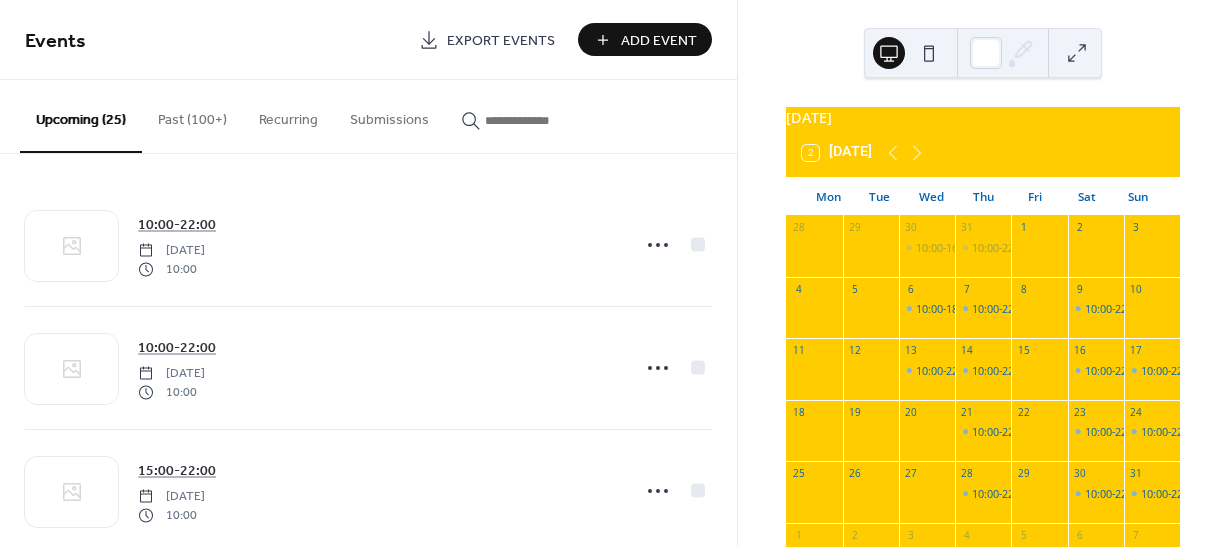 click on "Add Event" at bounding box center (659, 41) 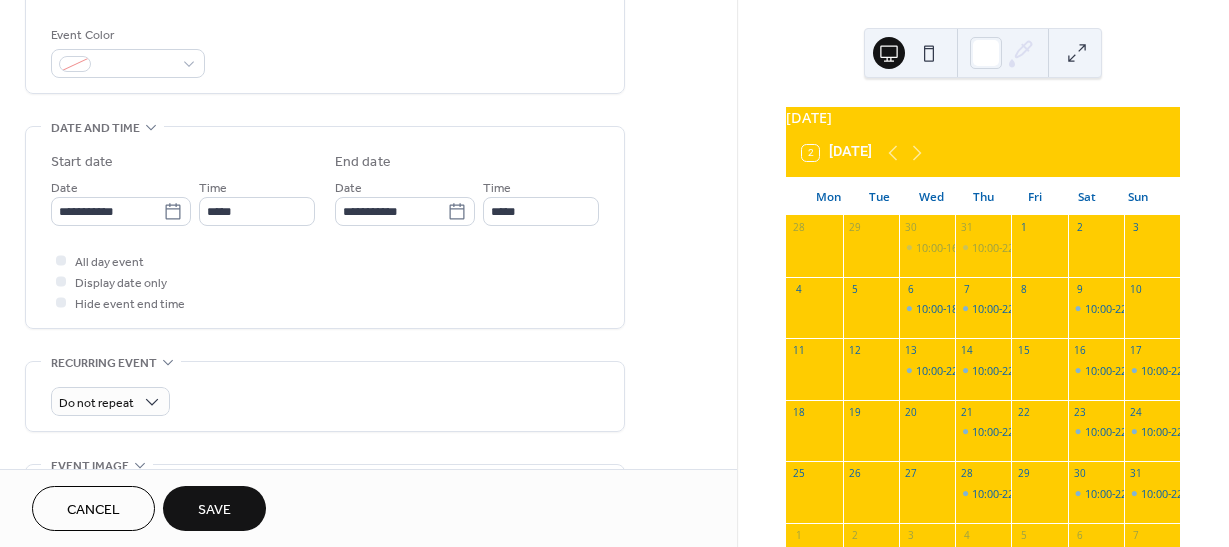 scroll, scrollTop: 600, scrollLeft: 0, axis: vertical 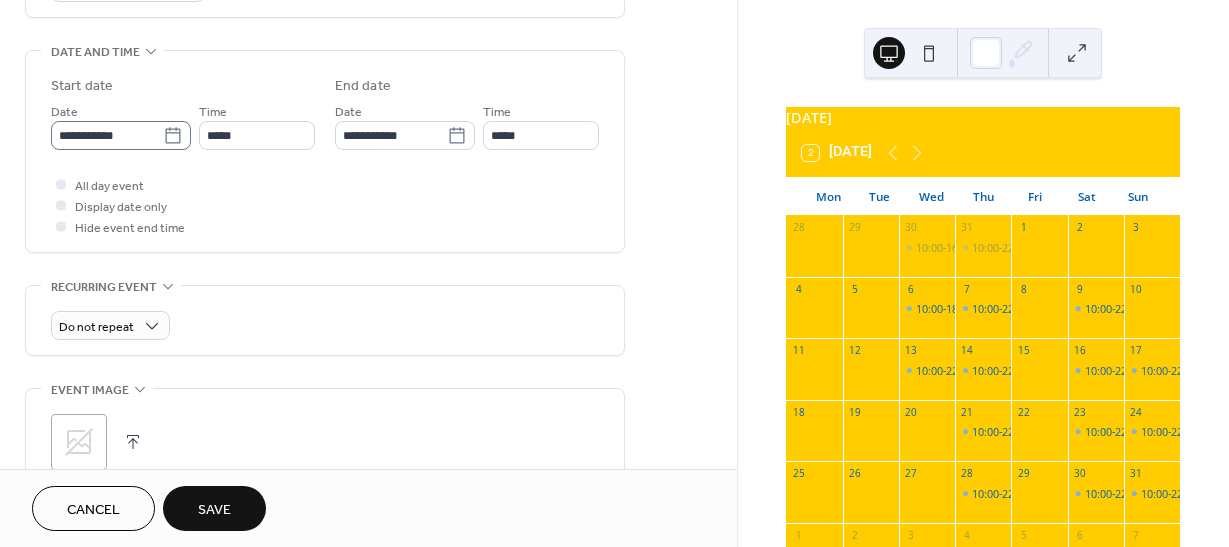 type on "**********" 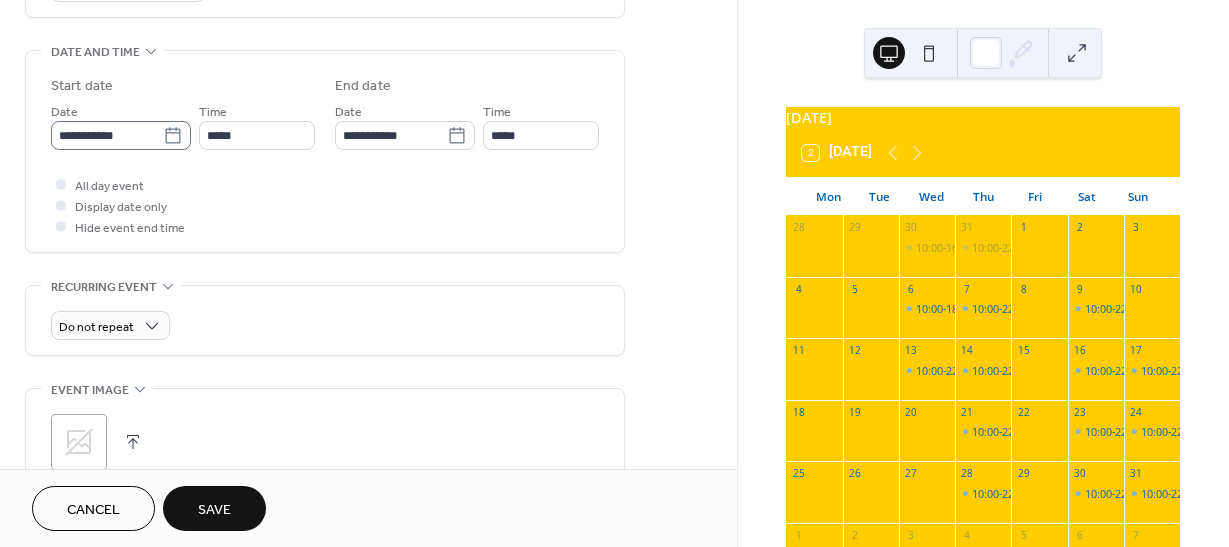 click 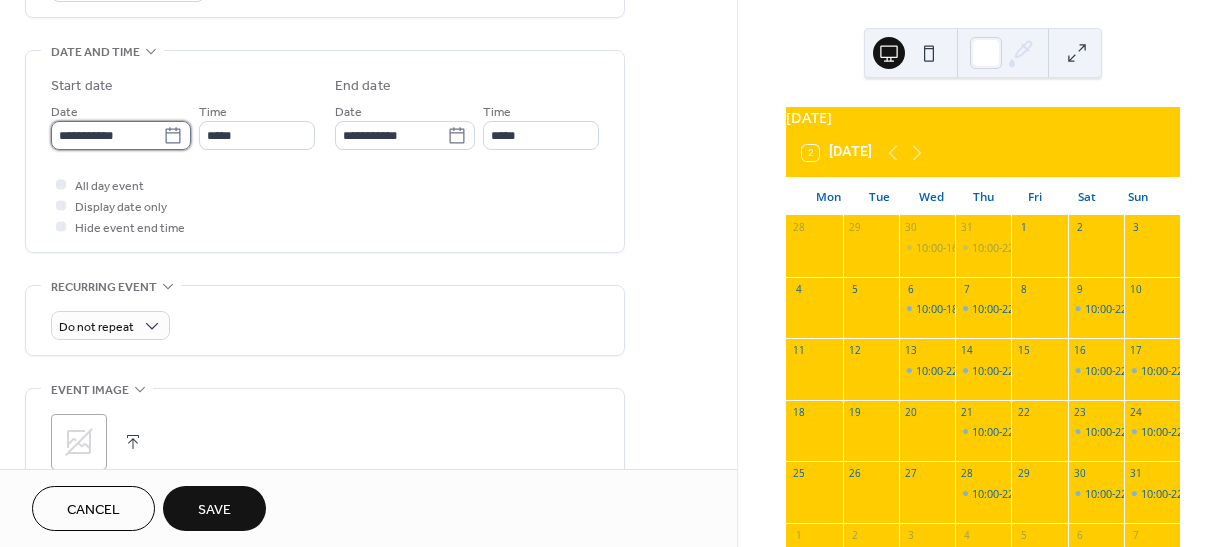 click on "**********" at bounding box center [107, 135] 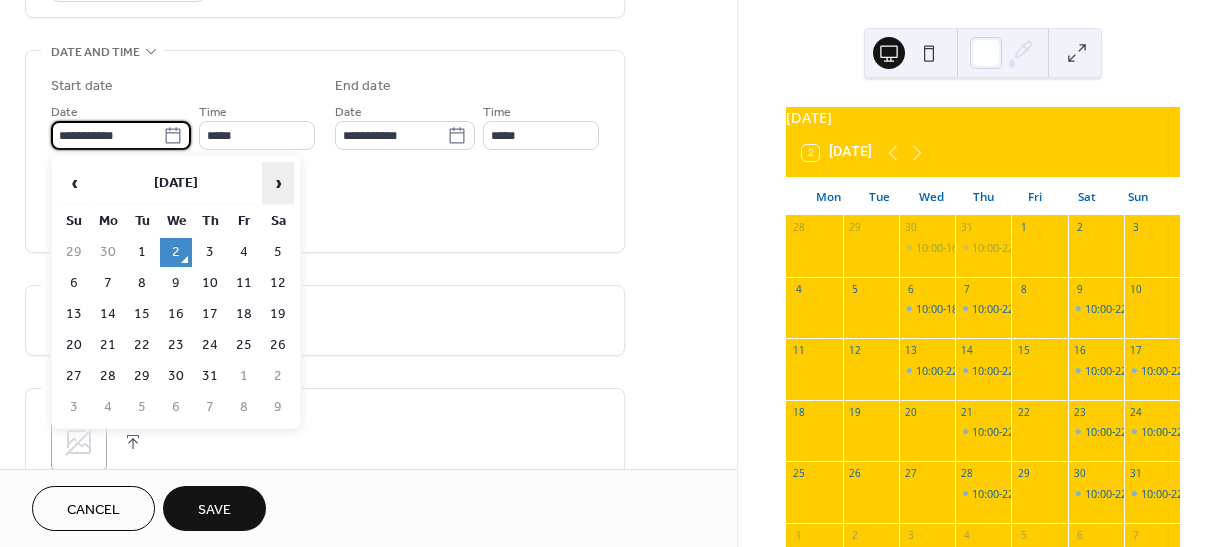 click on "›" at bounding box center (278, 183) 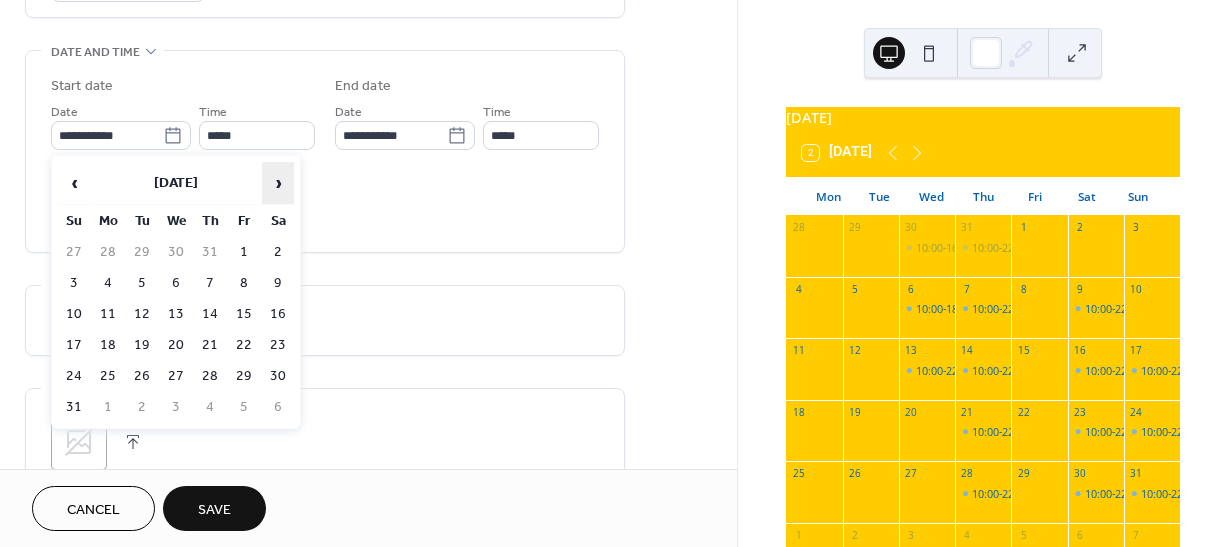click on "›" at bounding box center (278, 183) 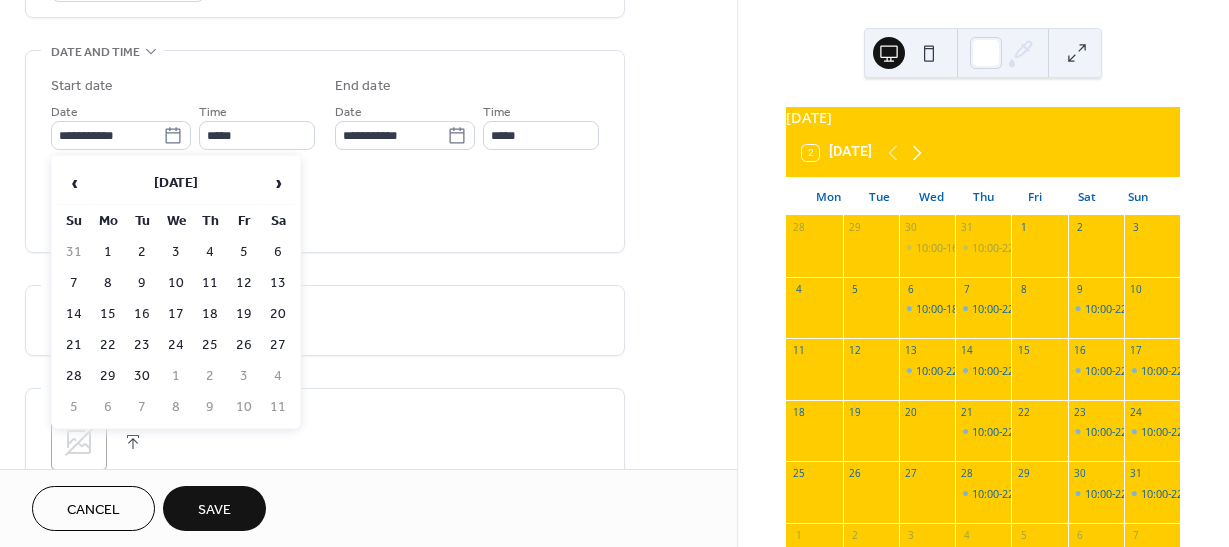 click 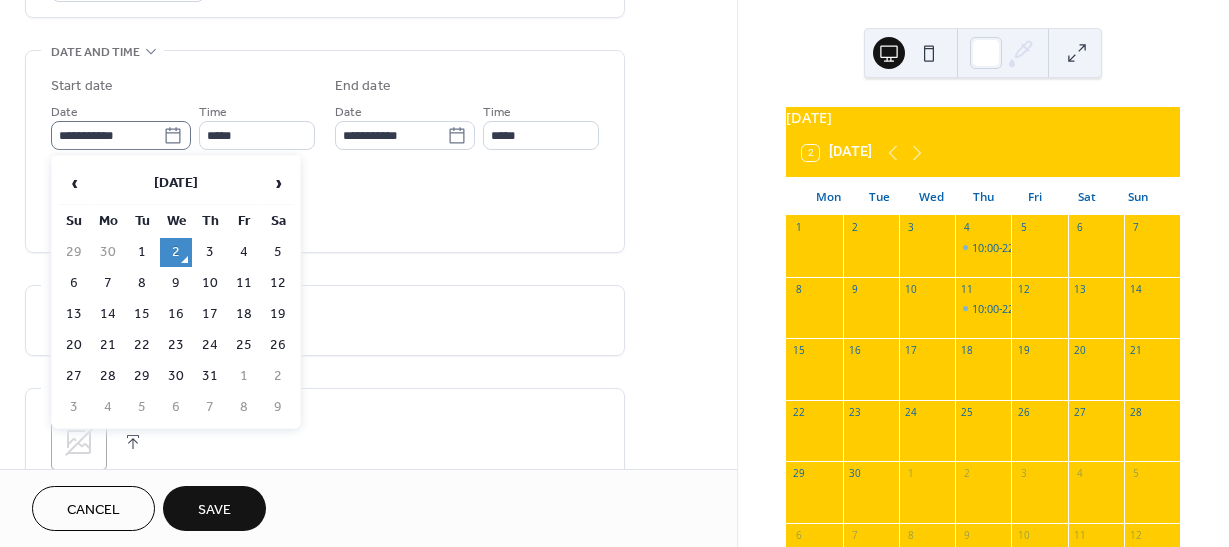 click 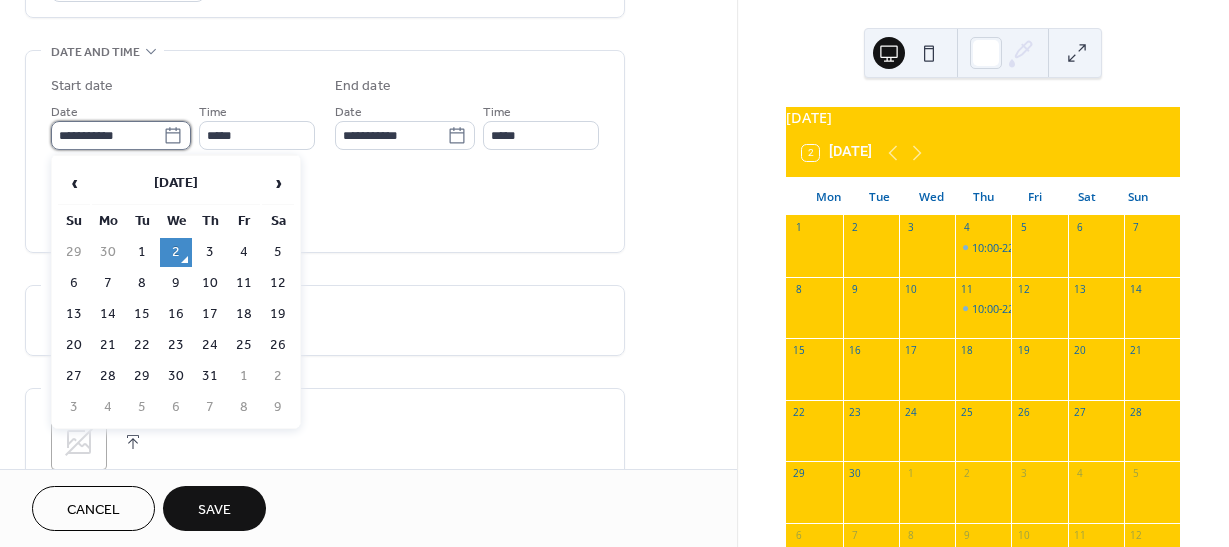 click on "**********" at bounding box center [107, 135] 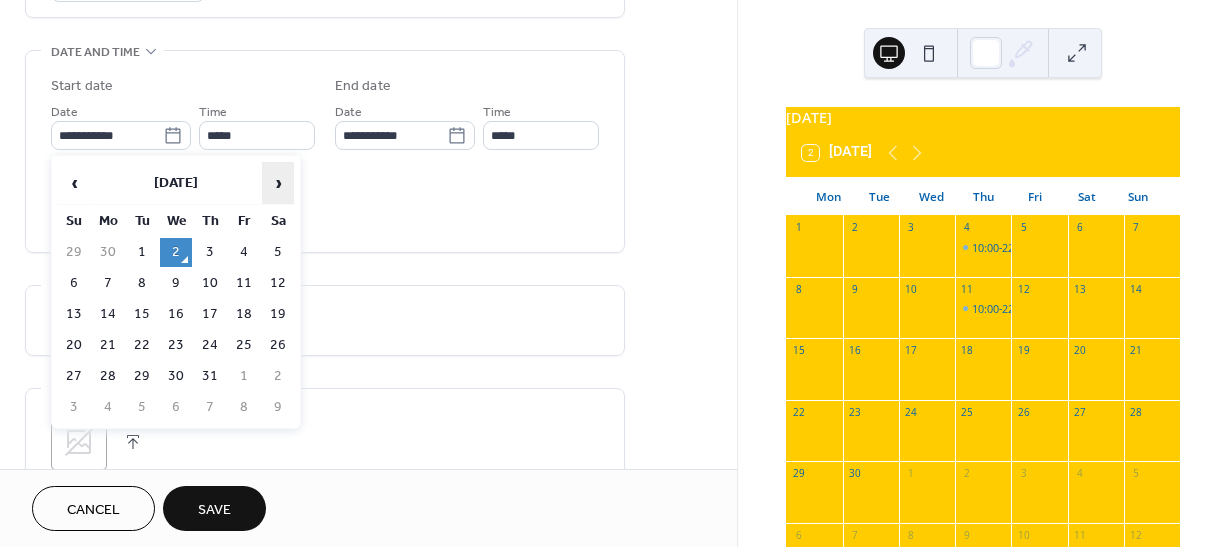 click on "›" at bounding box center [278, 183] 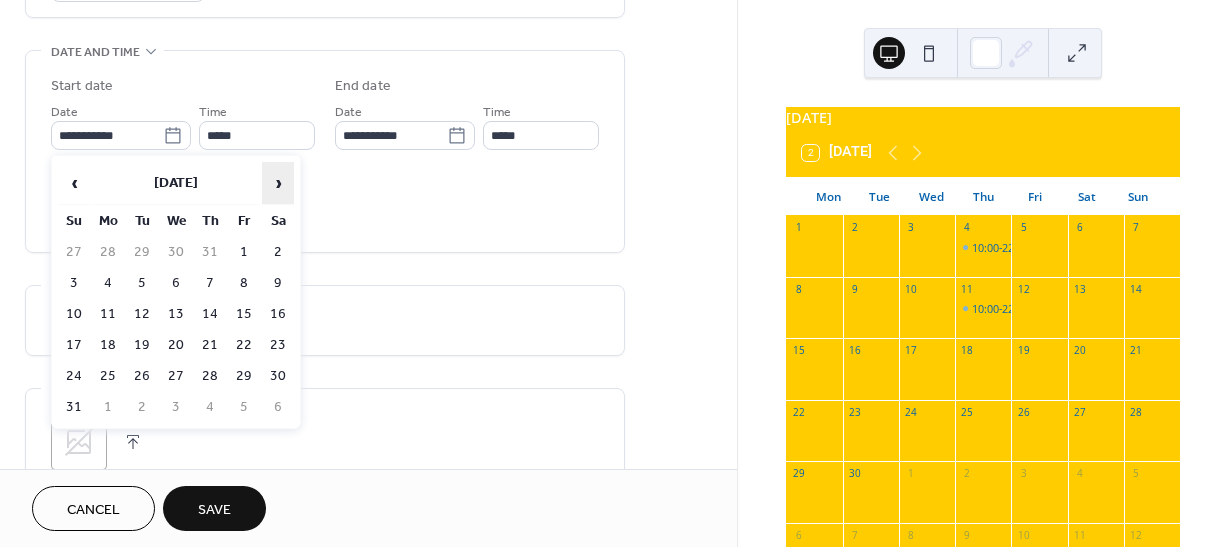click on "›" at bounding box center [278, 183] 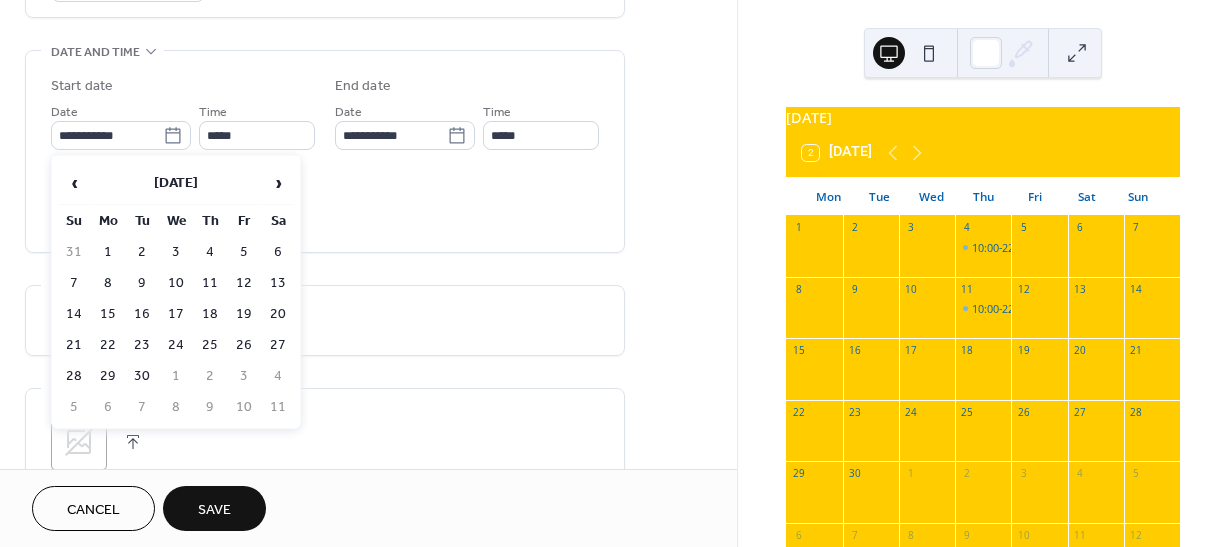 click on "18" at bounding box center [210, 314] 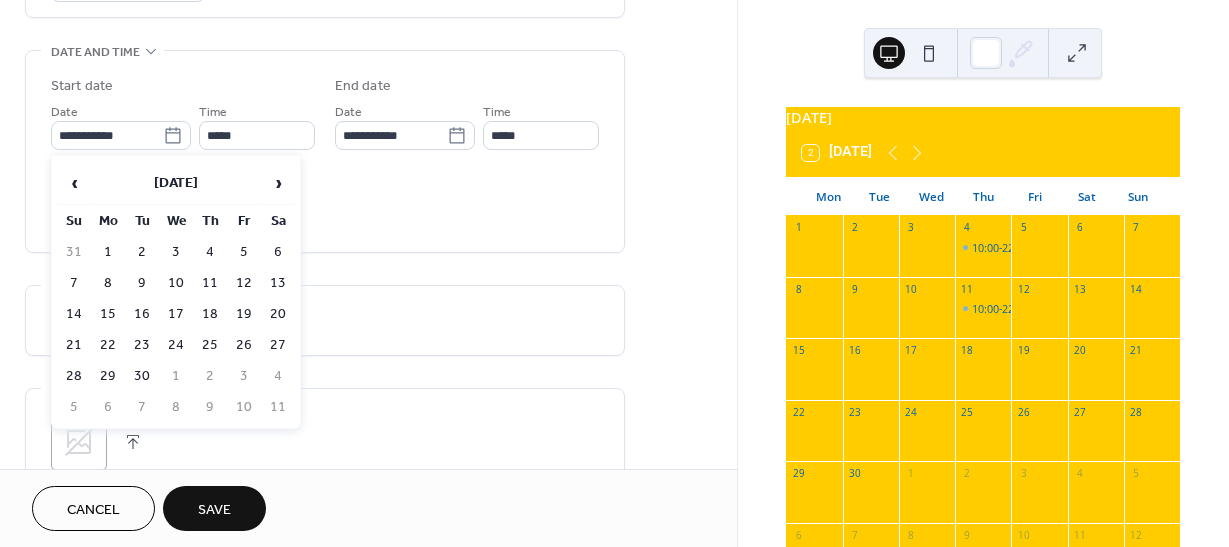 type on "**********" 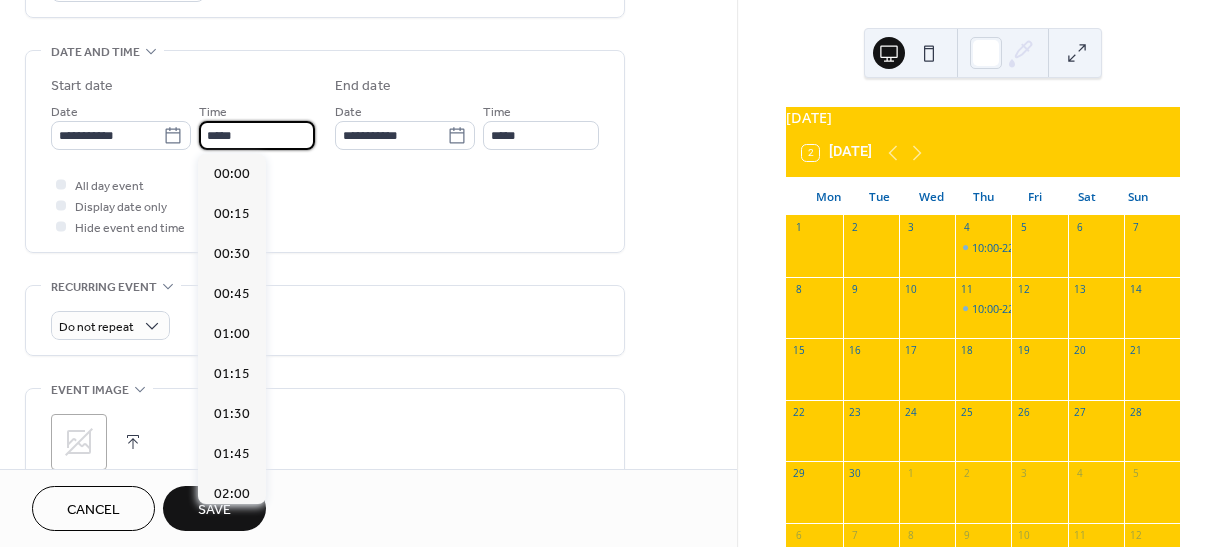 click on "*****" at bounding box center (257, 135) 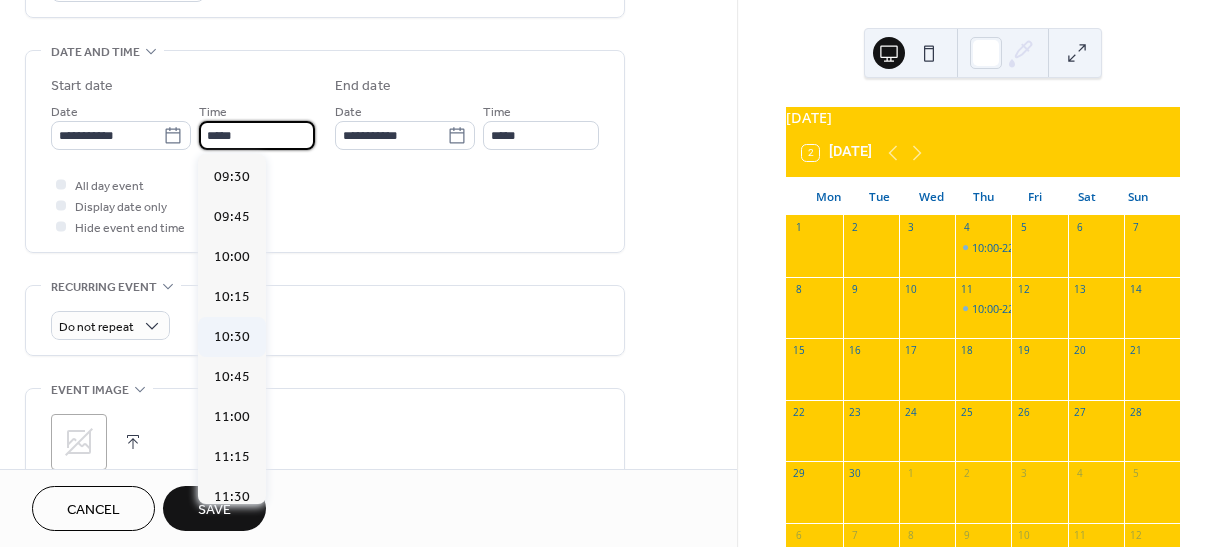 scroll, scrollTop: 1468, scrollLeft: 0, axis: vertical 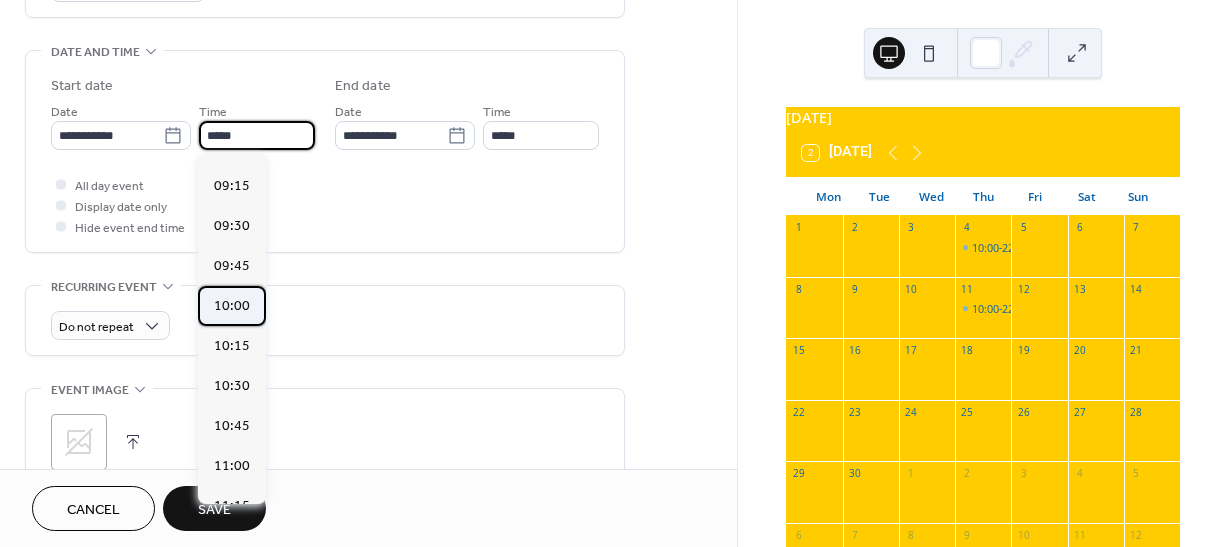 drag, startPoint x: 225, startPoint y: 345, endPoint x: 247, endPoint y: 306, distance: 44.777225 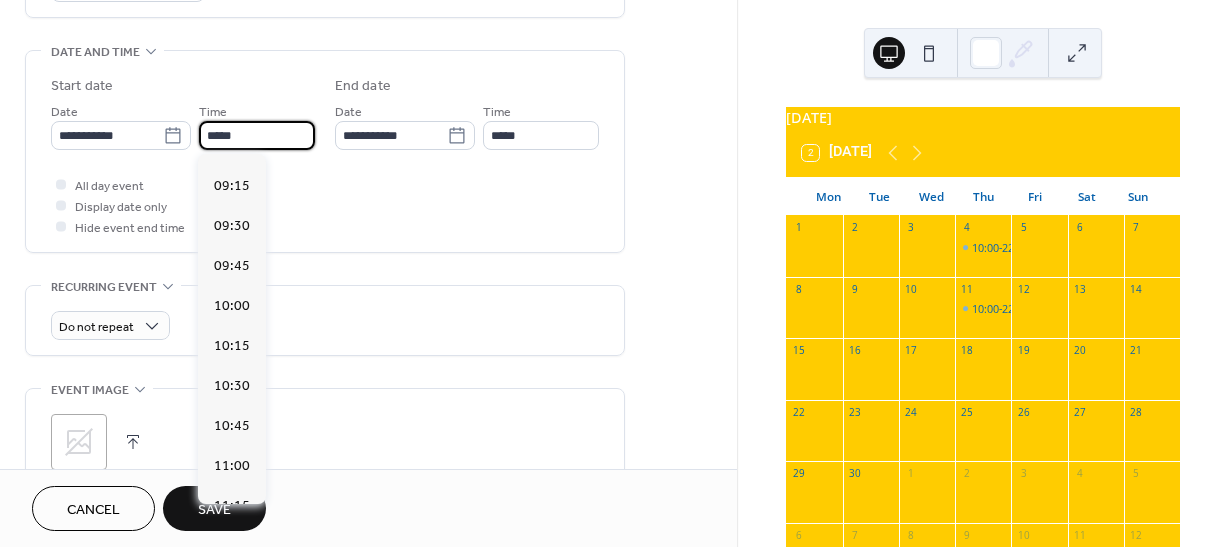 type on "*****" 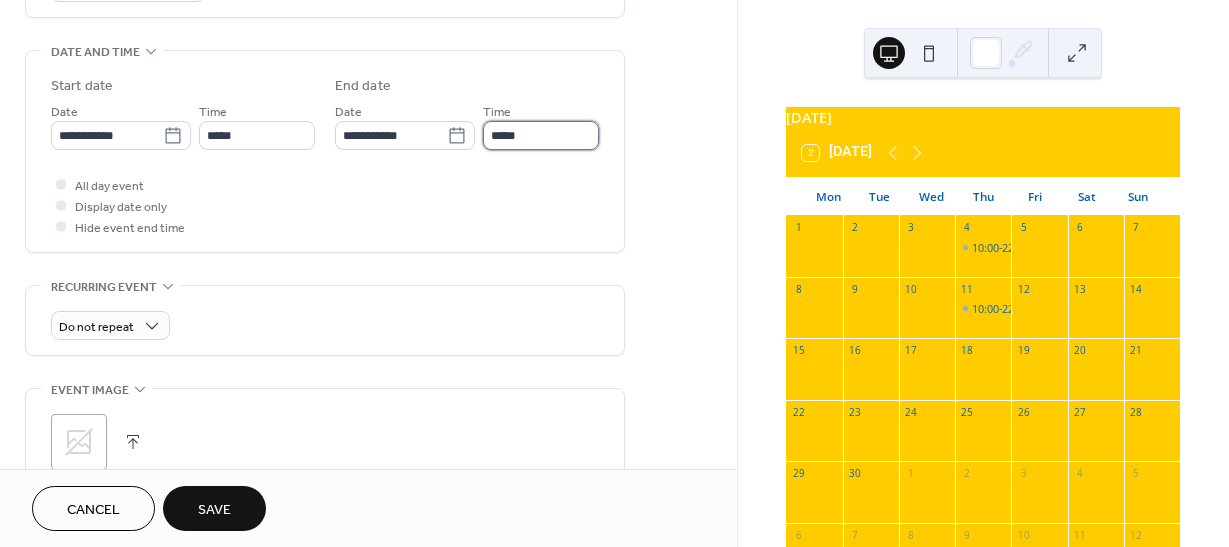 click on "*****" at bounding box center (541, 135) 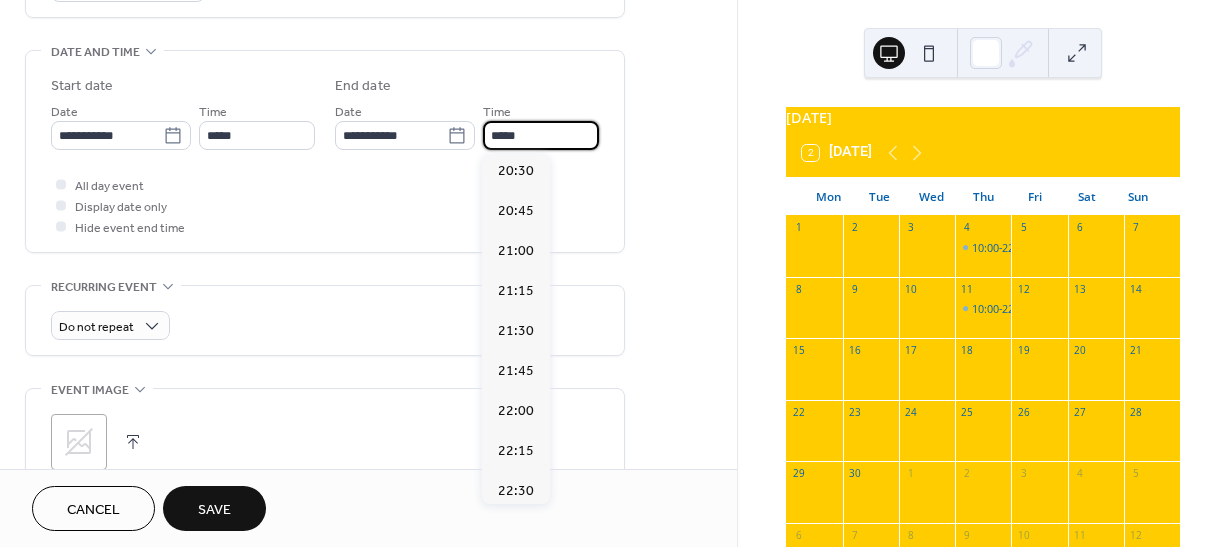 scroll, scrollTop: 1700, scrollLeft: 0, axis: vertical 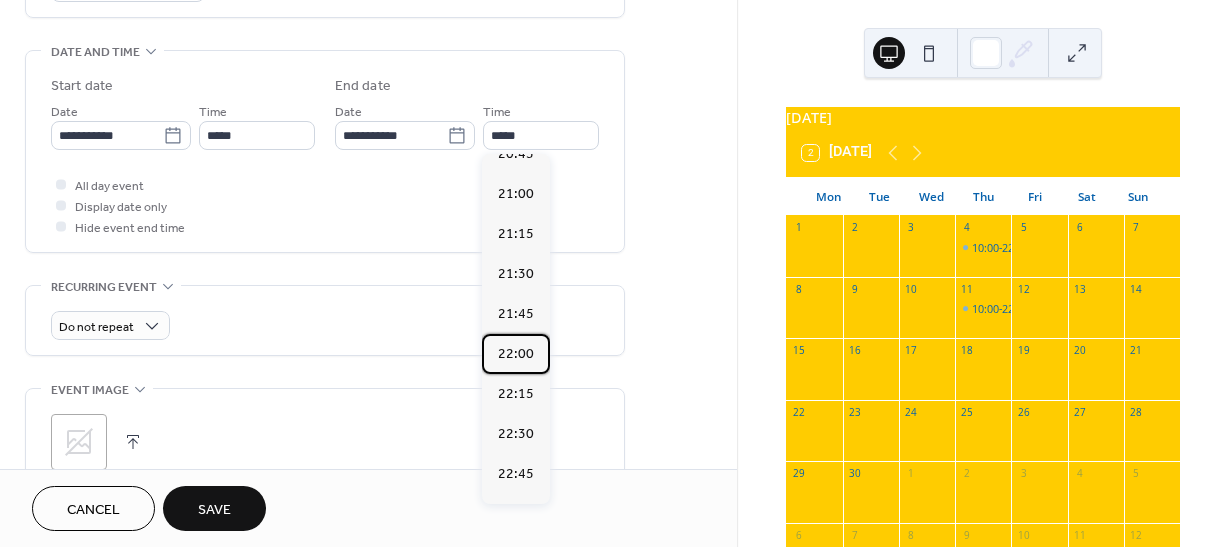 drag, startPoint x: 501, startPoint y: 399, endPoint x: 482, endPoint y: 350, distance: 52.554733 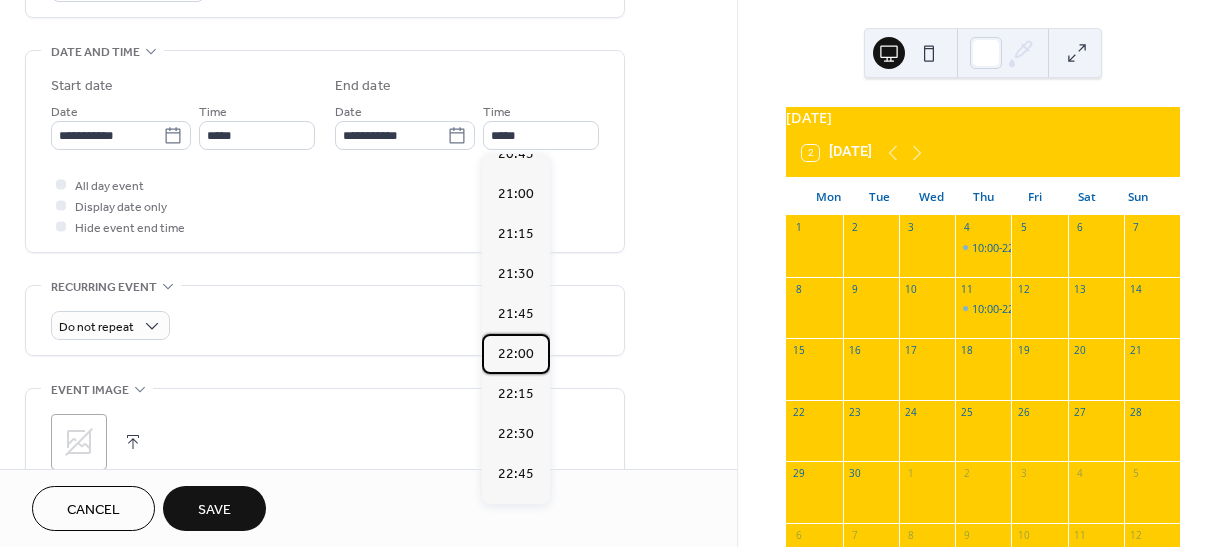 click on "22:00" at bounding box center [516, 354] 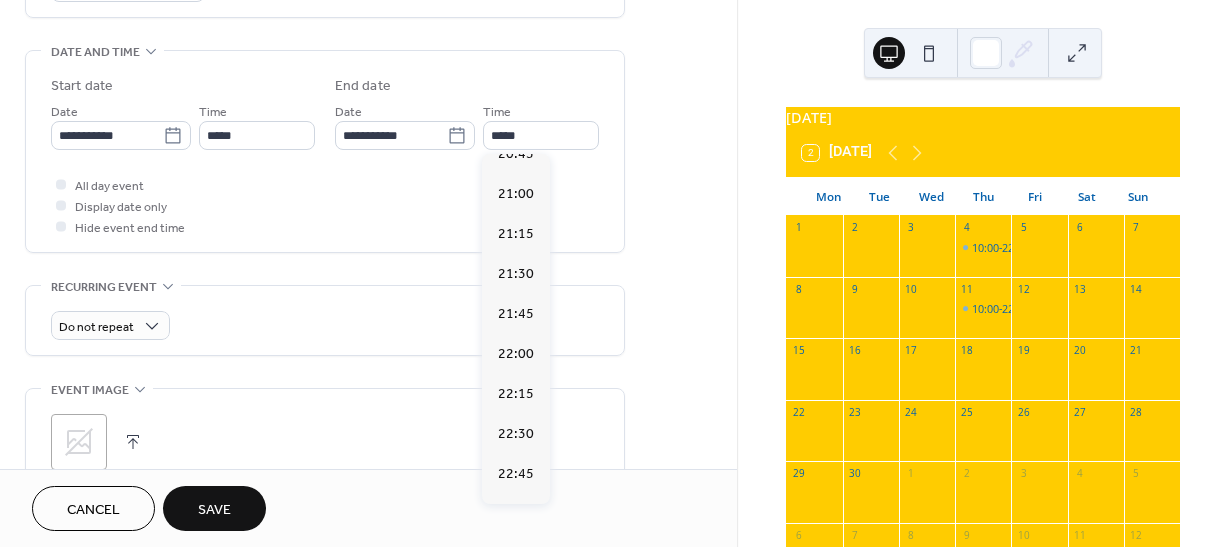 type on "*****" 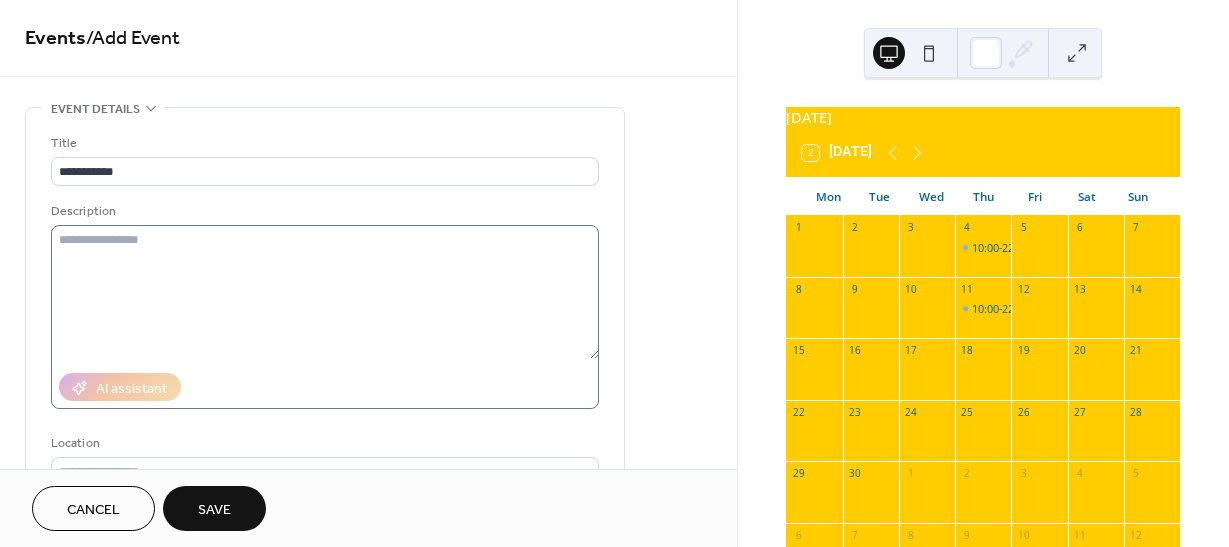 scroll, scrollTop: 0, scrollLeft: 0, axis: both 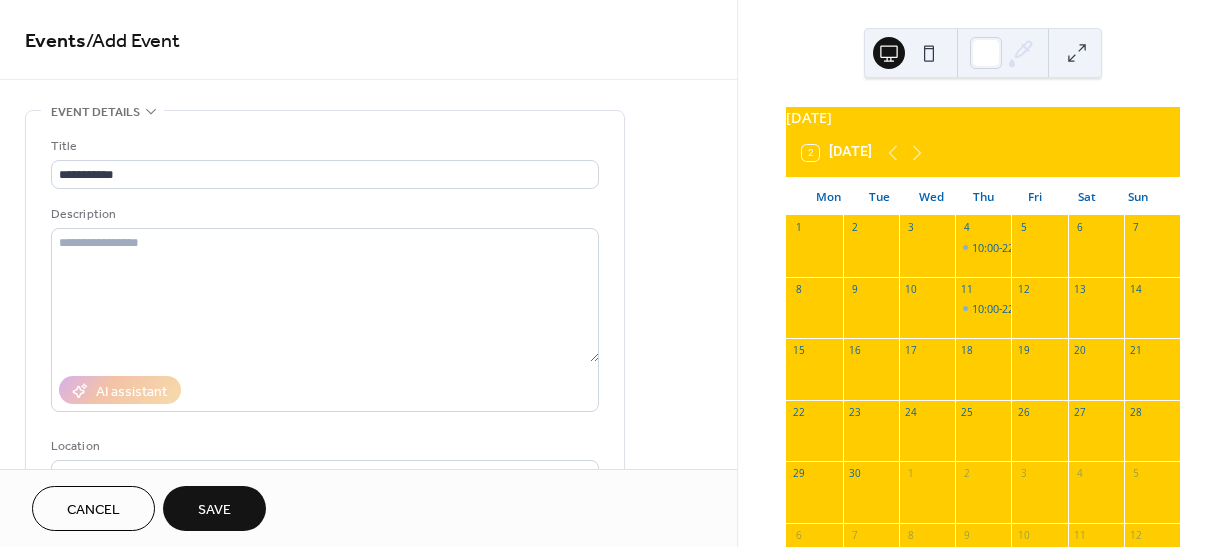 click on "Save" at bounding box center [214, 508] 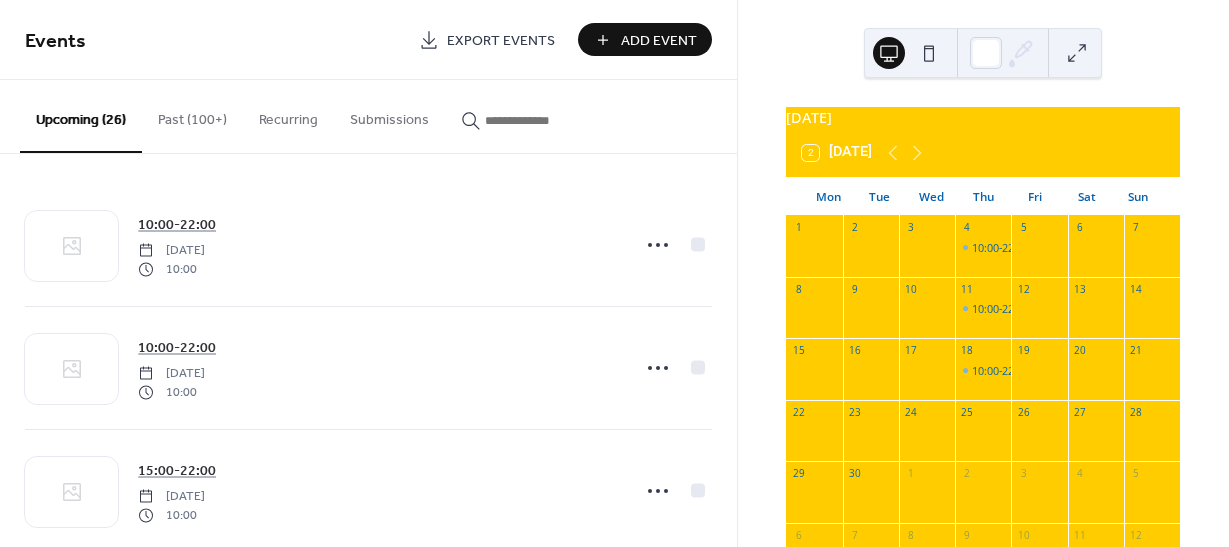 click on "Add Event" at bounding box center [659, 41] 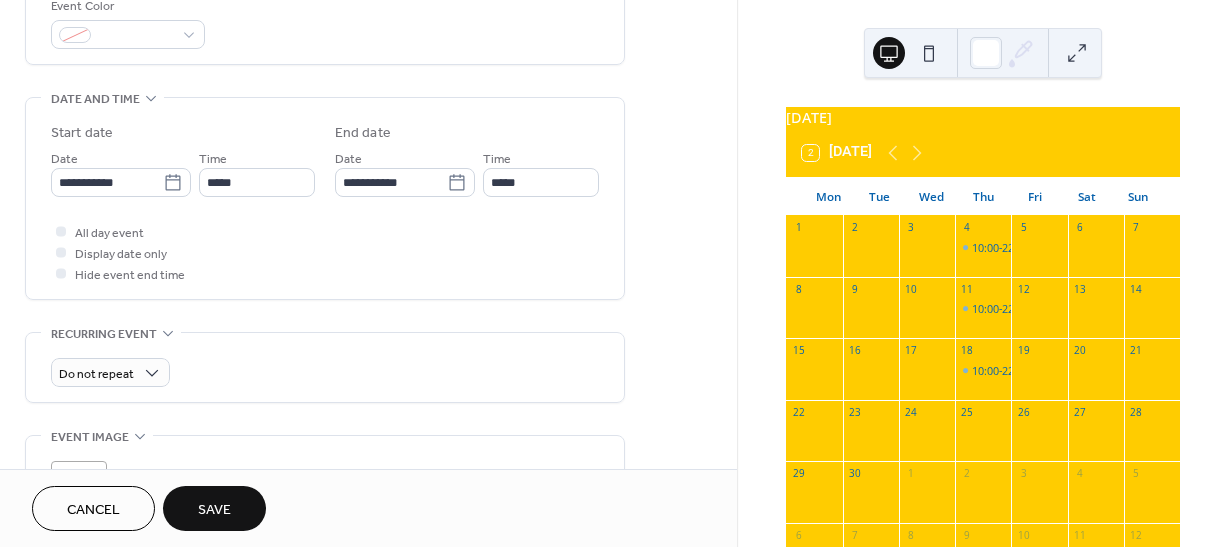 scroll, scrollTop: 600, scrollLeft: 0, axis: vertical 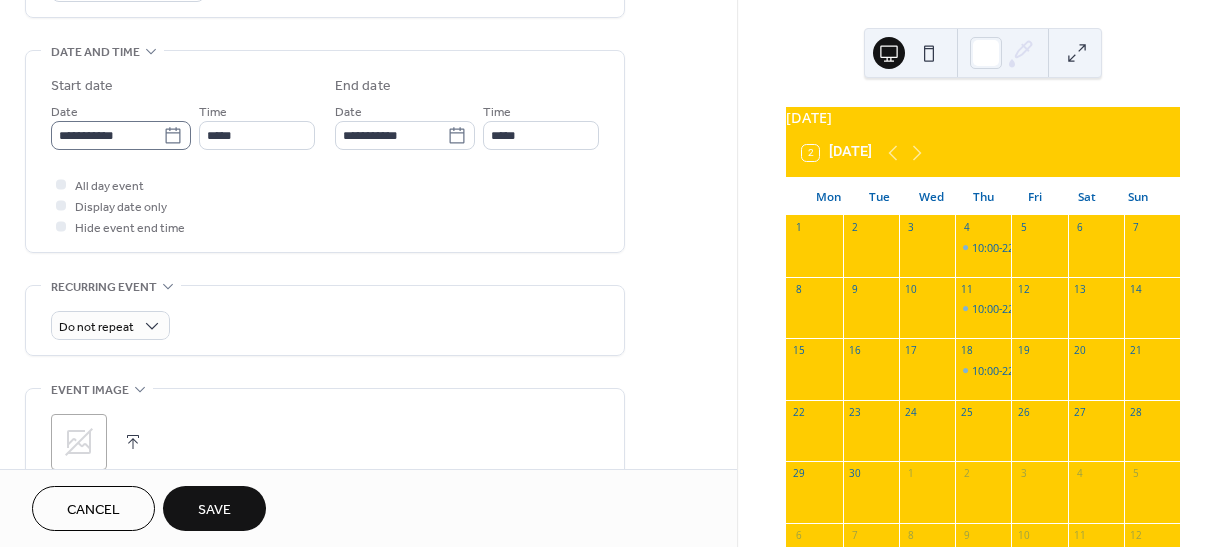type on "**********" 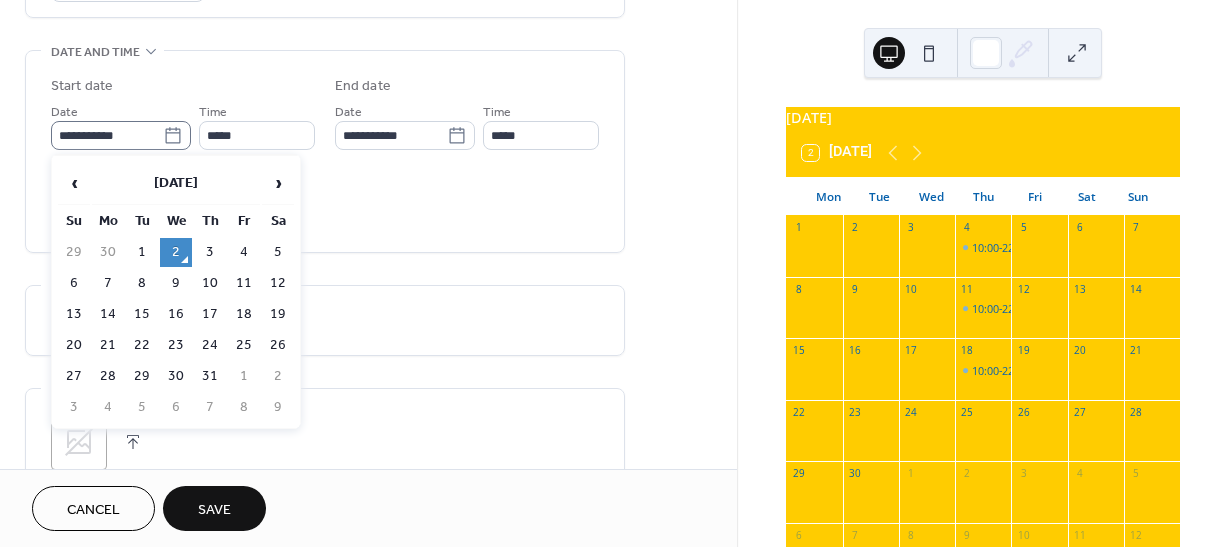 click 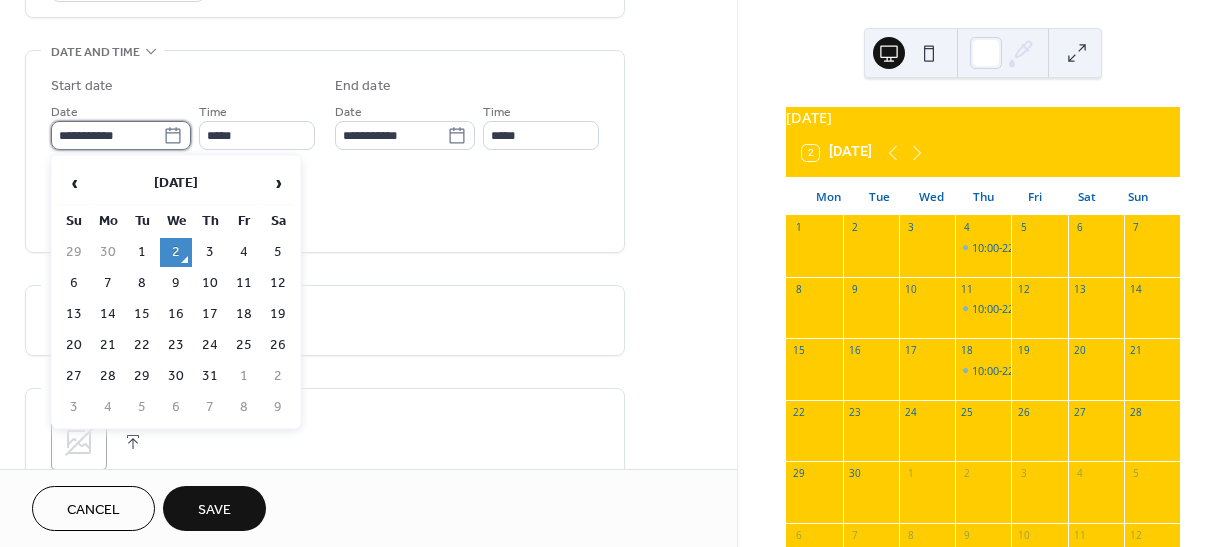 click on "**********" at bounding box center [107, 135] 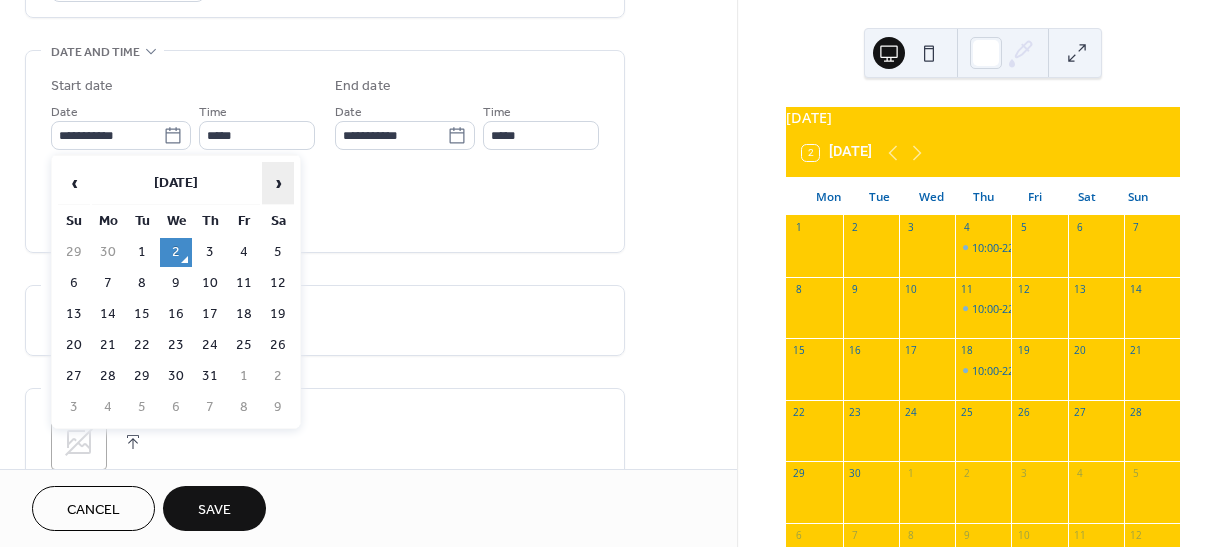 click on "›" at bounding box center [278, 183] 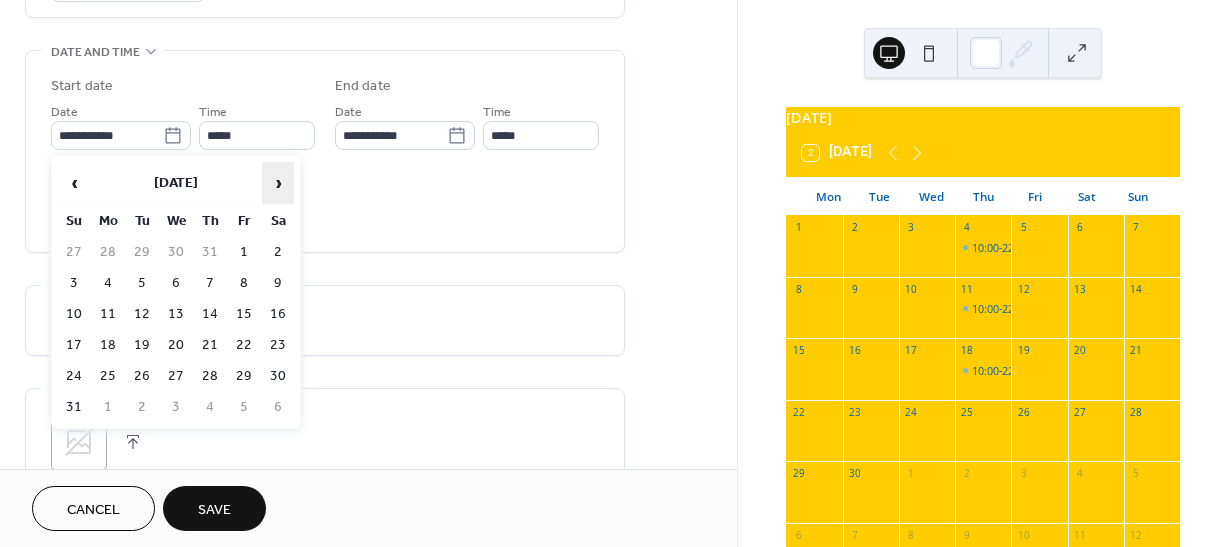 click on "›" at bounding box center (278, 183) 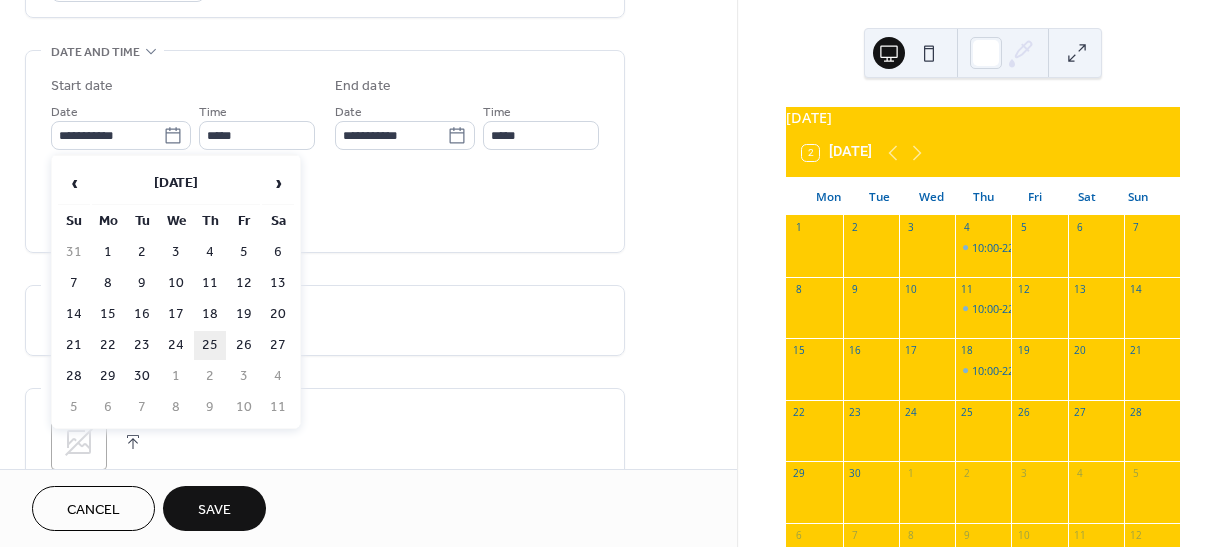 click on "25" at bounding box center [210, 345] 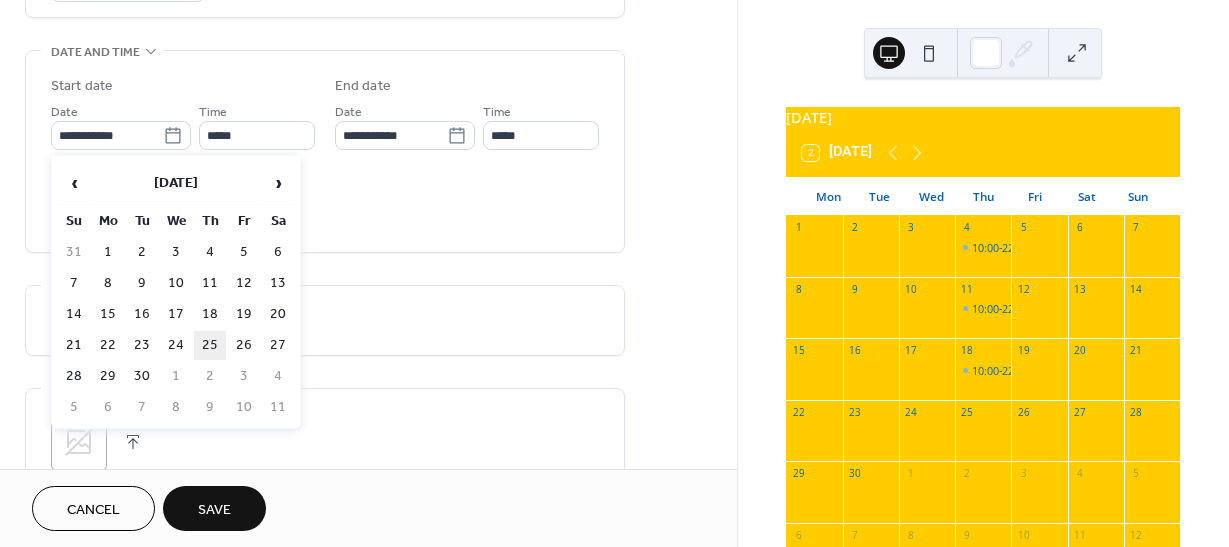 type on "**********" 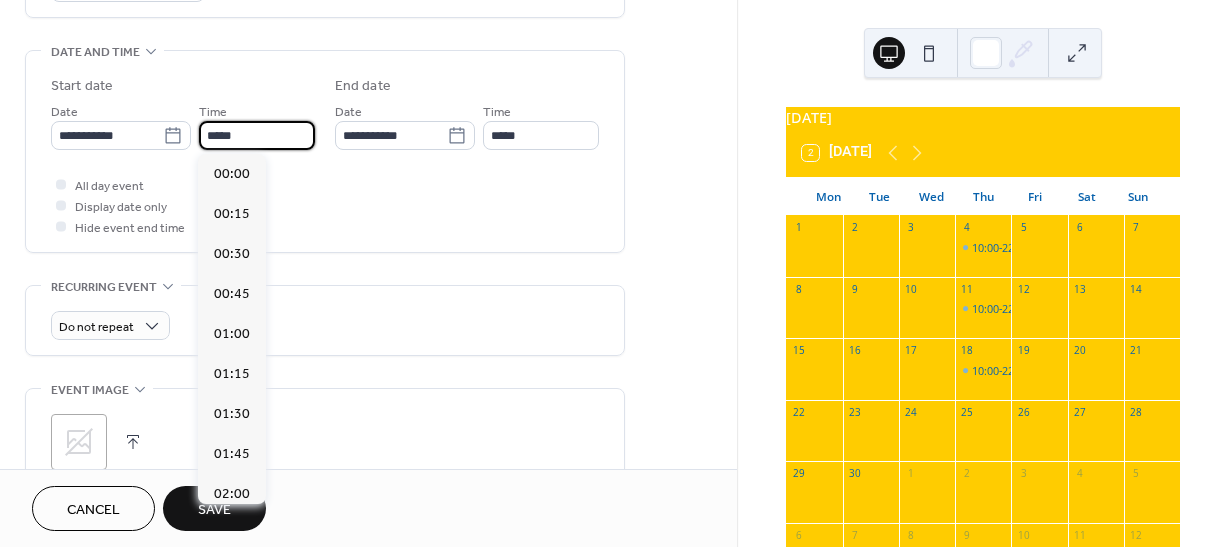 click on "*****" at bounding box center [257, 135] 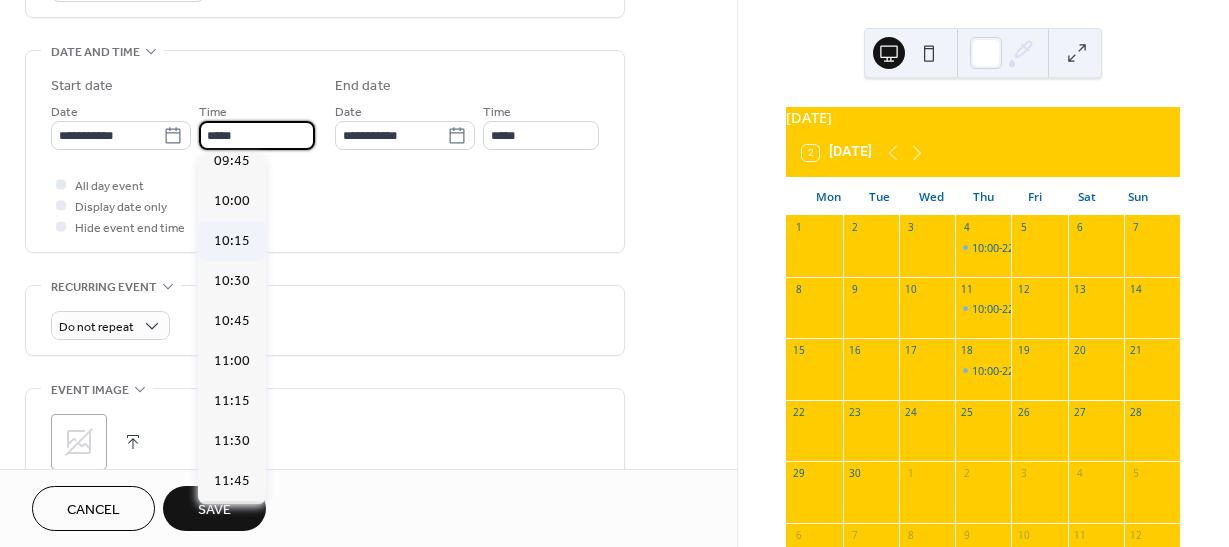 scroll, scrollTop: 1568, scrollLeft: 0, axis: vertical 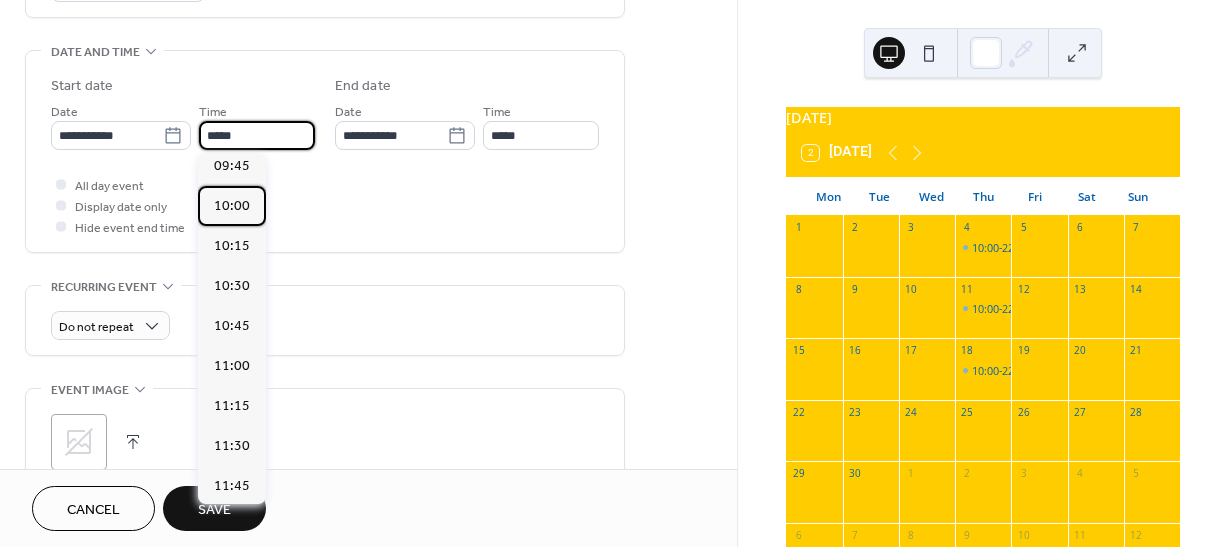 click on "10:00" at bounding box center (232, 206) 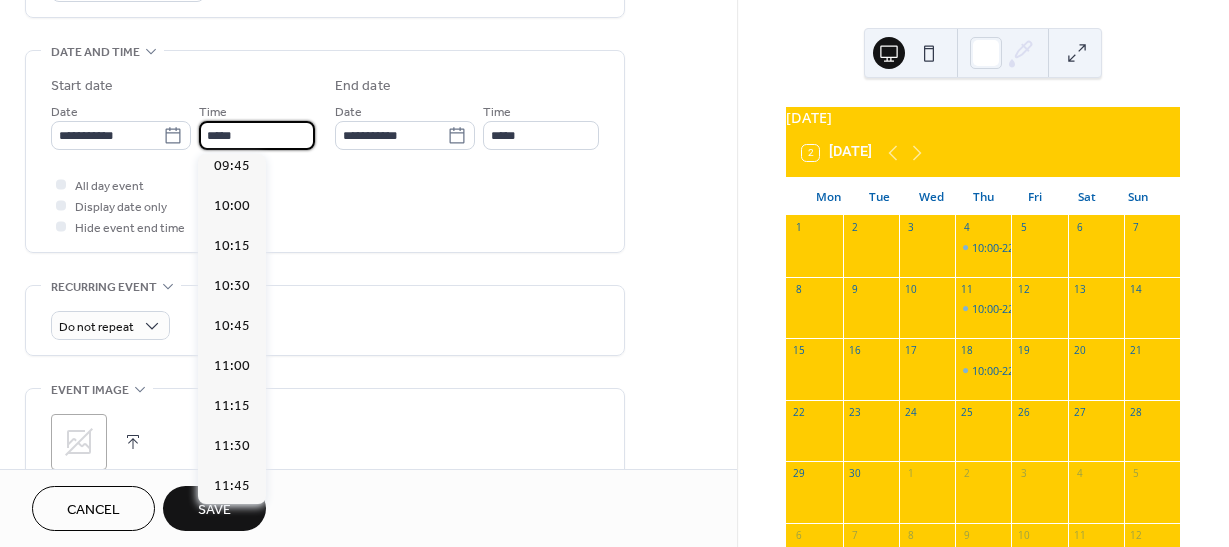 type on "*****" 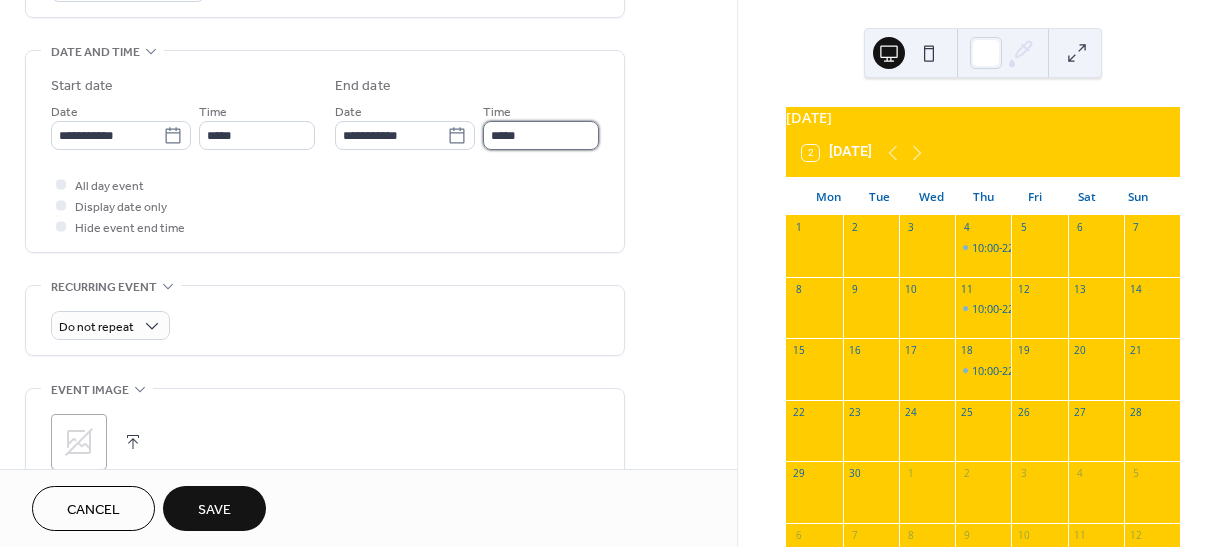 drag, startPoint x: 520, startPoint y: 122, endPoint x: 524, endPoint y: 136, distance: 14.56022 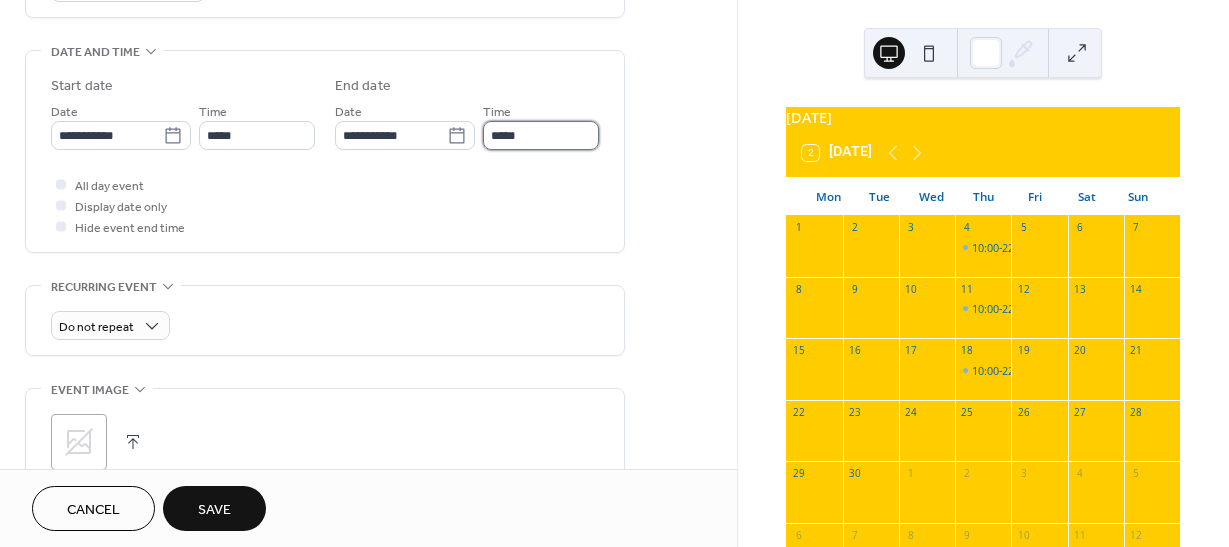 click on "*****" at bounding box center [541, 135] 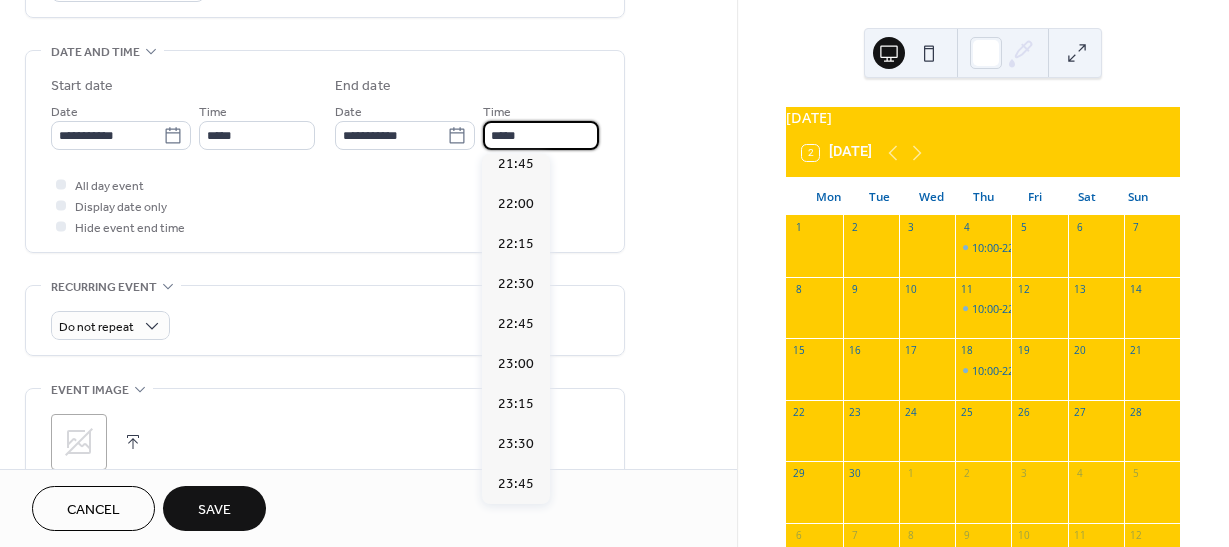 scroll, scrollTop: 1900, scrollLeft: 0, axis: vertical 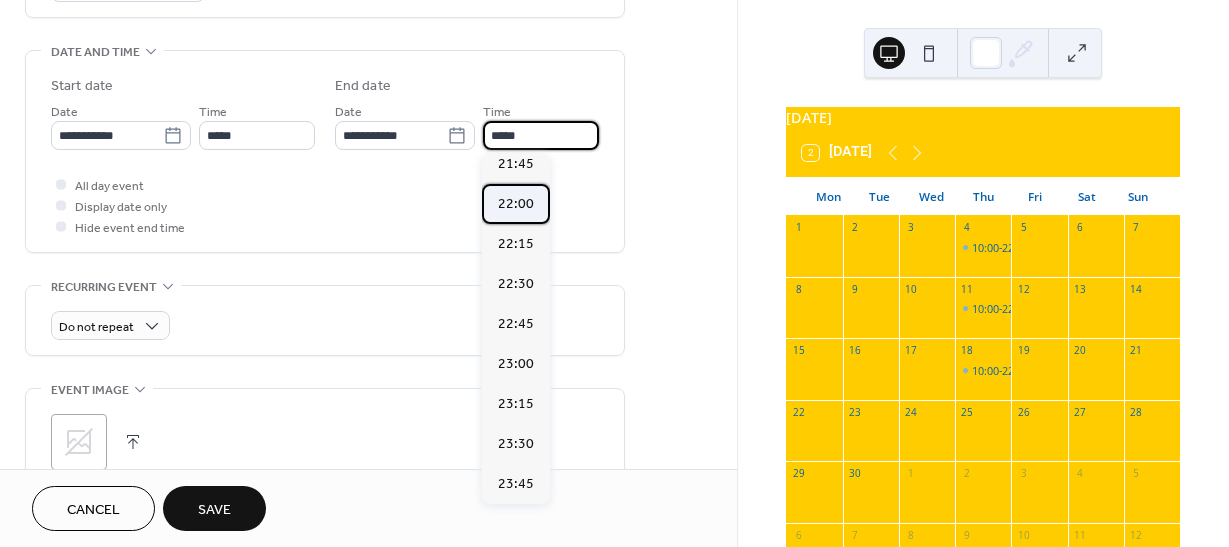 click on "22:00" at bounding box center [516, 204] 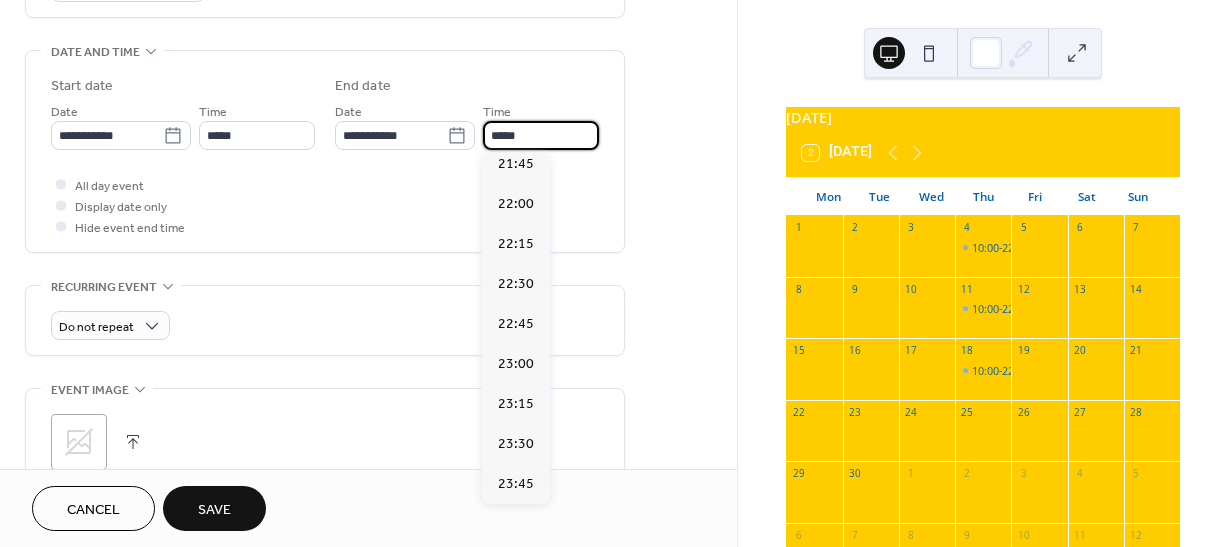 type on "*****" 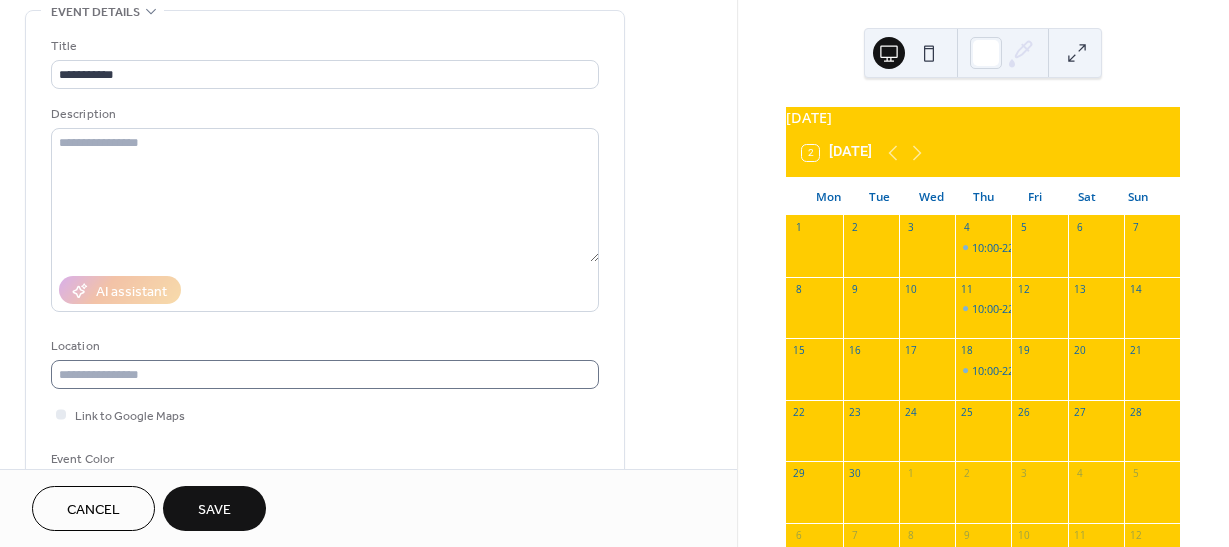 scroll, scrollTop: 0, scrollLeft: 0, axis: both 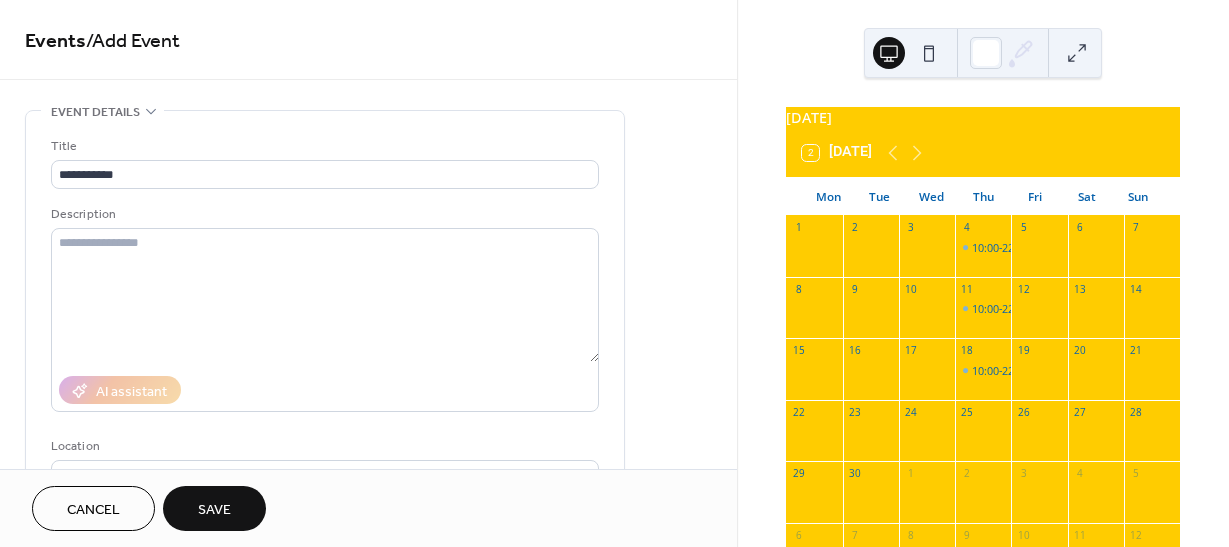 click on "Save" at bounding box center (214, 508) 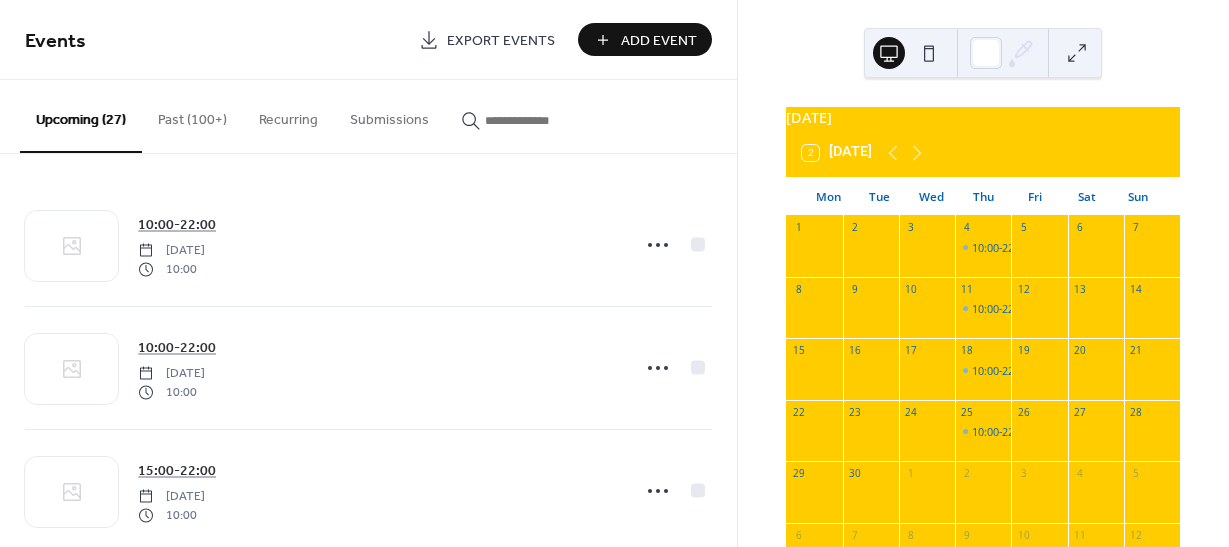 click on "Add Event" at bounding box center [659, 41] 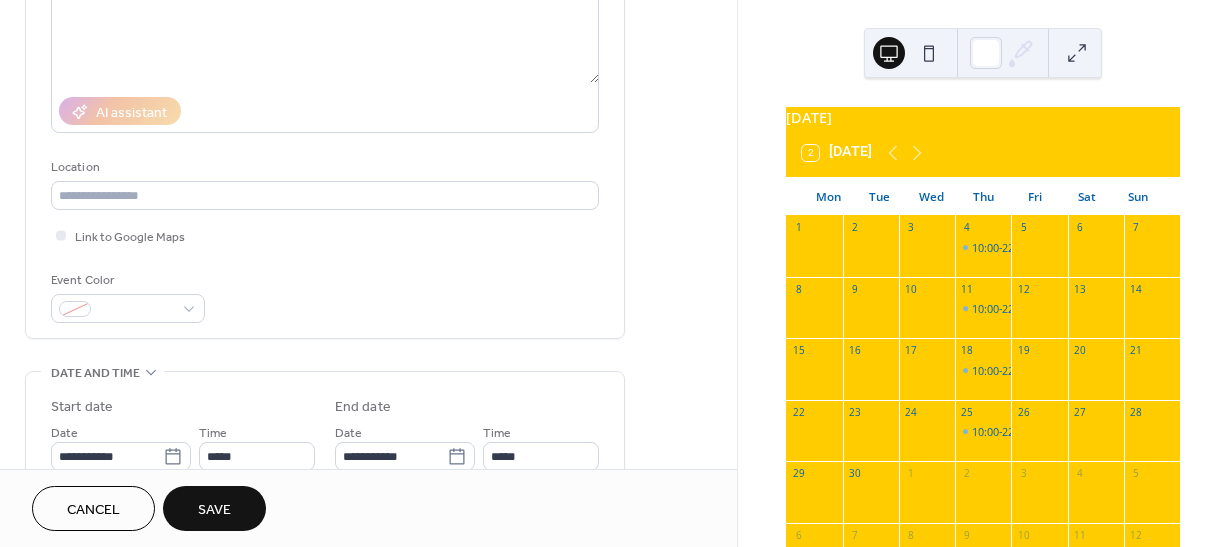 scroll, scrollTop: 300, scrollLeft: 0, axis: vertical 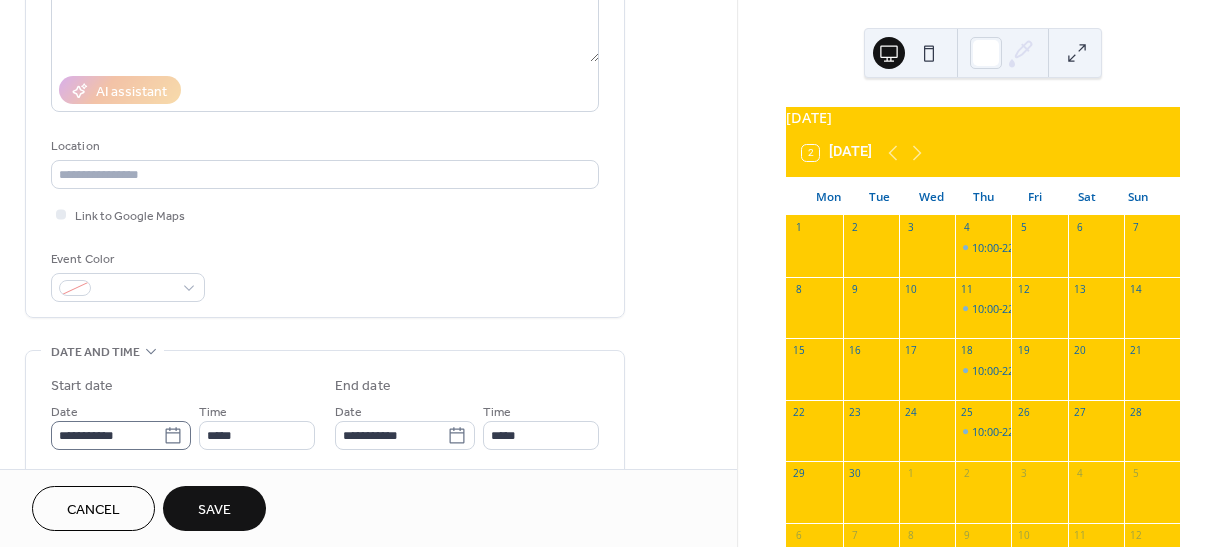 type on "**********" 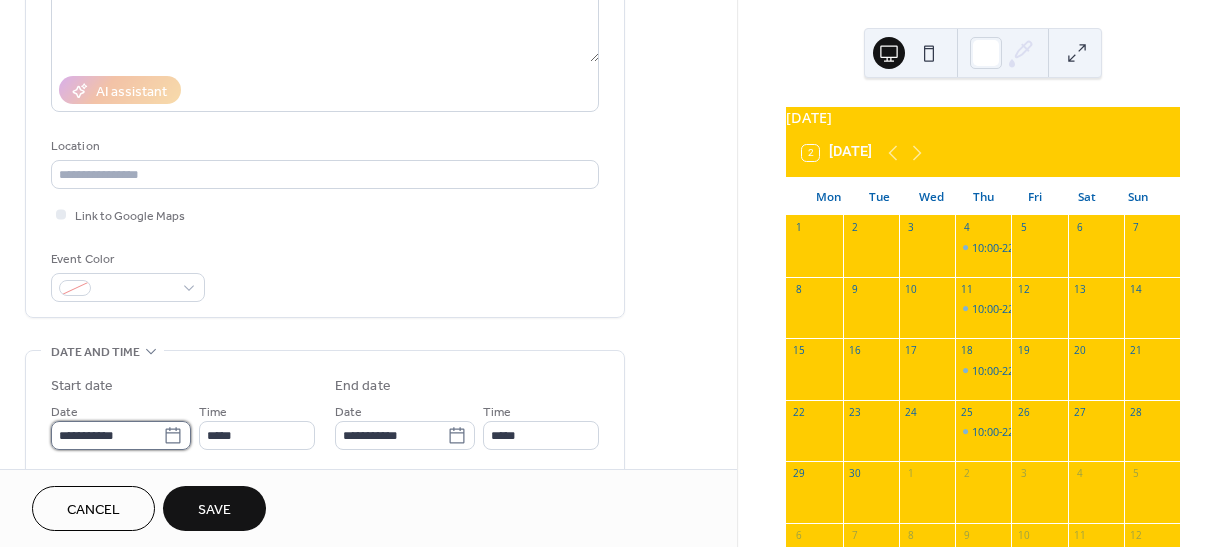 click on "**********" at bounding box center [107, 435] 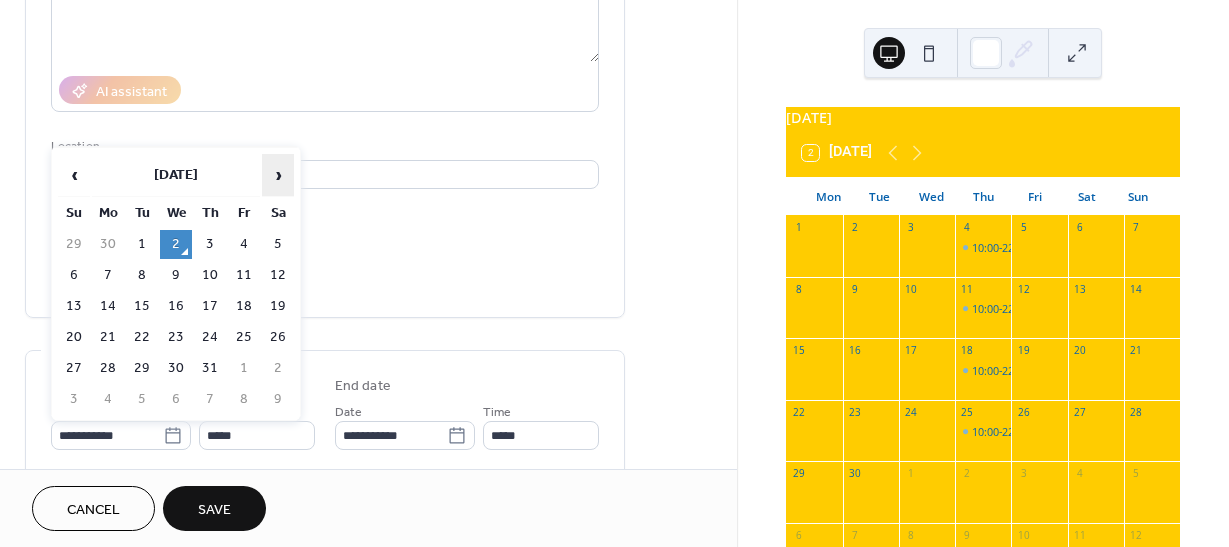 click on "›" at bounding box center (278, 175) 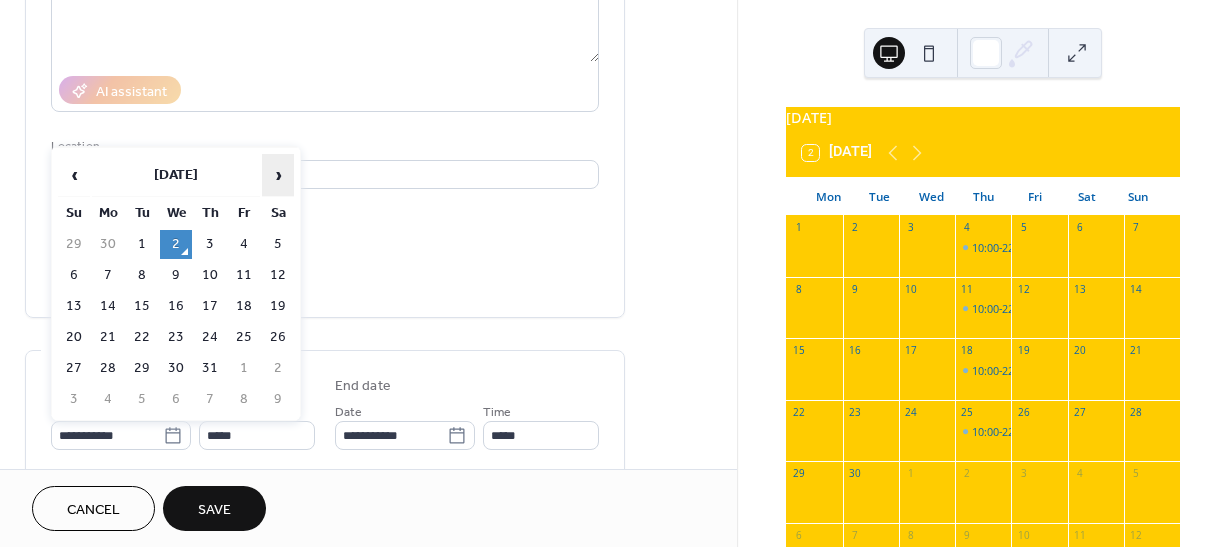 click on "›" at bounding box center (278, 175) 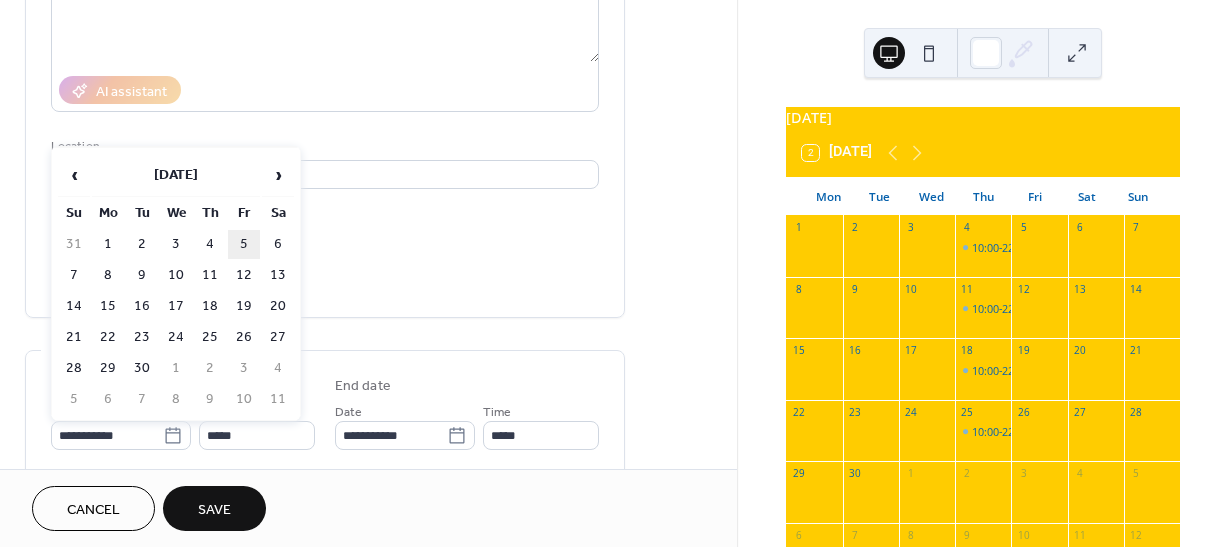 click on "5" at bounding box center [244, 244] 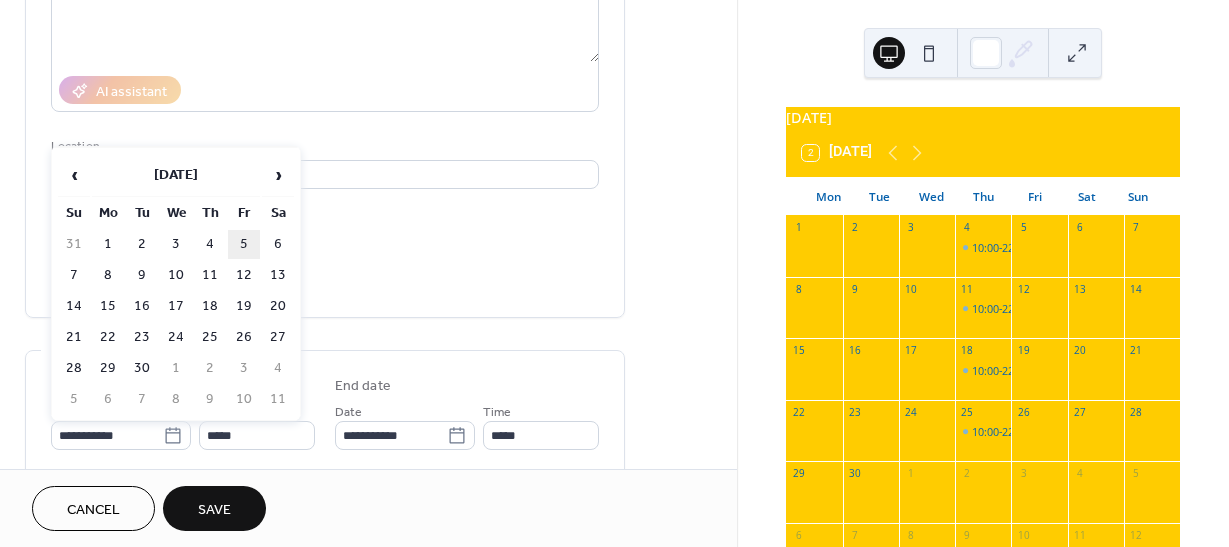type on "**********" 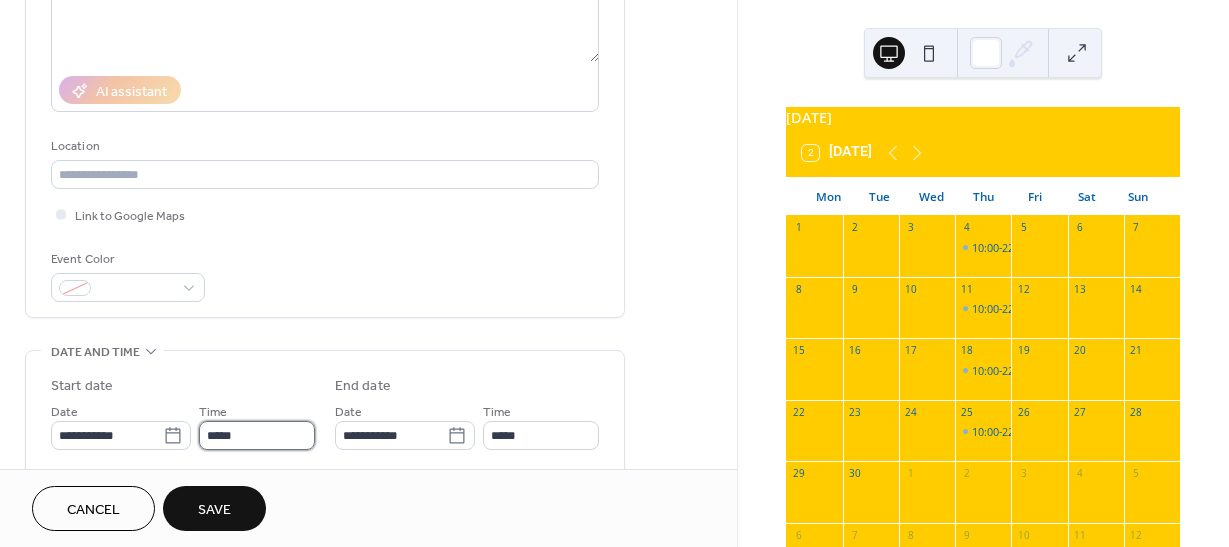 click on "*****" at bounding box center (257, 435) 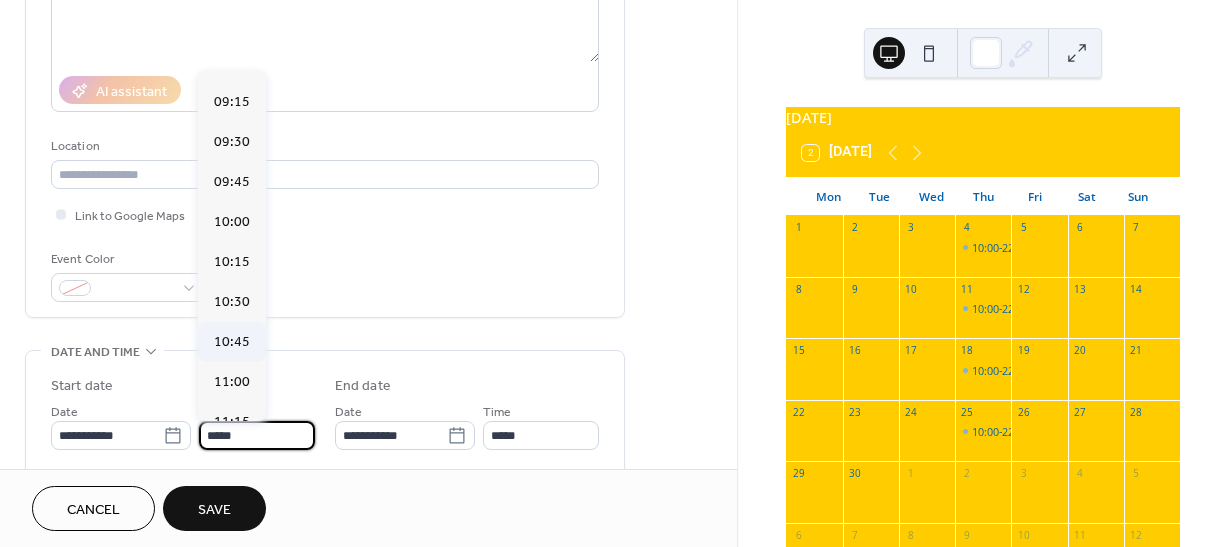scroll, scrollTop: 1468, scrollLeft: 0, axis: vertical 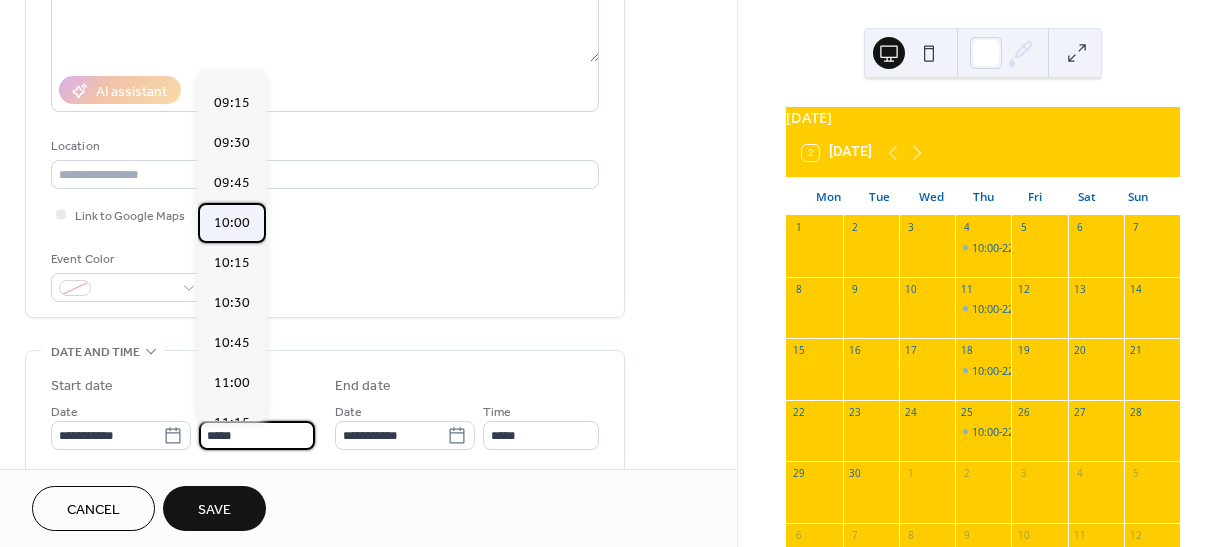 click on "10:00" at bounding box center [232, 223] 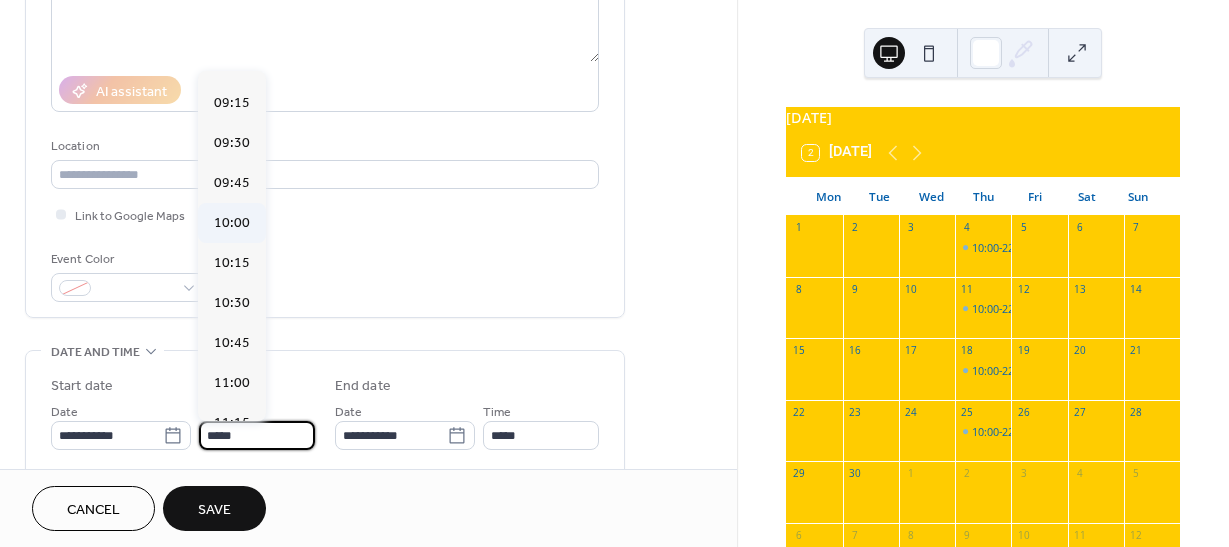 type on "*****" 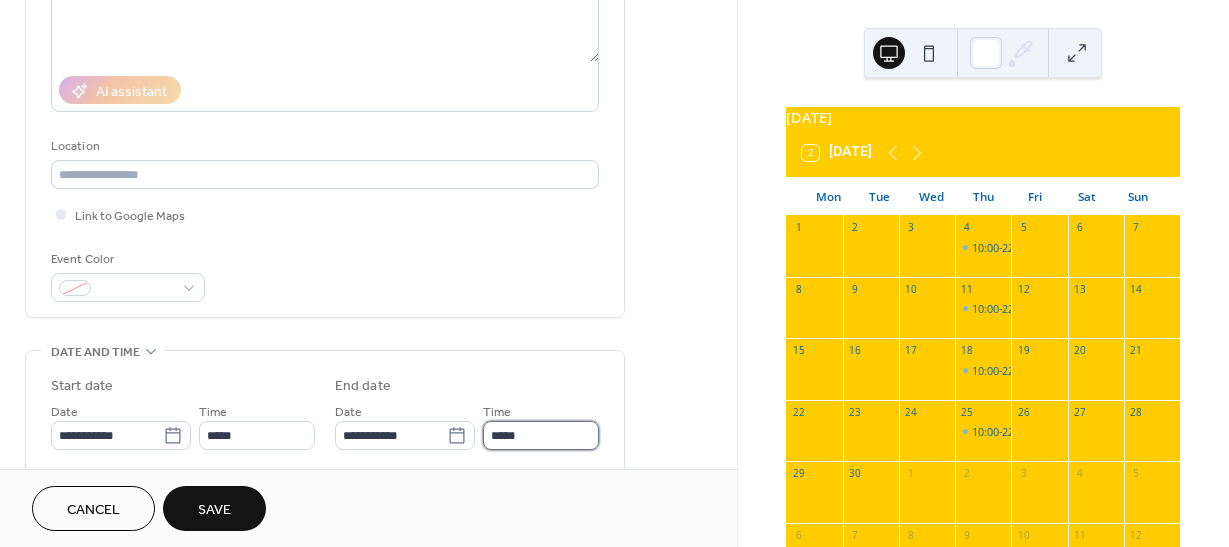 click on "*****" at bounding box center (541, 435) 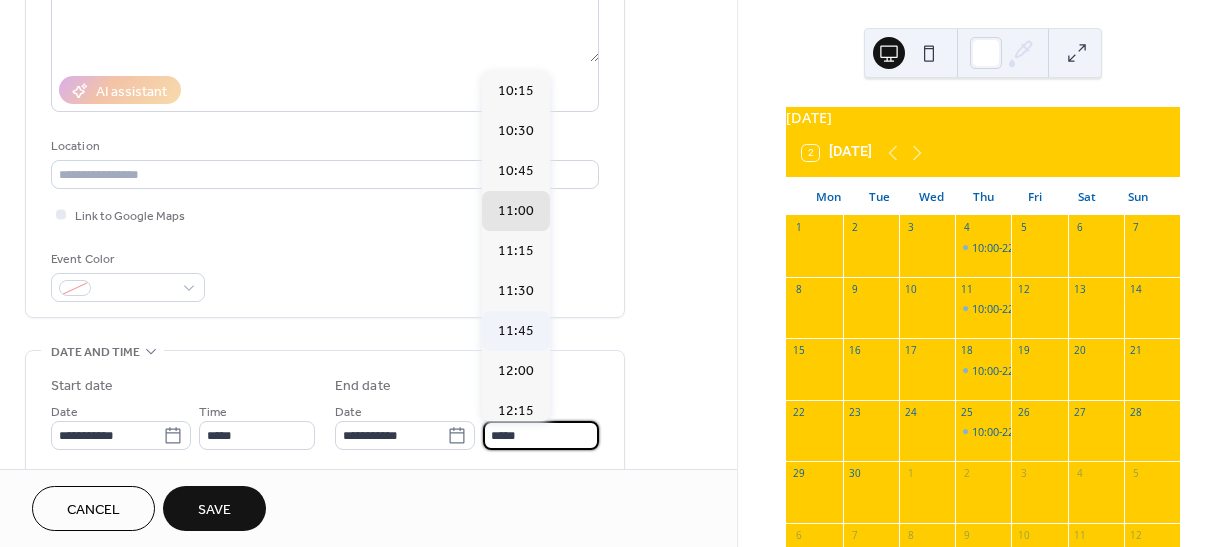 scroll, scrollTop: 1, scrollLeft: 0, axis: vertical 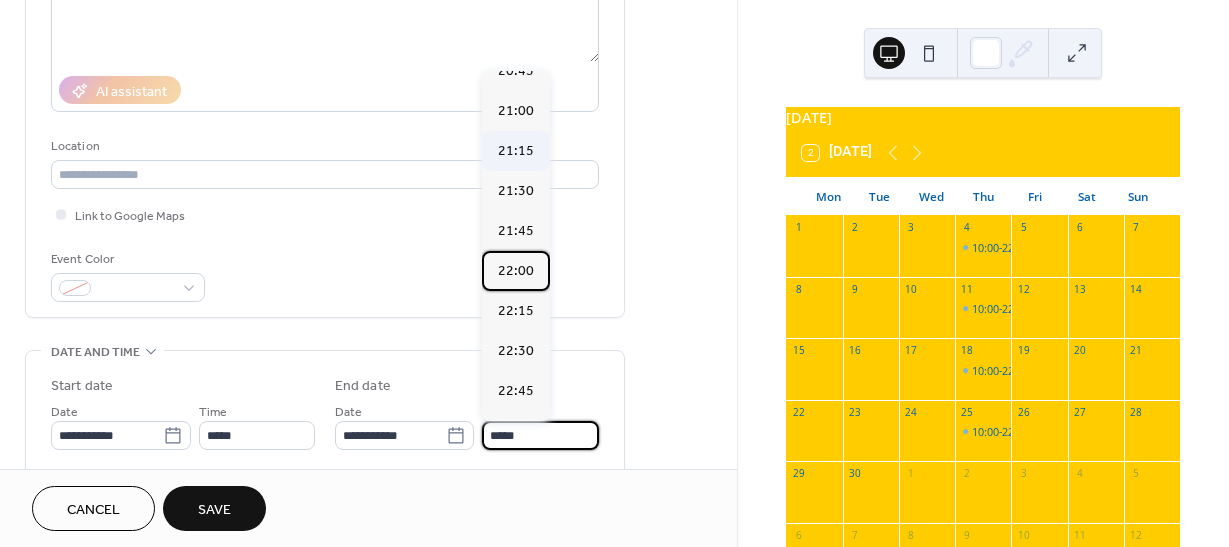 click on "22:00" at bounding box center (516, 271) 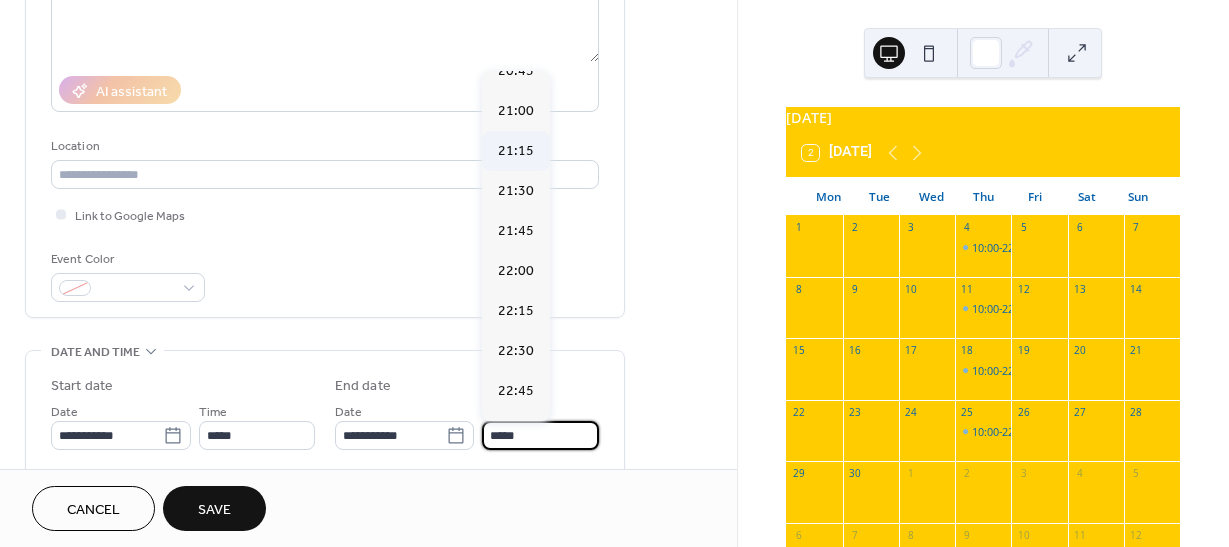 type on "*****" 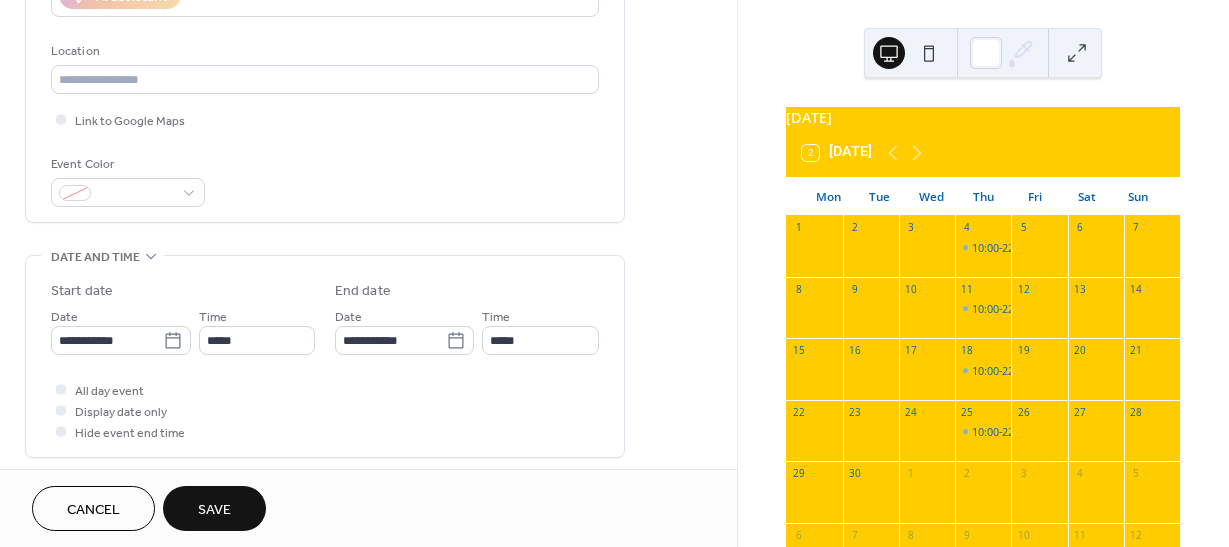 scroll, scrollTop: 400, scrollLeft: 0, axis: vertical 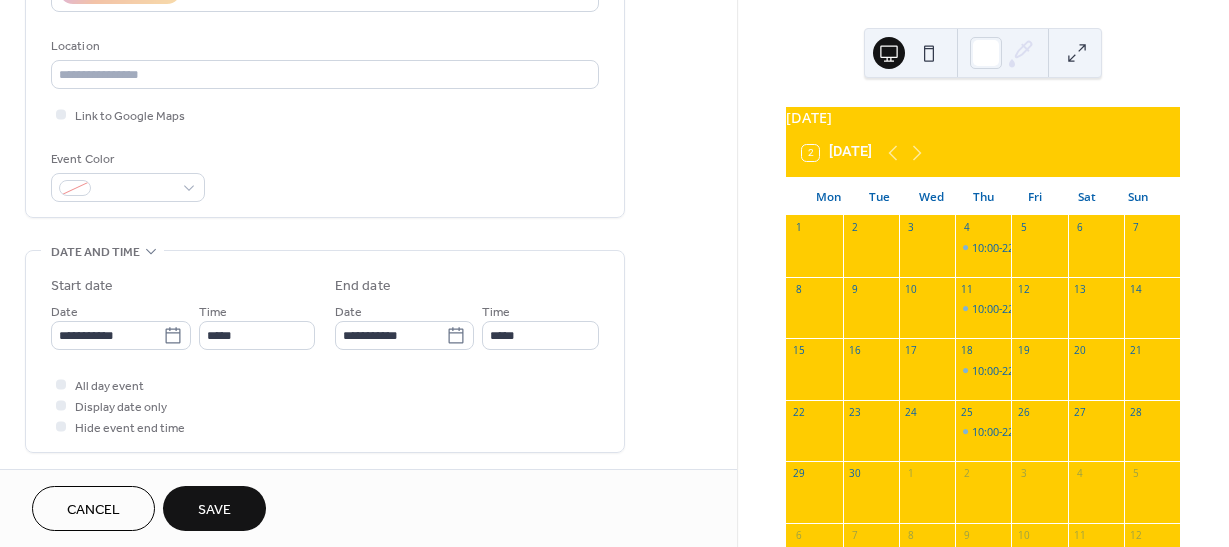 click on "Save" at bounding box center (214, 510) 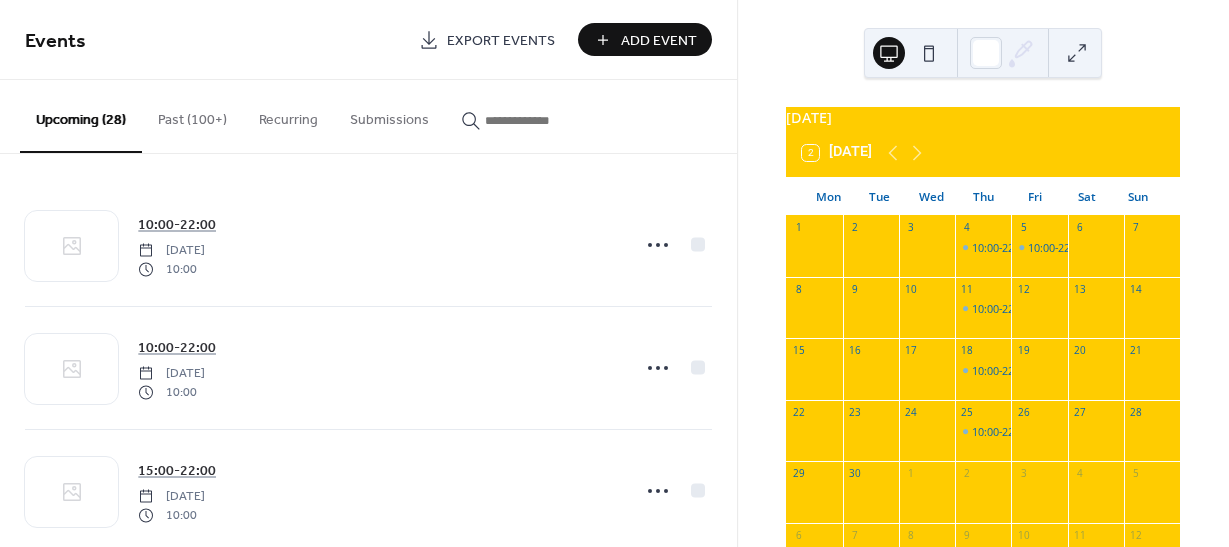 click on "Add Event" at bounding box center [659, 41] 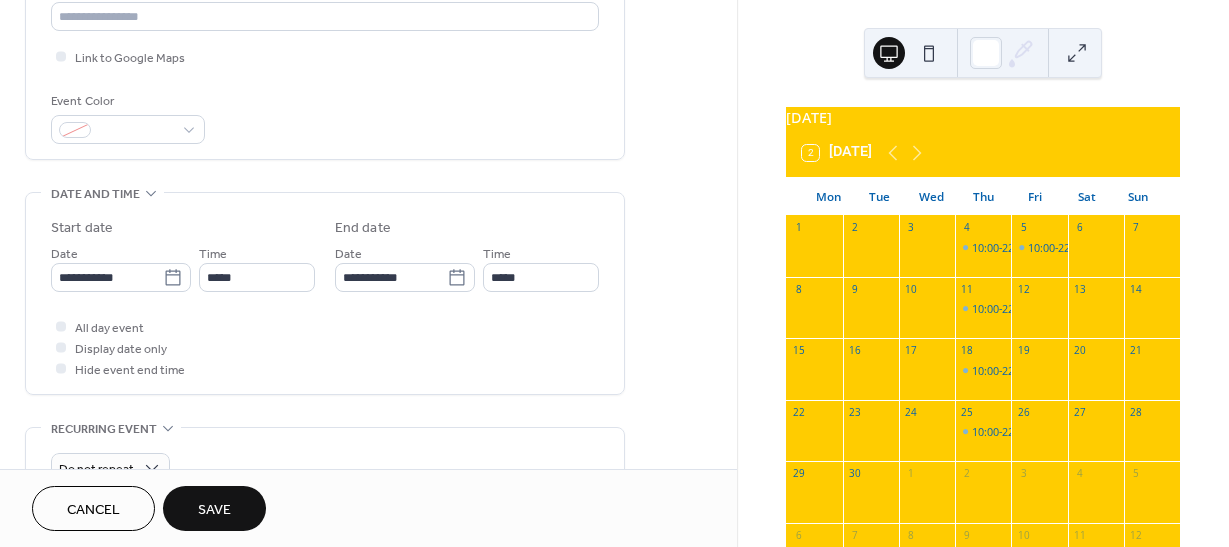 scroll, scrollTop: 500, scrollLeft: 0, axis: vertical 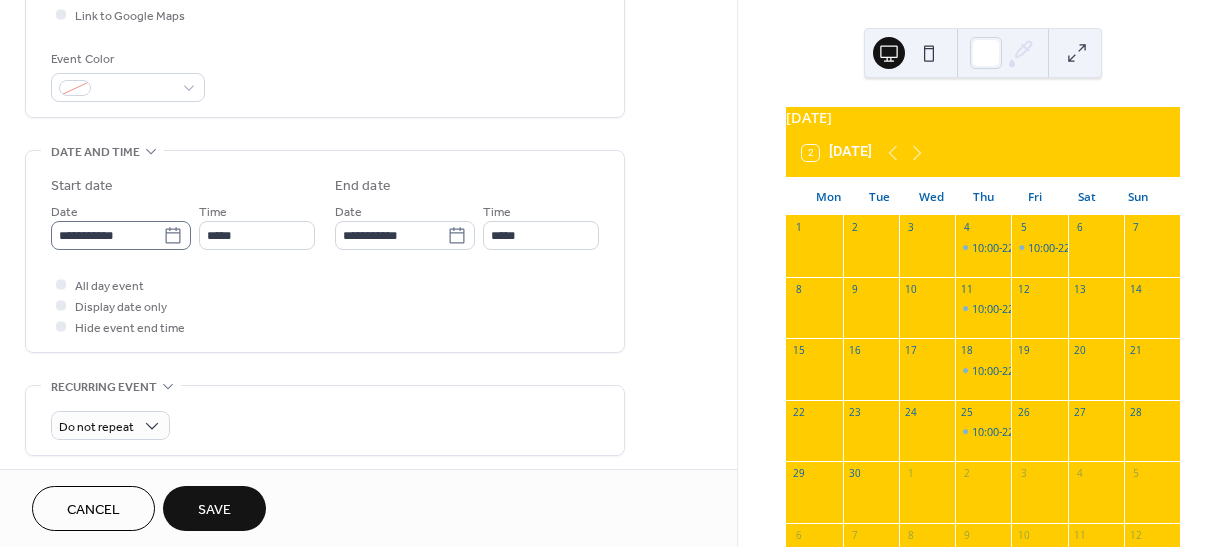 type on "**********" 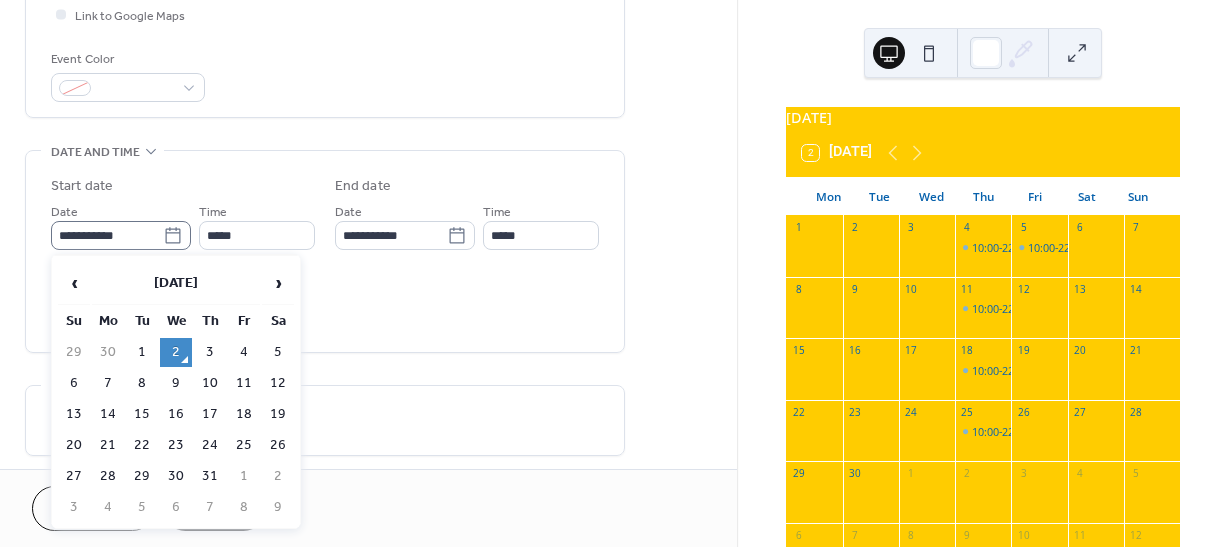 drag, startPoint x: 177, startPoint y: 230, endPoint x: 230, endPoint y: 164, distance: 84.646324 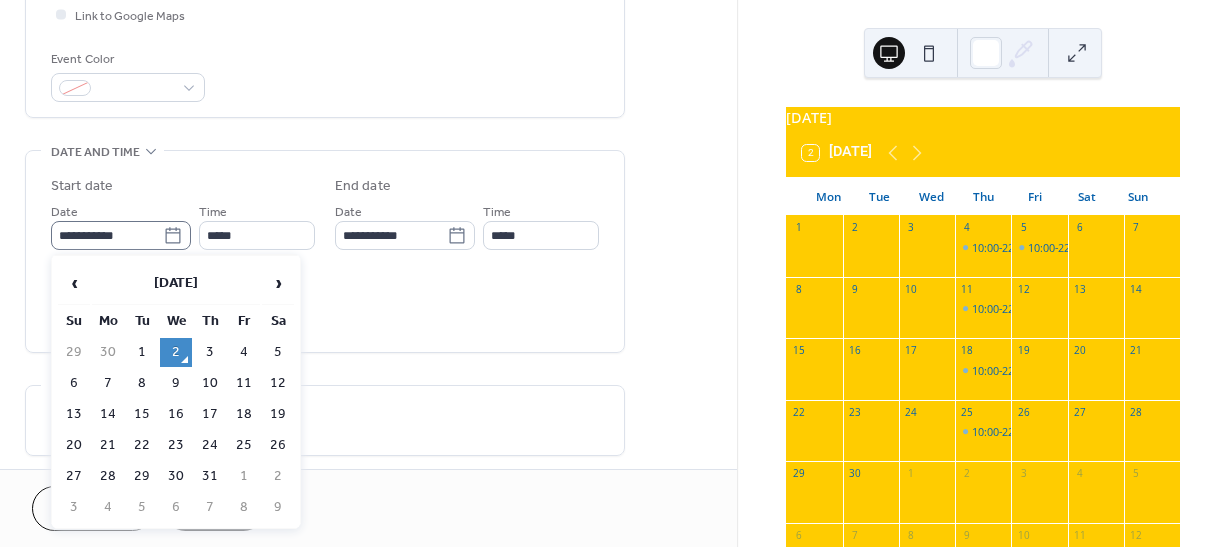 click 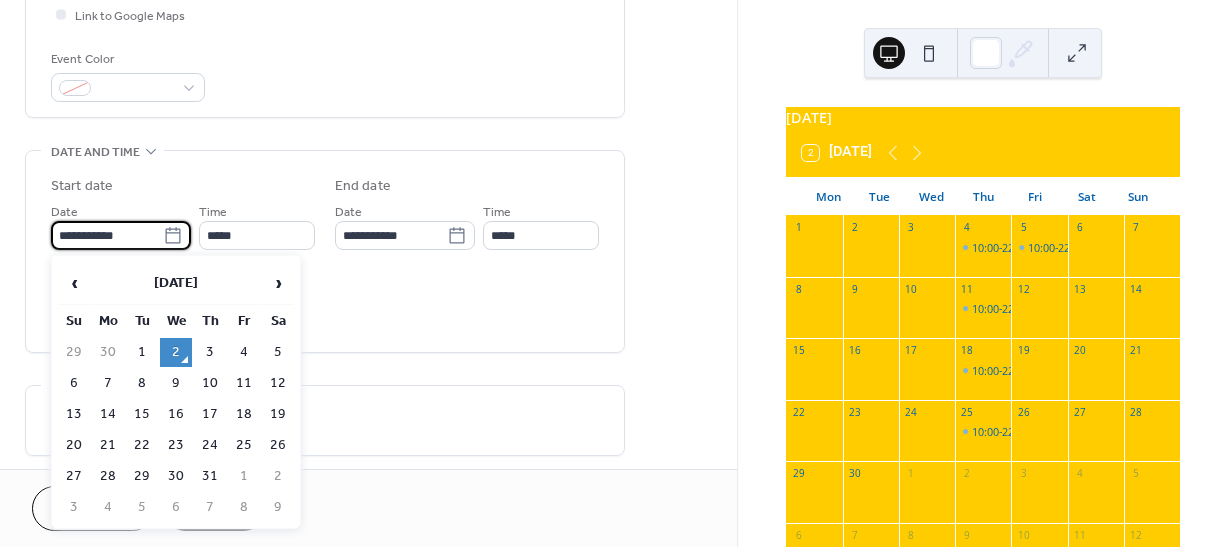 click on "**********" at bounding box center (107, 235) 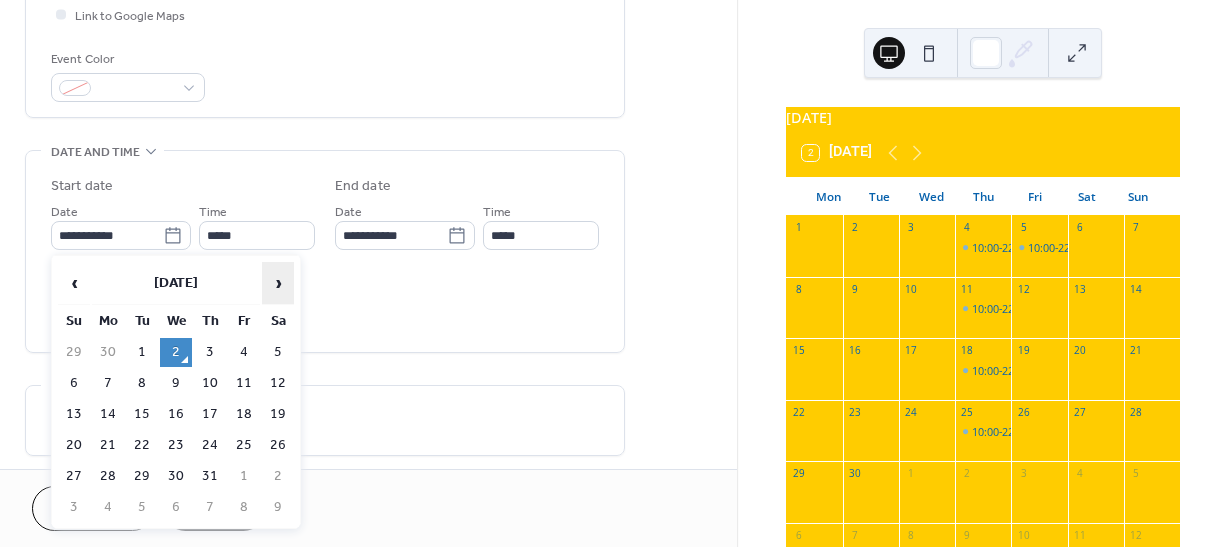 click on "›" at bounding box center (278, 283) 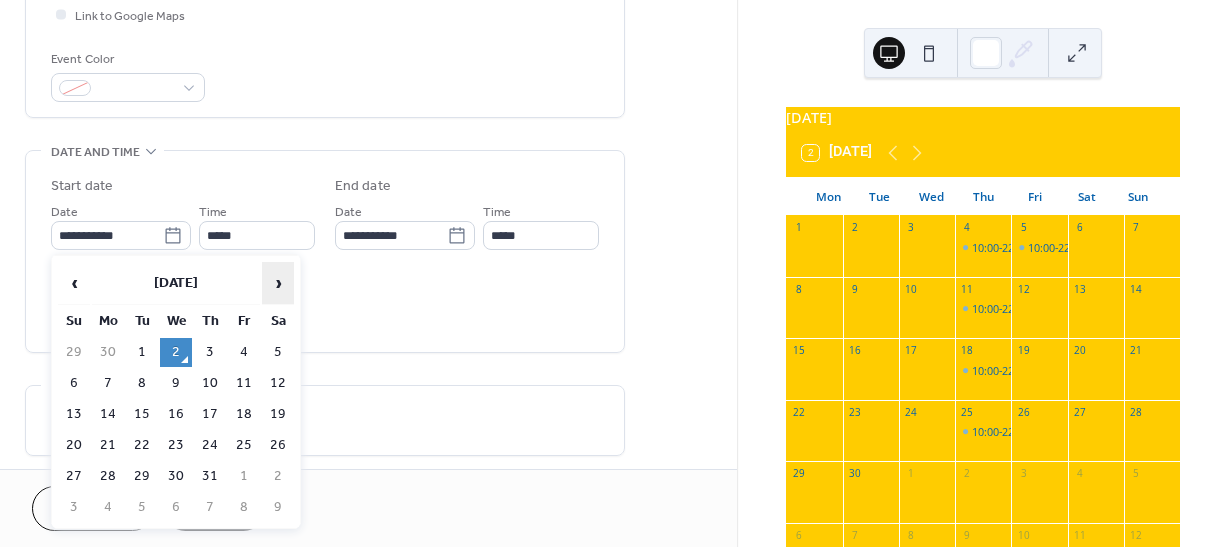 click on "›" at bounding box center (278, 283) 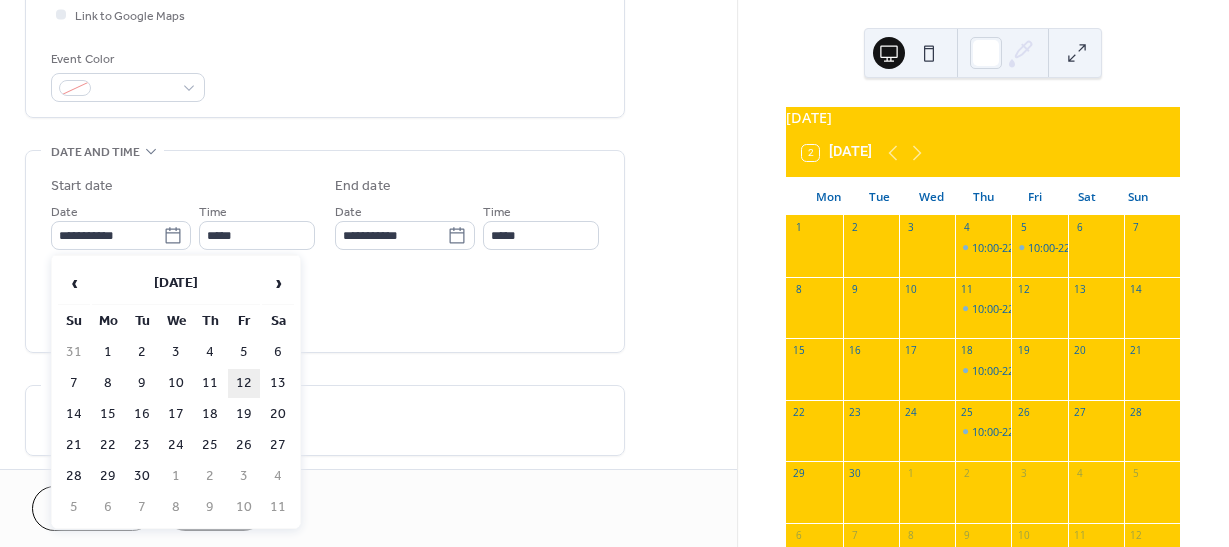 click on "12" at bounding box center (244, 383) 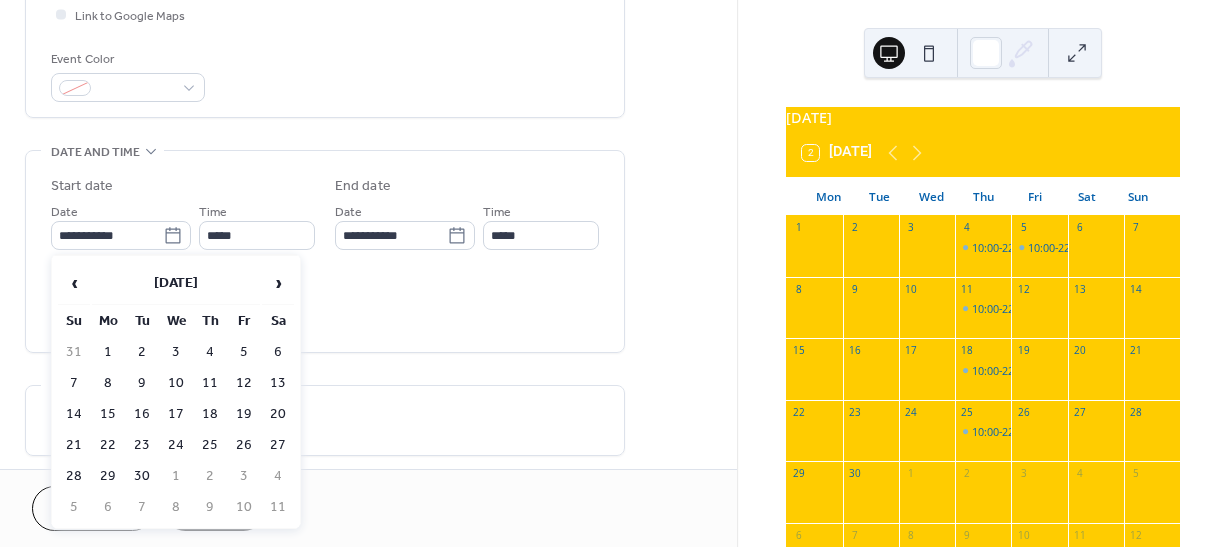 type on "**********" 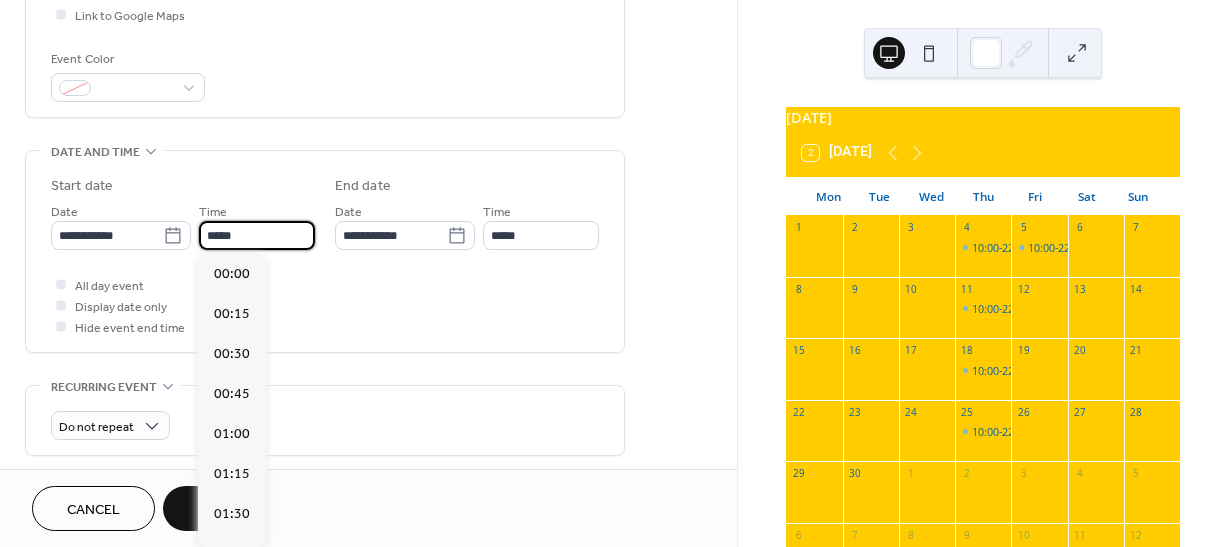 click on "*****" at bounding box center (257, 235) 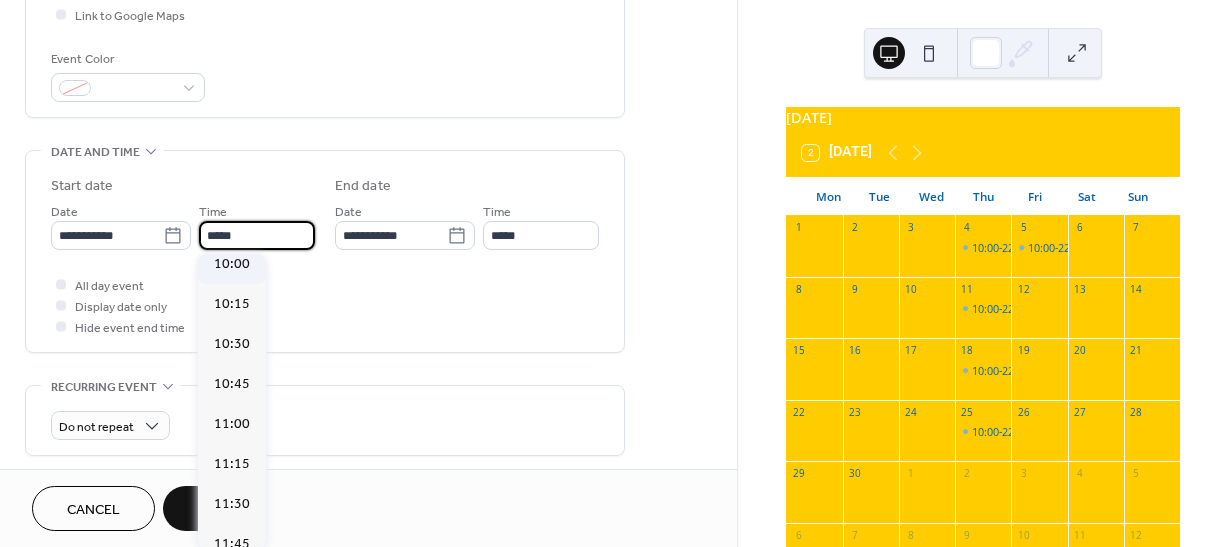 scroll, scrollTop: 1568, scrollLeft: 0, axis: vertical 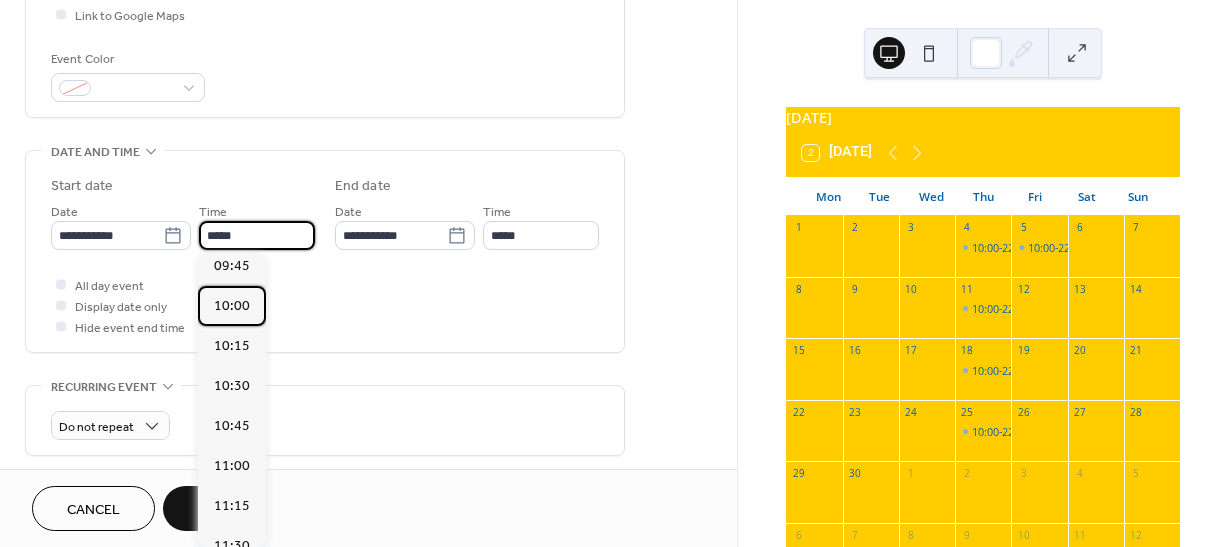 drag, startPoint x: 237, startPoint y: 351, endPoint x: 364, endPoint y: 321, distance: 130.49521 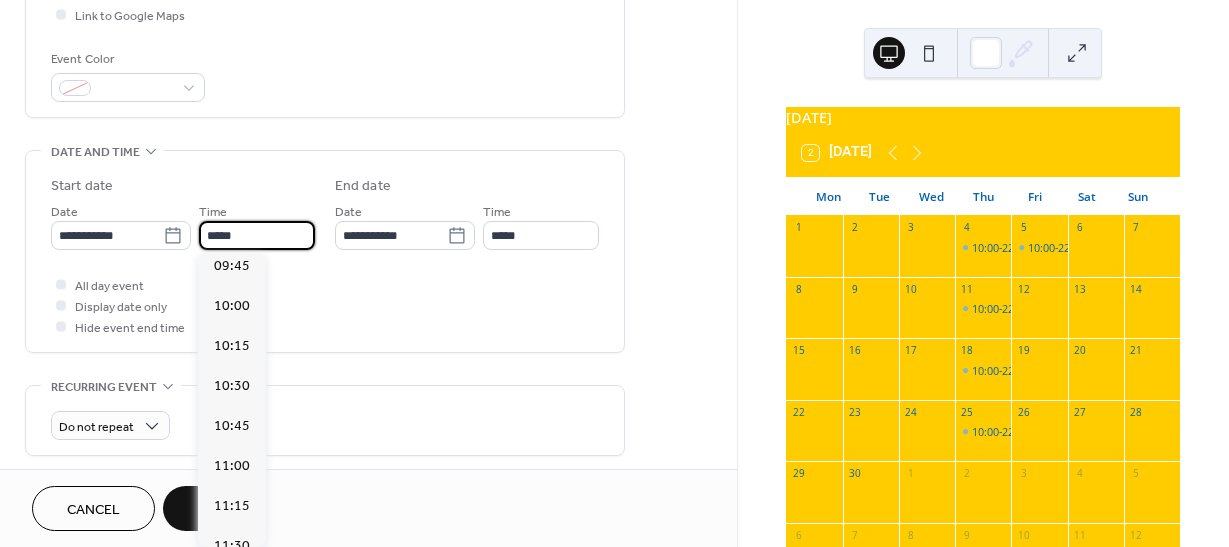 type on "*****" 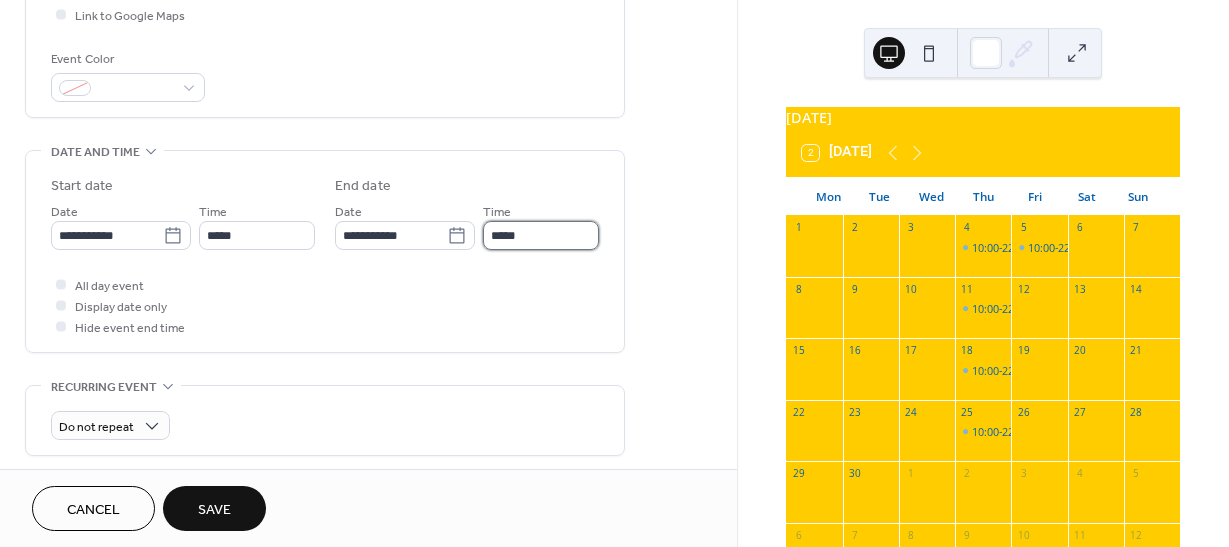 click on "*****" at bounding box center [541, 235] 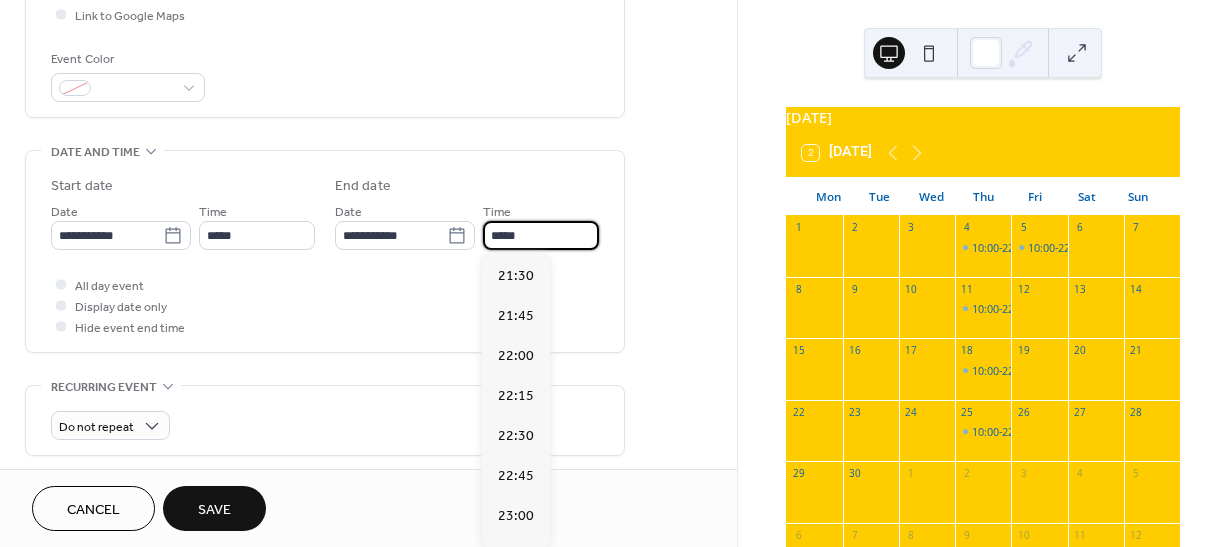 scroll, scrollTop: 1800, scrollLeft: 0, axis: vertical 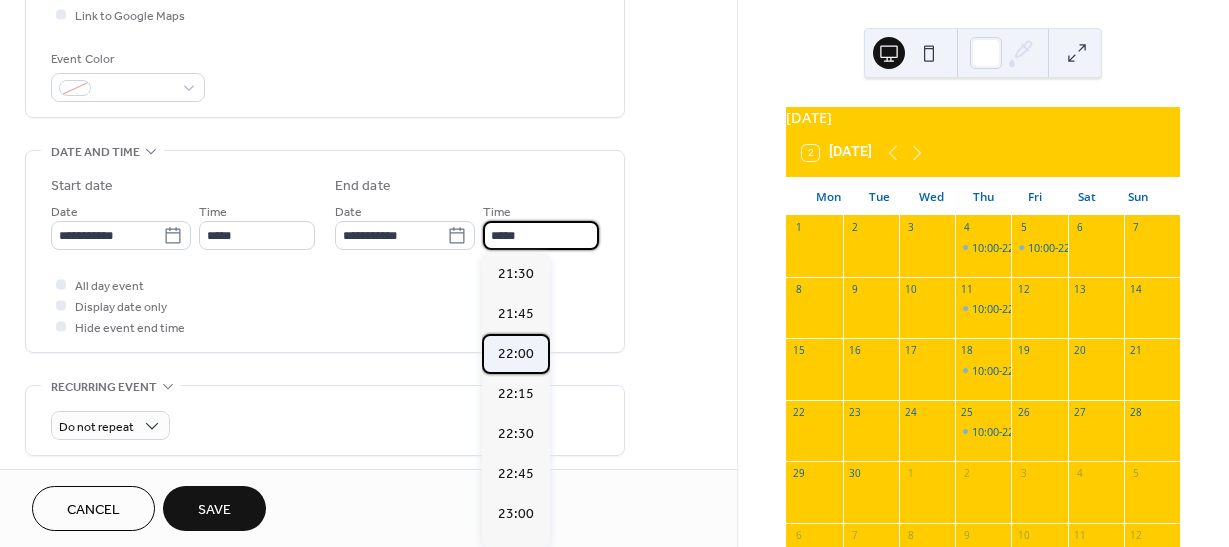 click on "22:00" at bounding box center (516, 354) 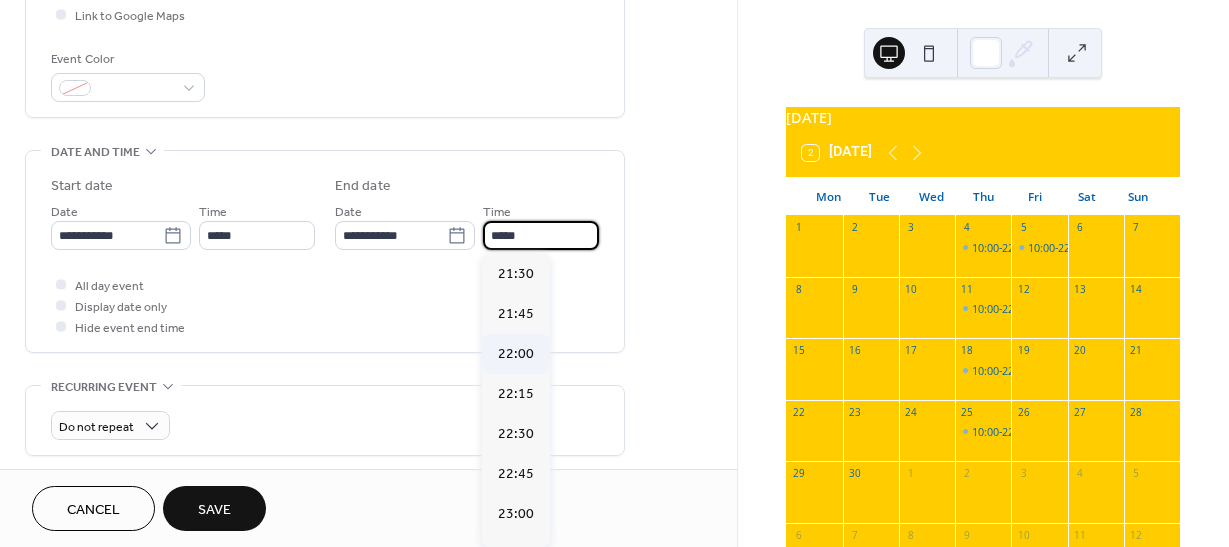 type on "*****" 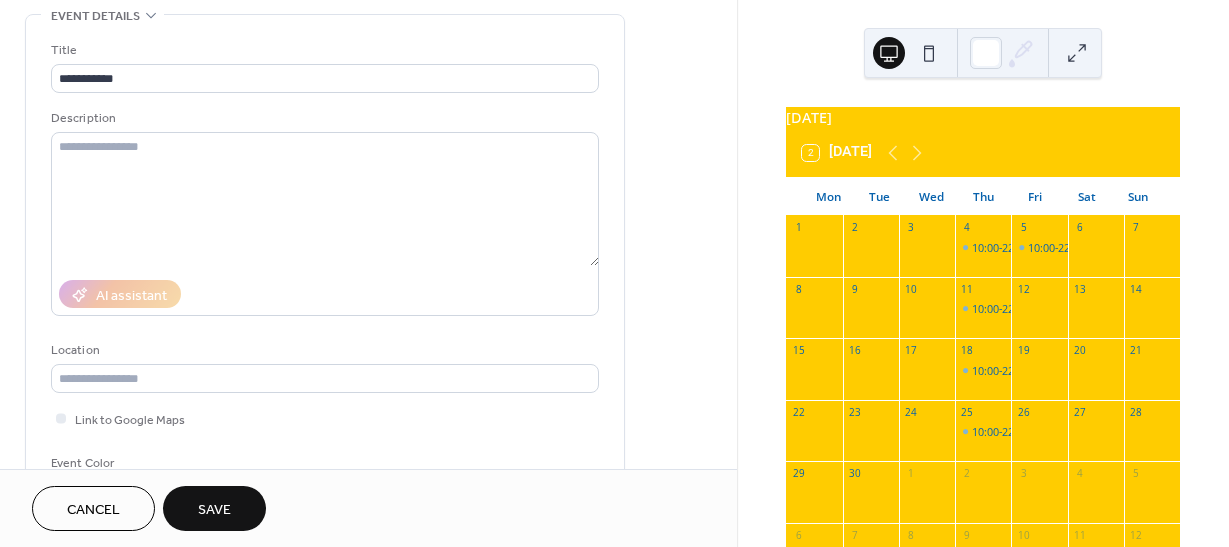 scroll, scrollTop: 0, scrollLeft: 0, axis: both 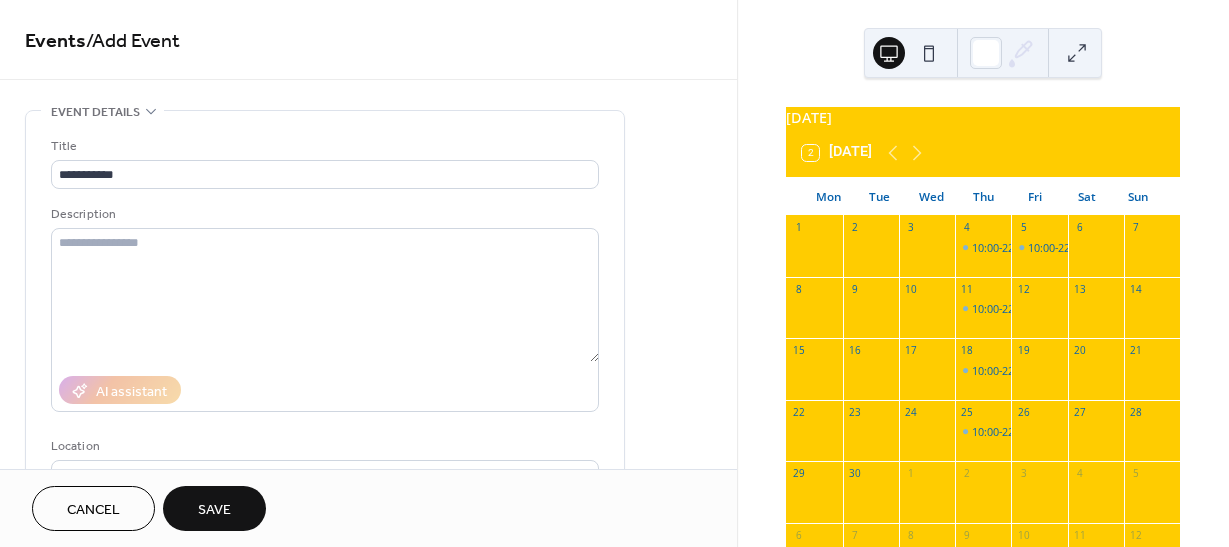 click on "Save" at bounding box center (214, 508) 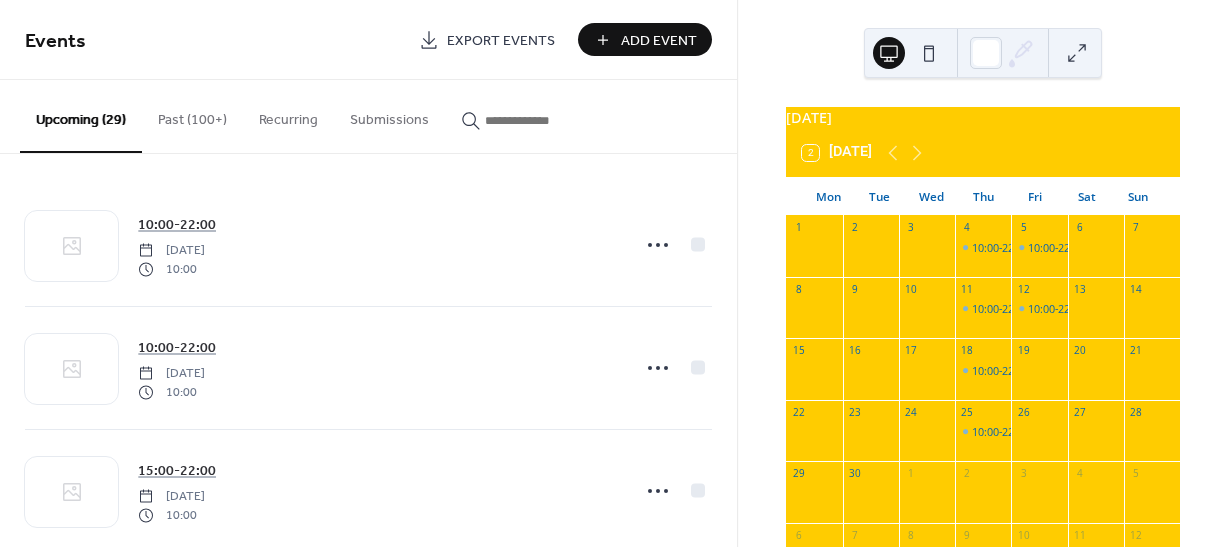 drag, startPoint x: 679, startPoint y: 34, endPoint x: 653, endPoint y: 47, distance: 29.068884 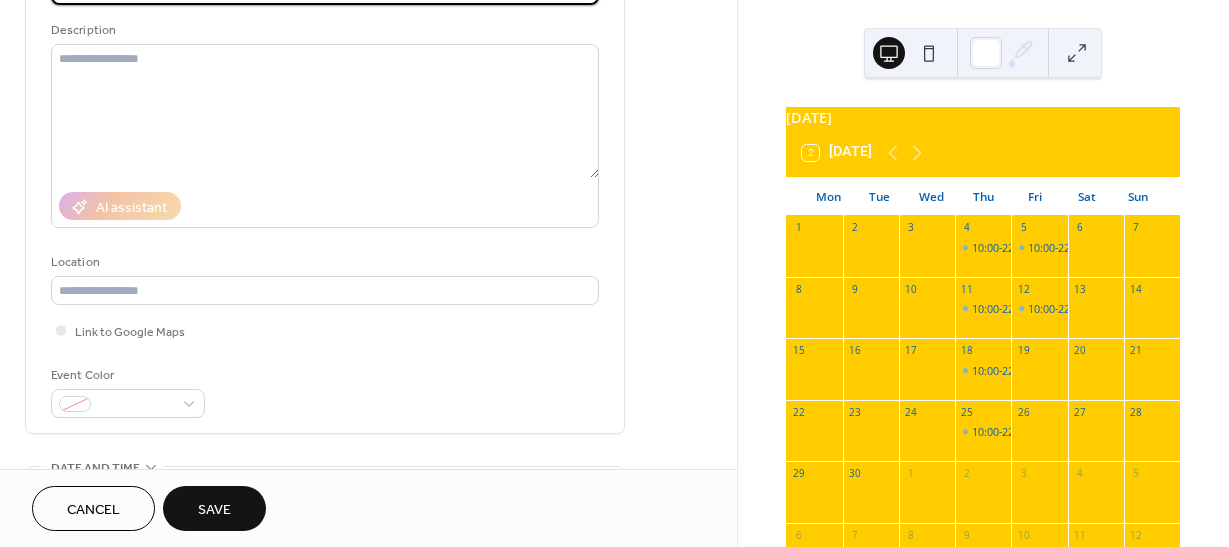 scroll, scrollTop: 400, scrollLeft: 0, axis: vertical 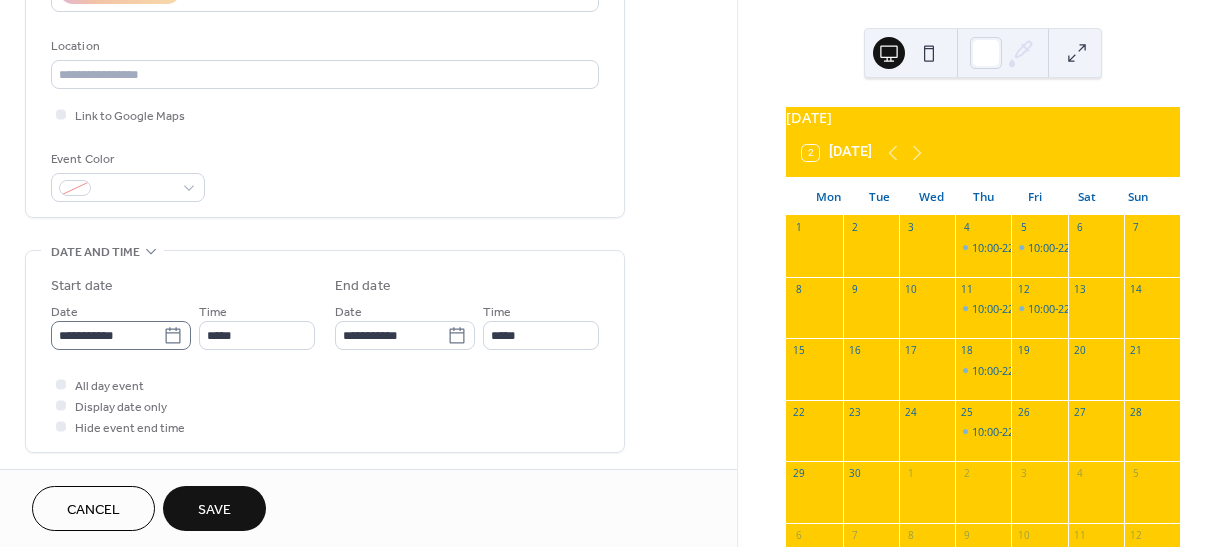 type on "**********" 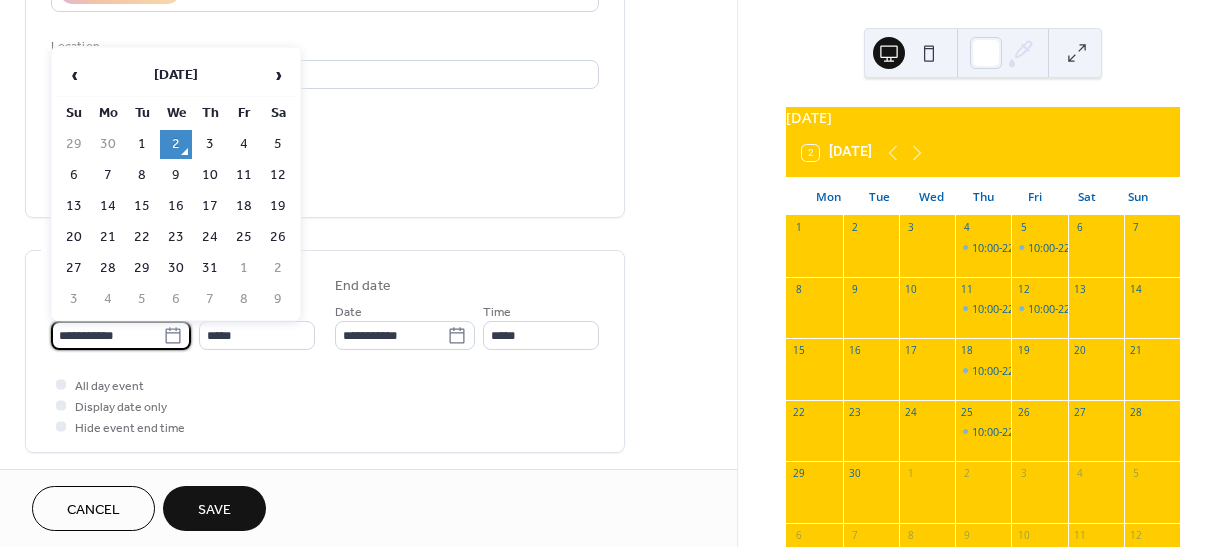 click on "**********" at bounding box center (107, 335) 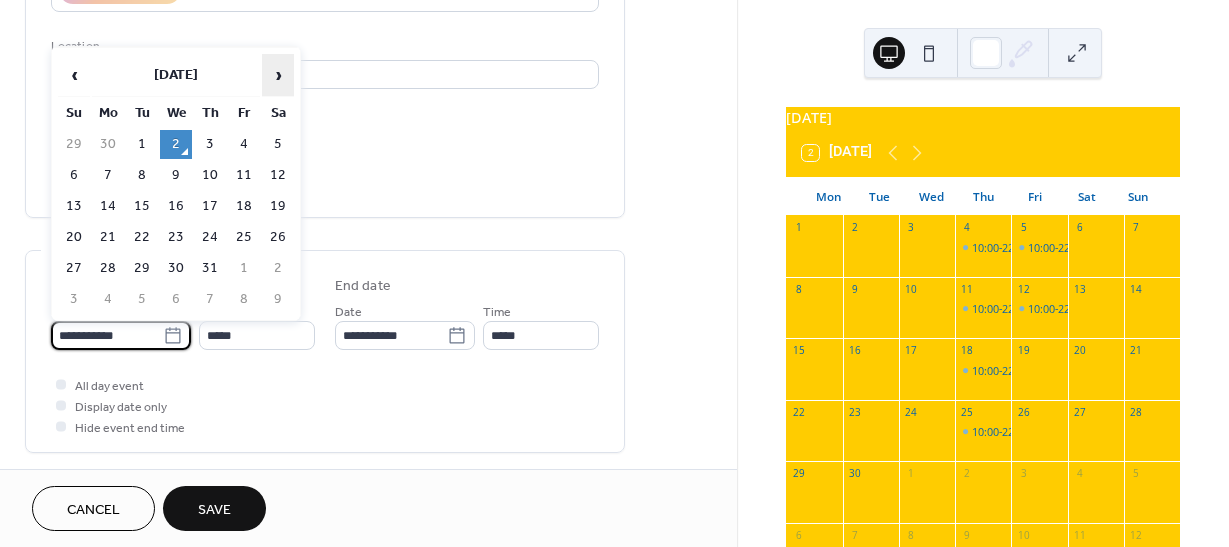 click on "›" at bounding box center [278, 75] 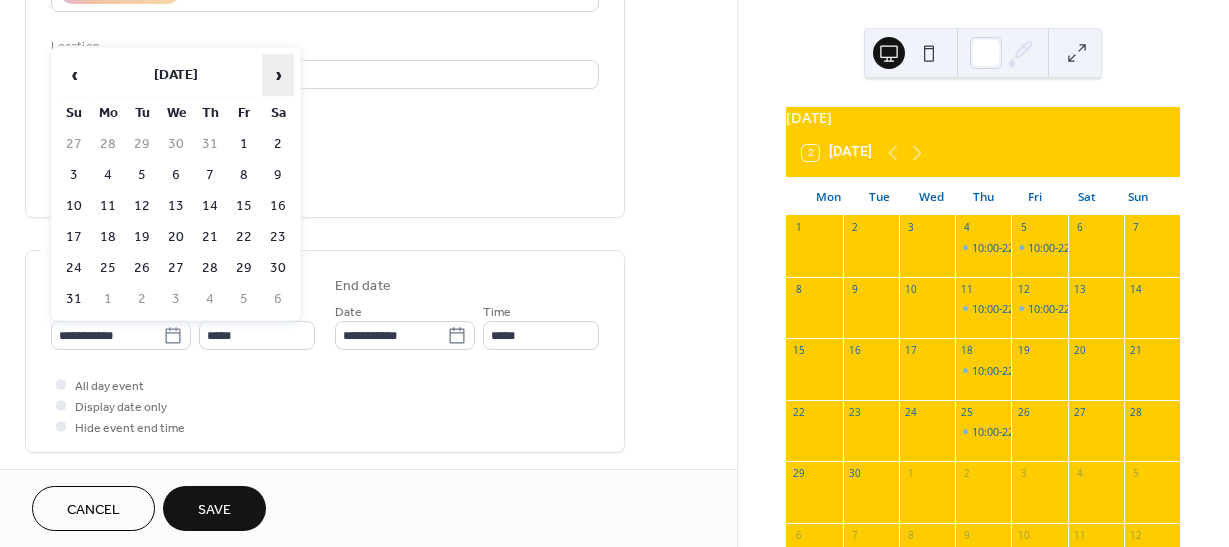 click on "›" at bounding box center (278, 75) 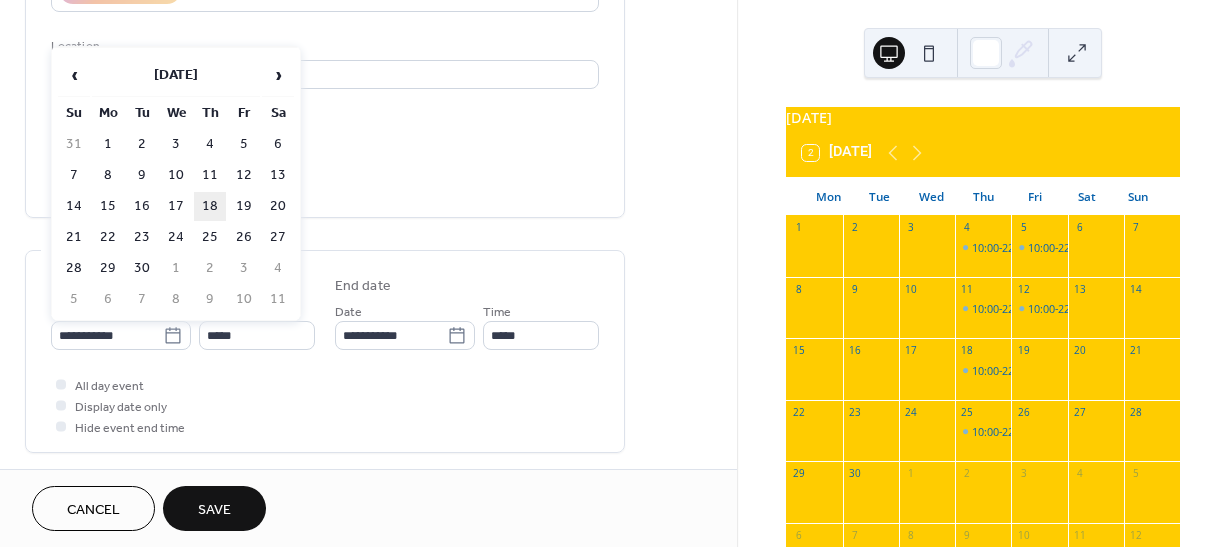 click on "19" at bounding box center [244, 206] 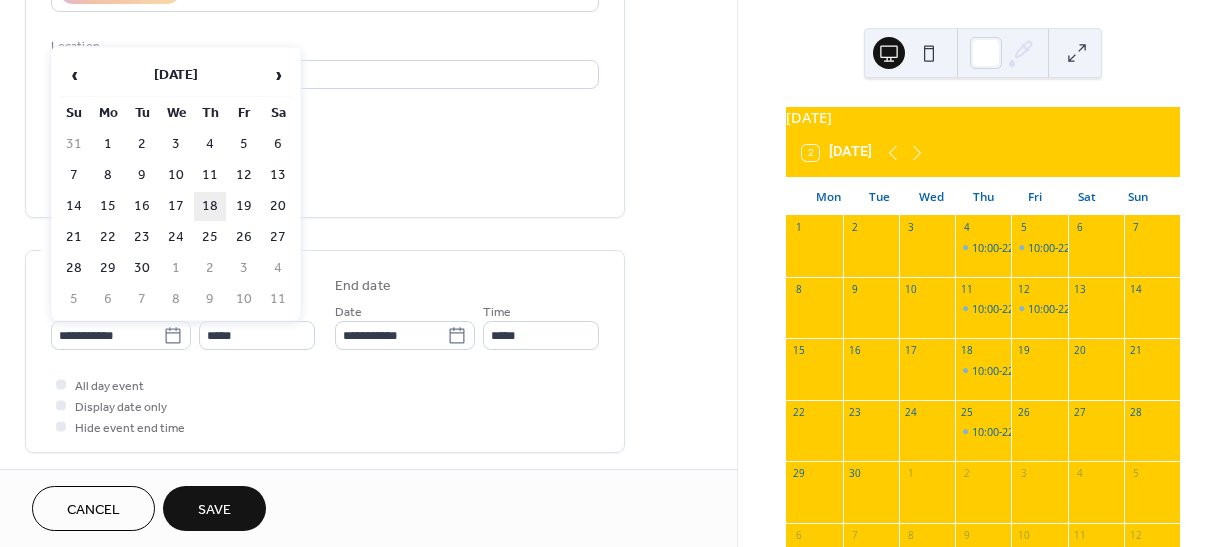 type on "**********" 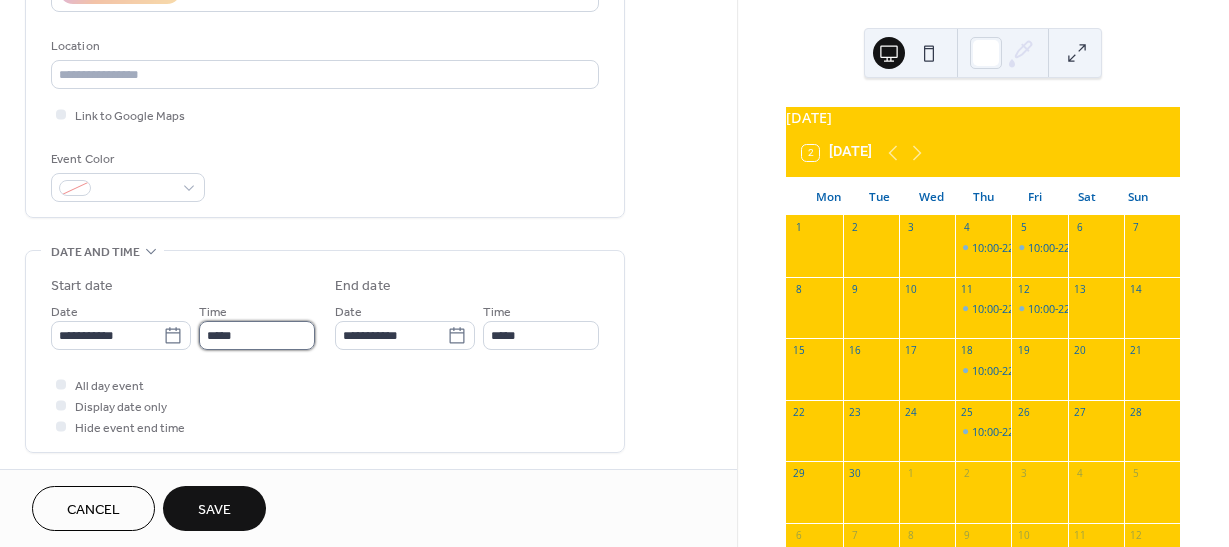 click on "*****" at bounding box center [257, 335] 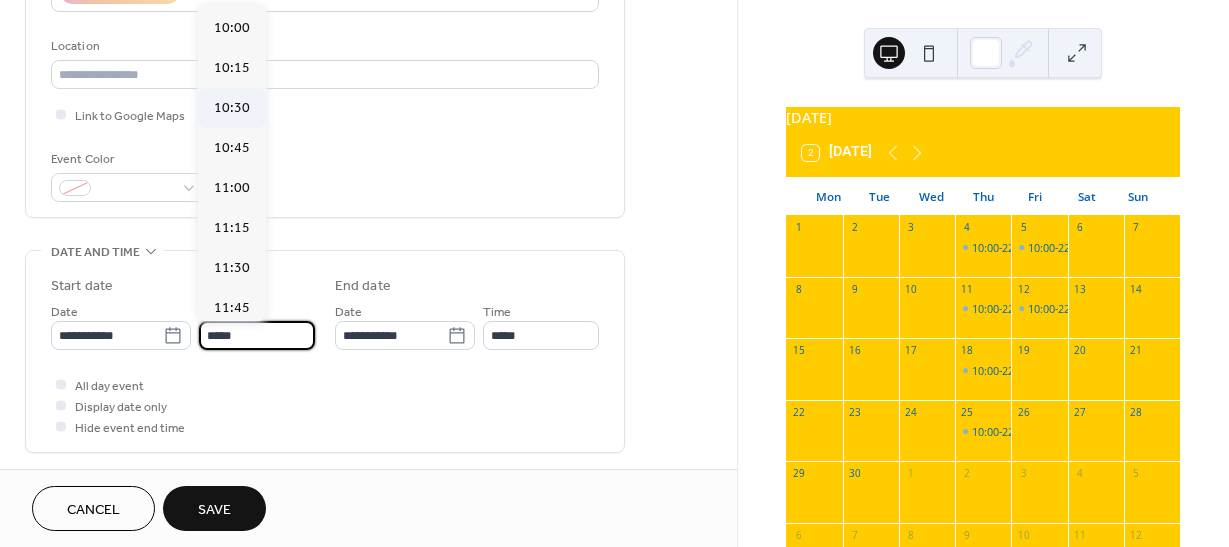 scroll, scrollTop: 1568, scrollLeft: 0, axis: vertical 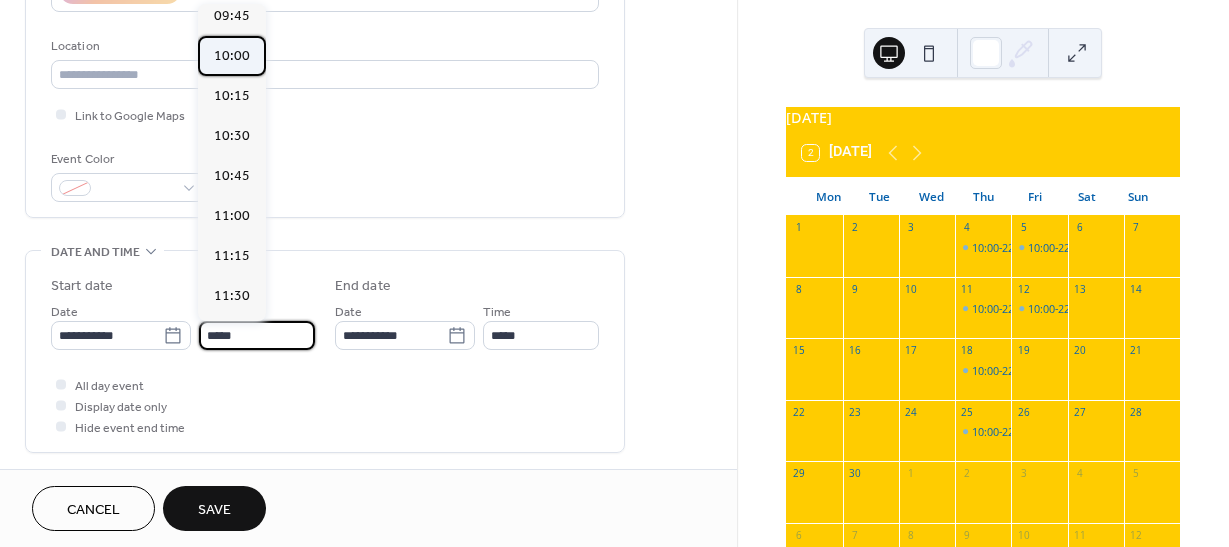 click on "10:00" at bounding box center [232, 56] 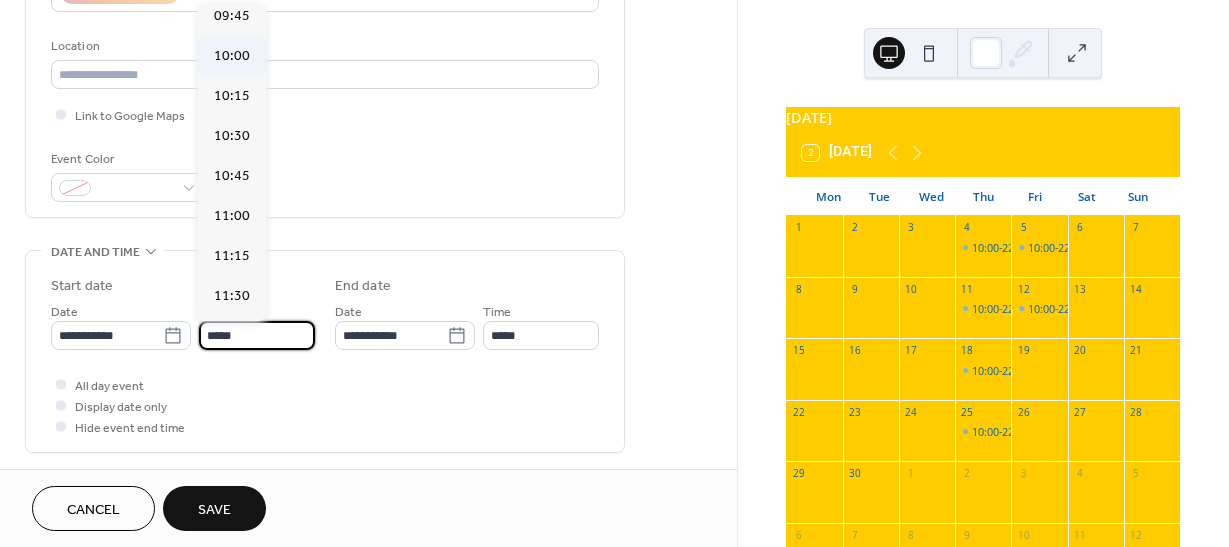 type on "*****" 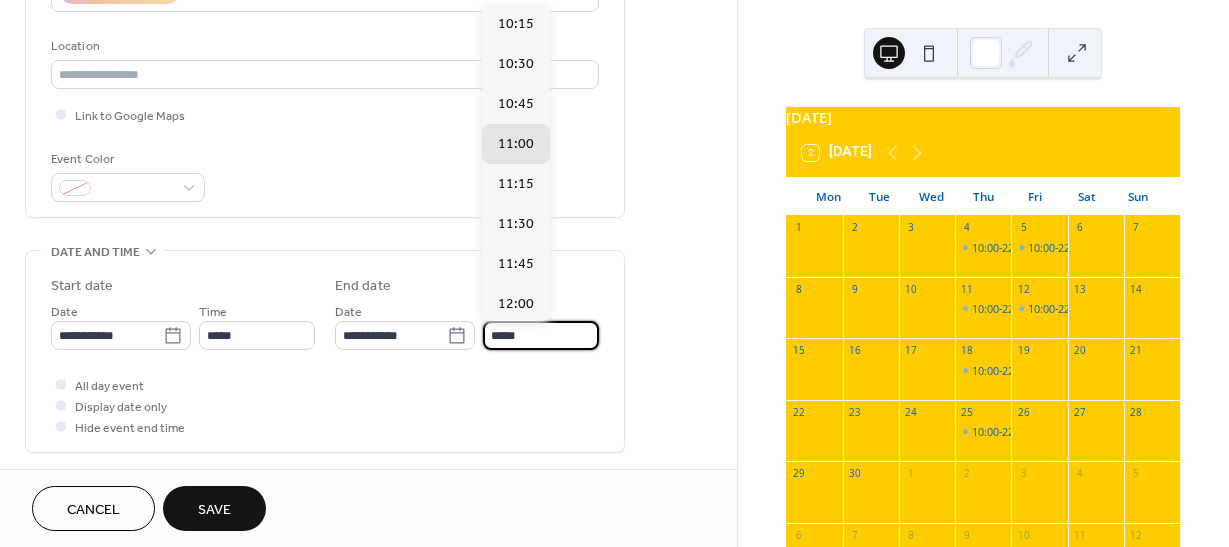 click on "*****" at bounding box center [541, 335] 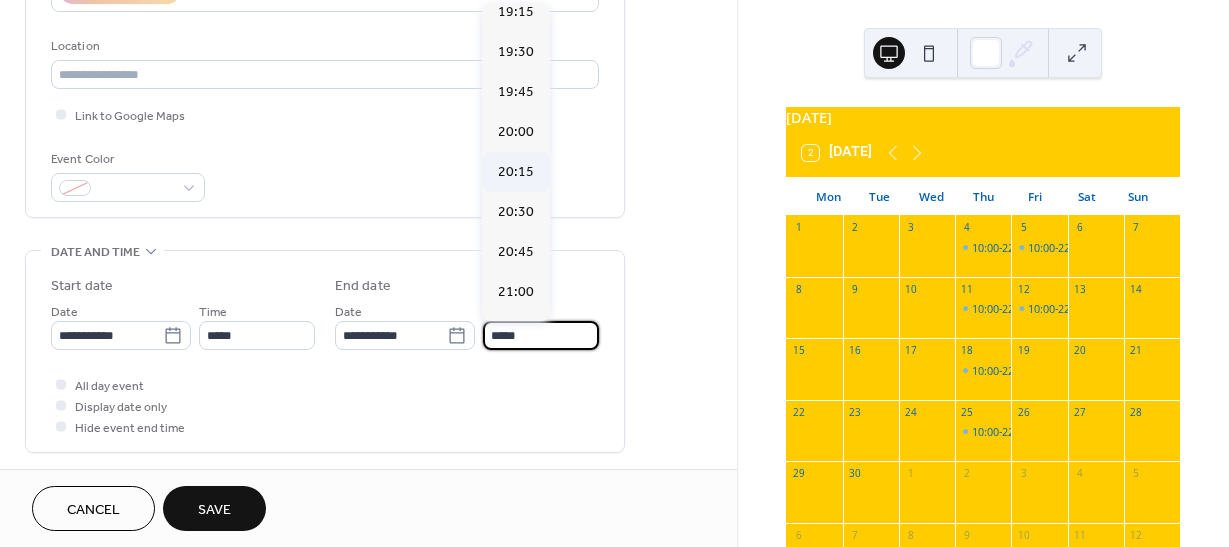 scroll, scrollTop: 1700, scrollLeft: 0, axis: vertical 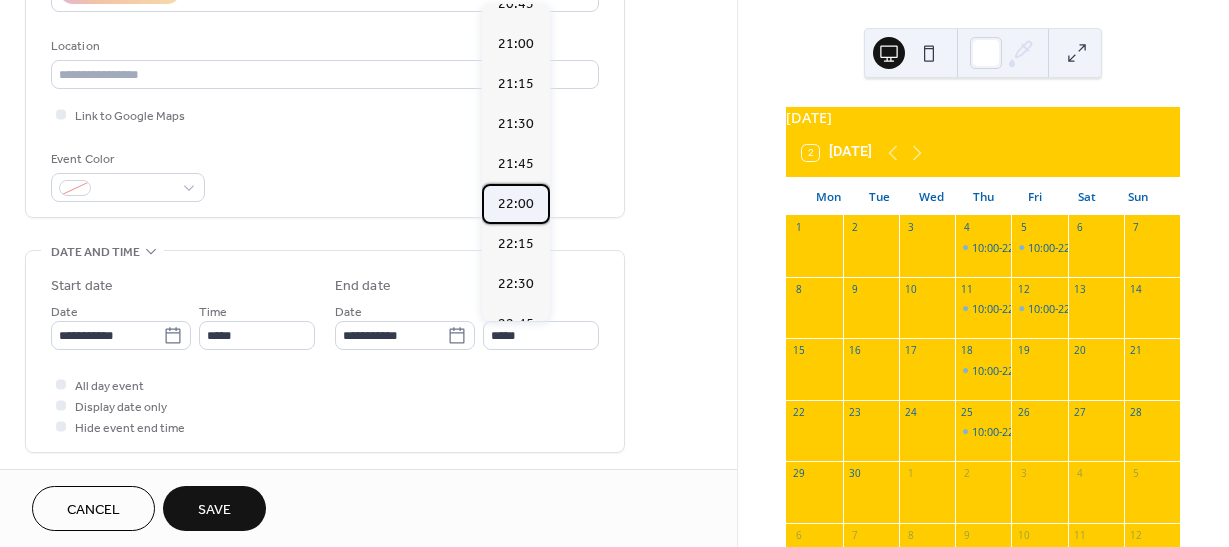 click on "22:00" at bounding box center (516, 204) 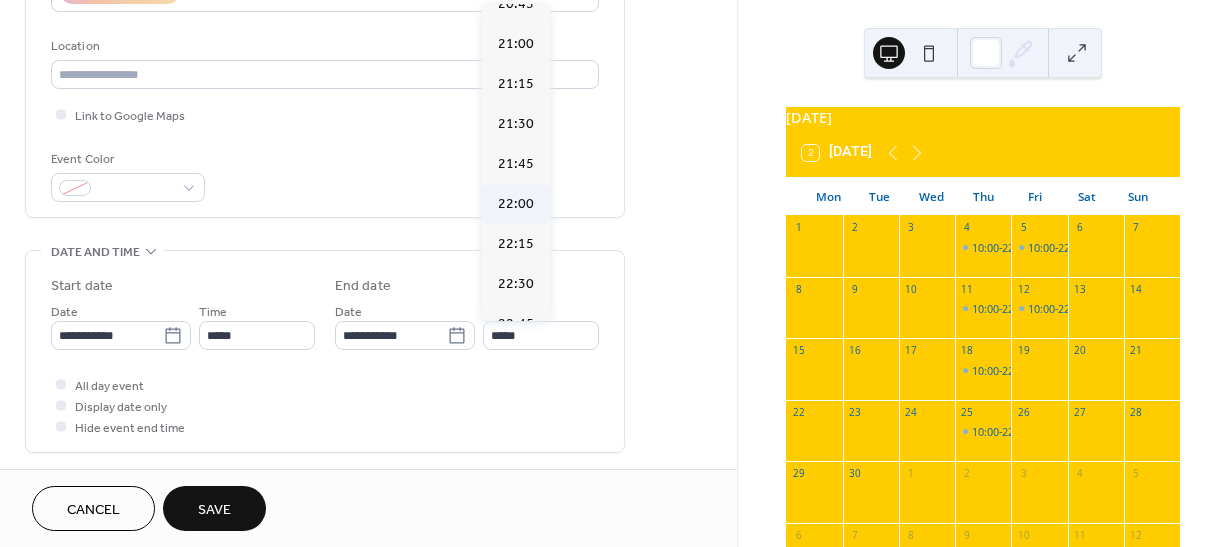 type on "*****" 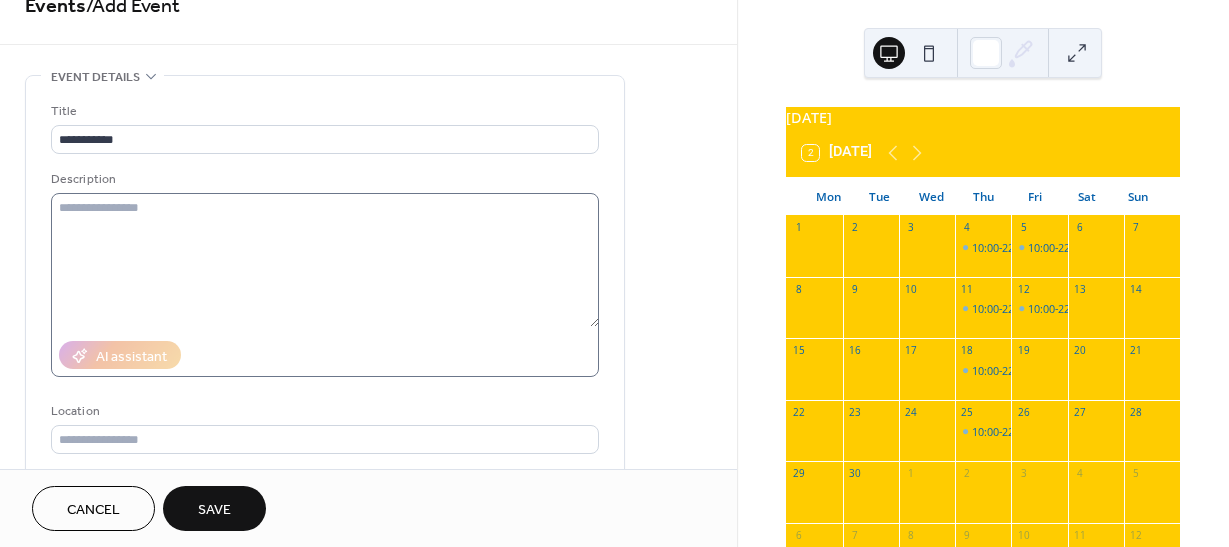 scroll, scrollTop: 0, scrollLeft: 0, axis: both 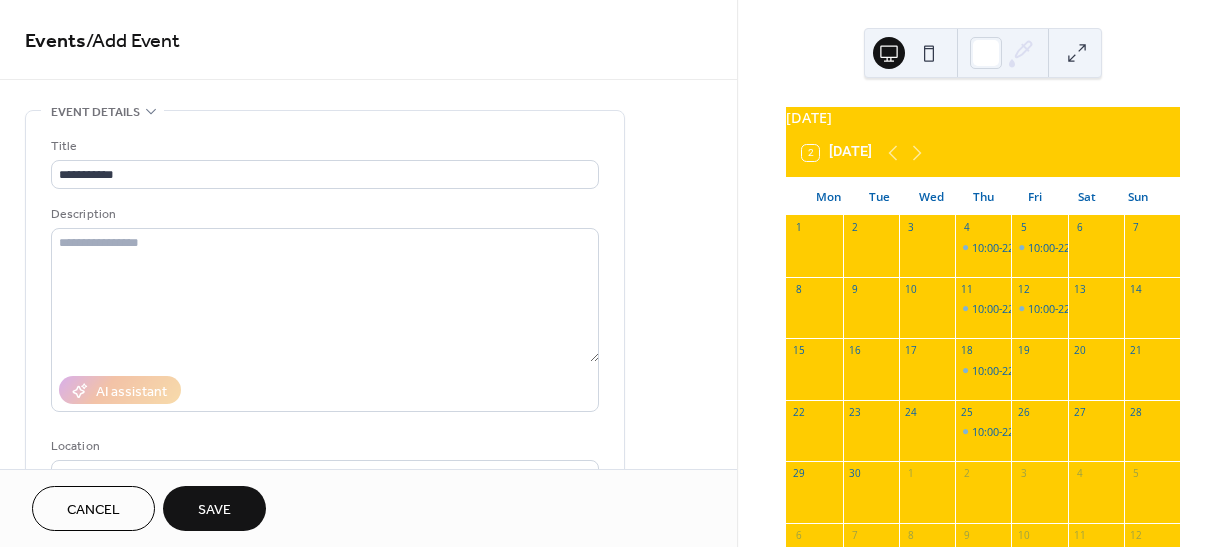 click on "Save" at bounding box center (214, 510) 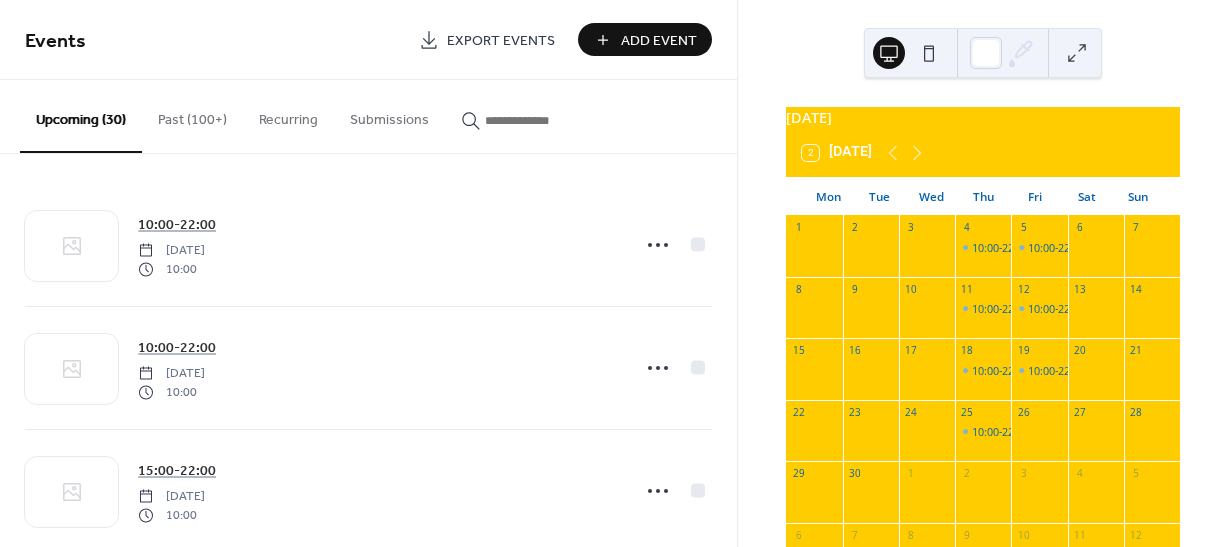 click on "Add Event" at bounding box center [659, 41] 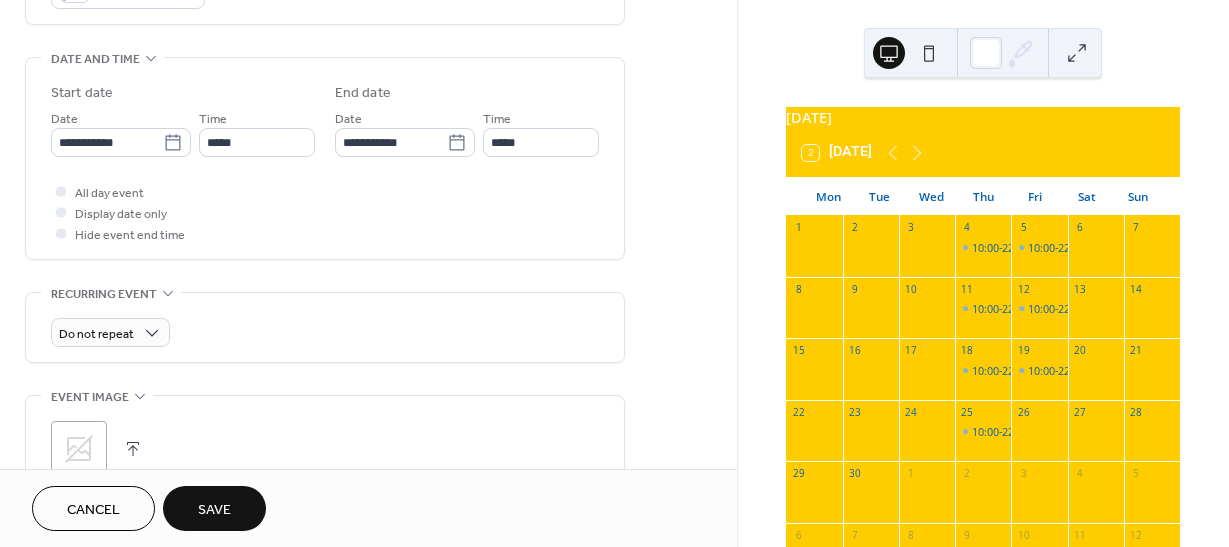 scroll, scrollTop: 459, scrollLeft: 0, axis: vertical 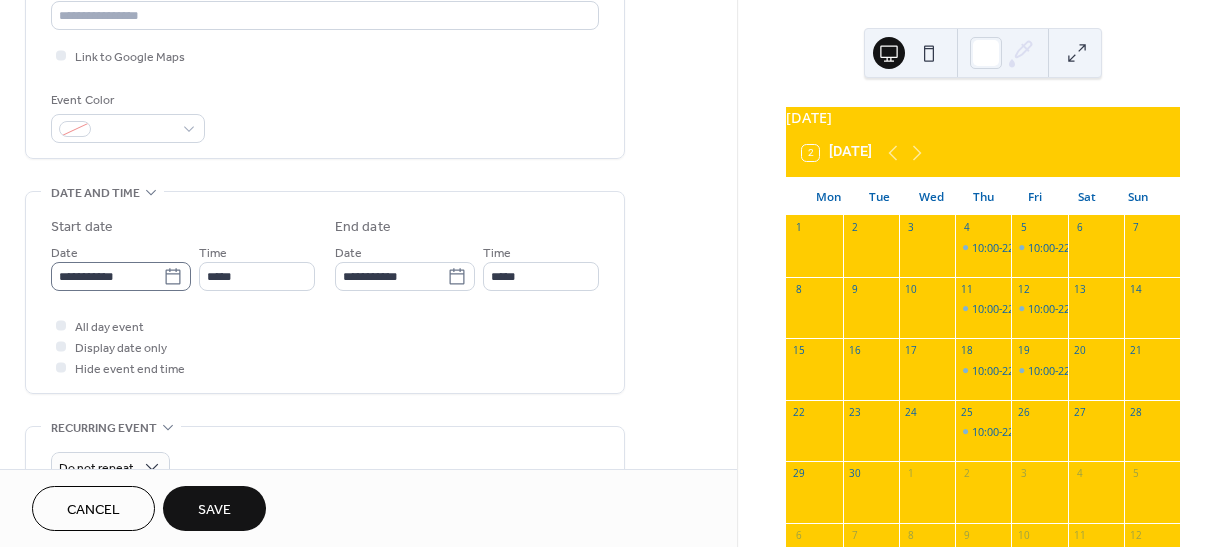 type on "**********" 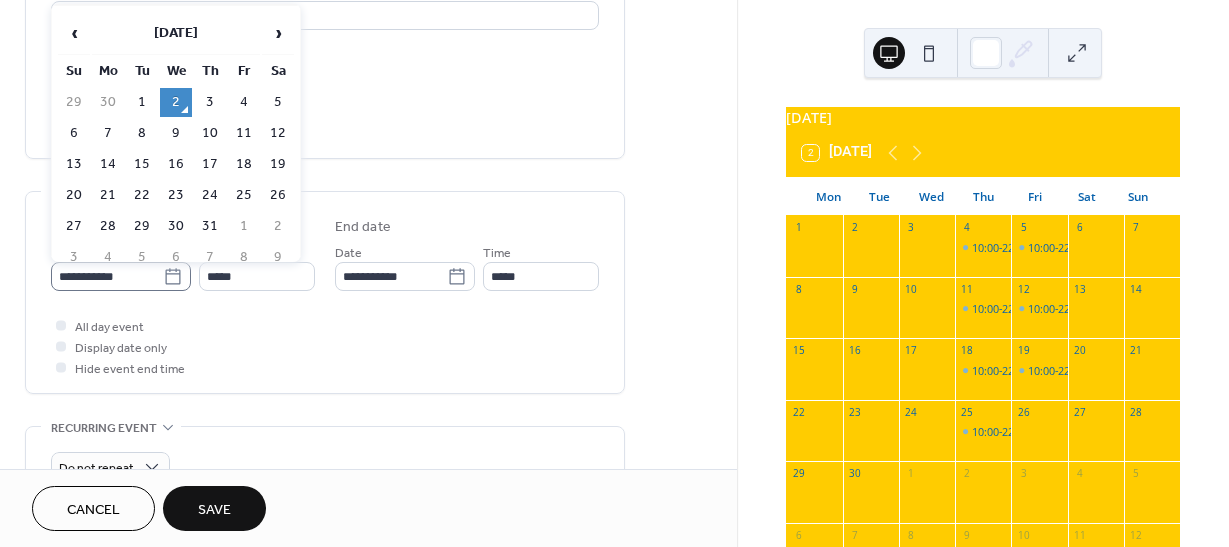 click 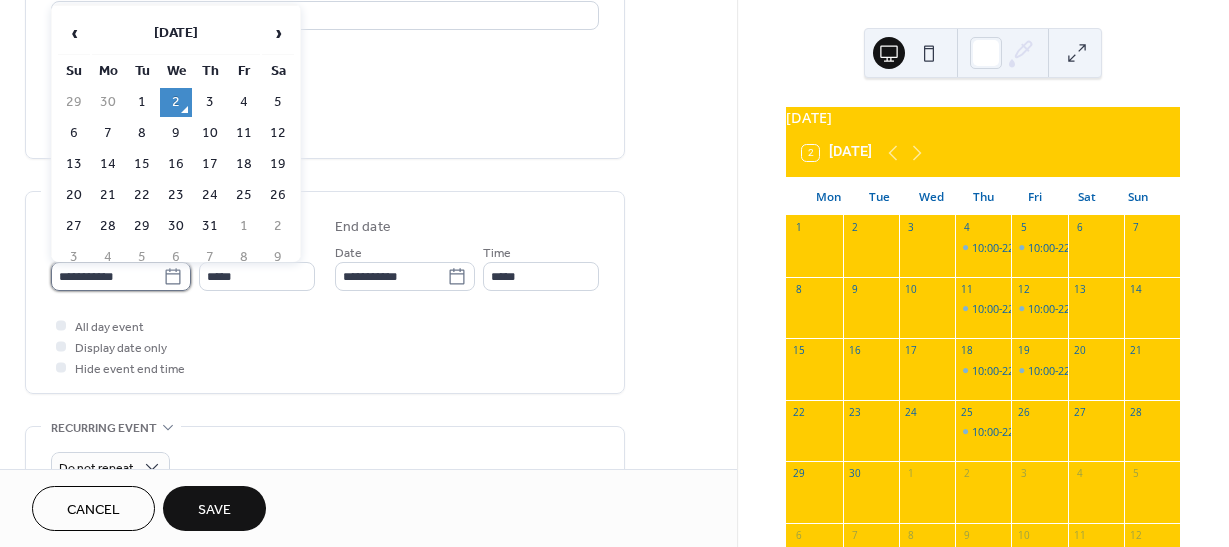 click on "**********" at bounding box center [107, 276] 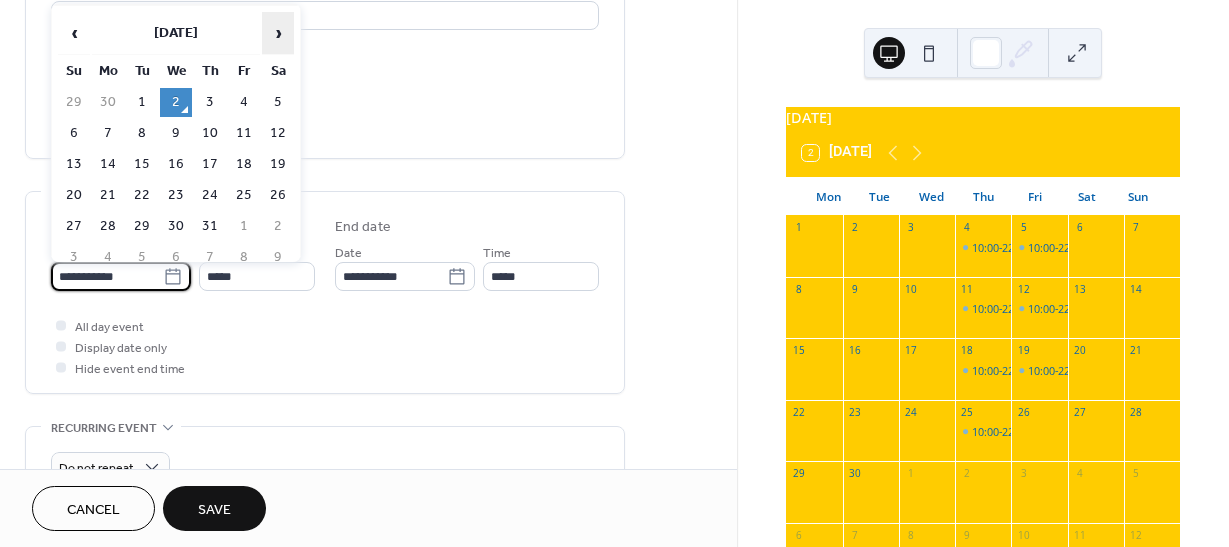 click on "›" at bounding box center [278, 33] 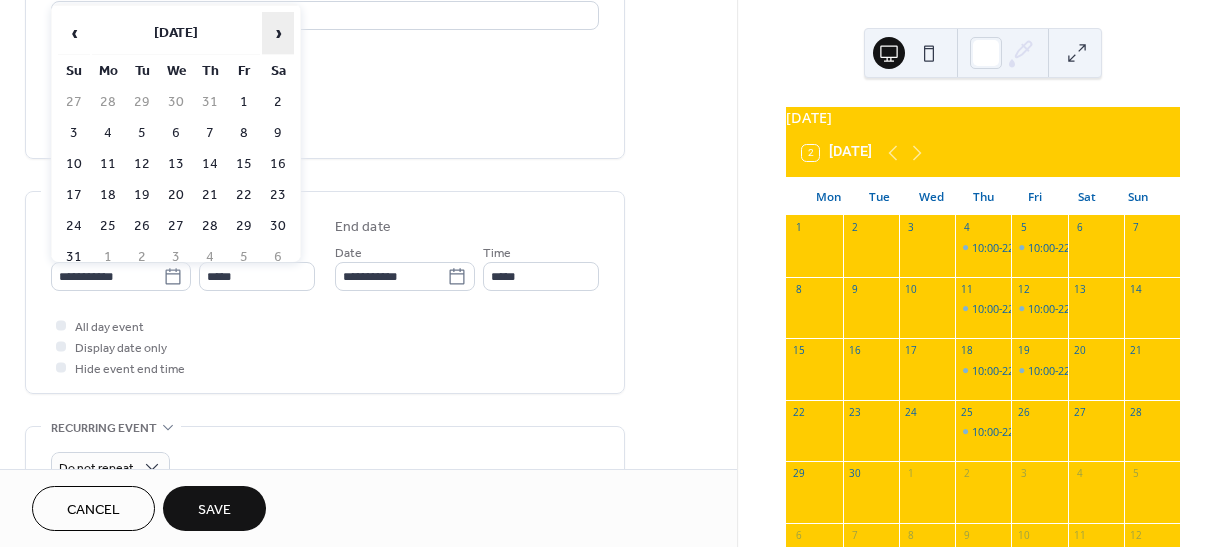 click on "›" at bounding box center [278, 33] 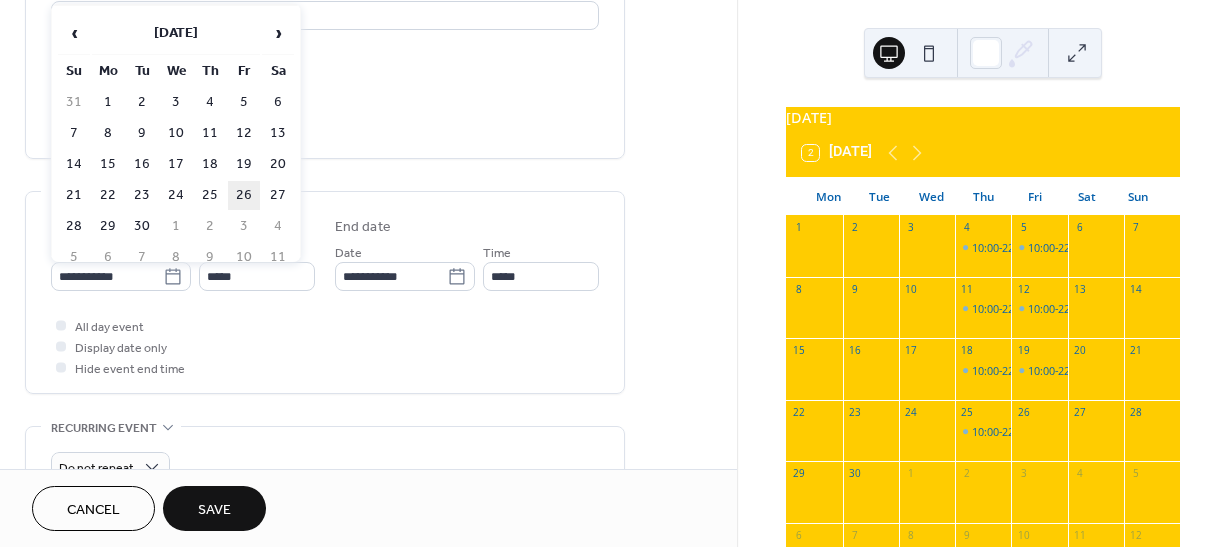 drag, startPoint x: 241, startPoint y: 190, endPoint x: 242, endPoint y: 235, distance: 45.01111 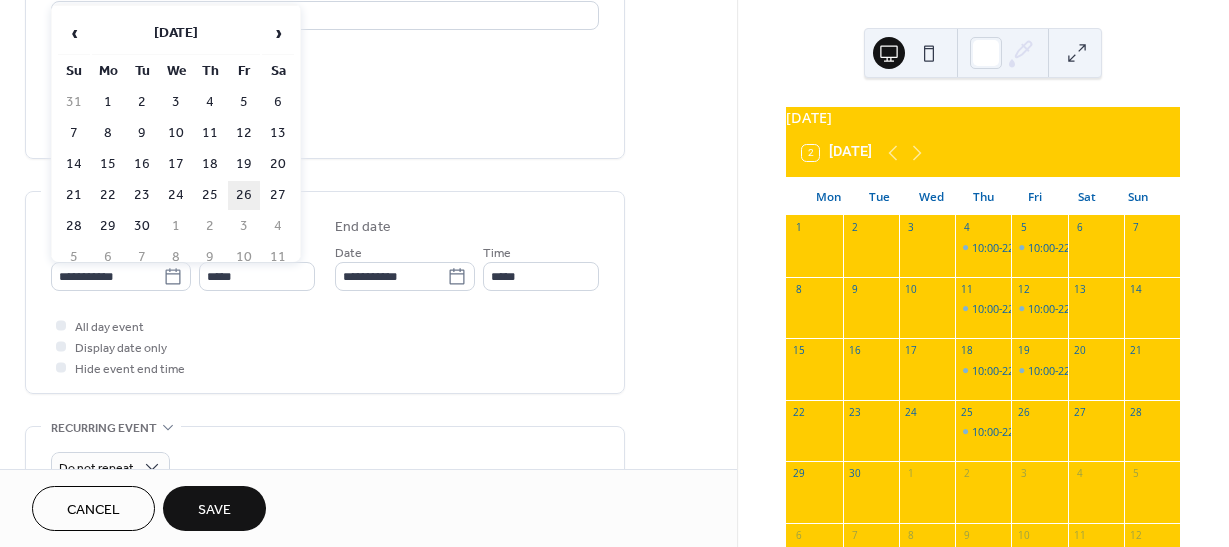 click on "26" at bounding box center (244, 195) 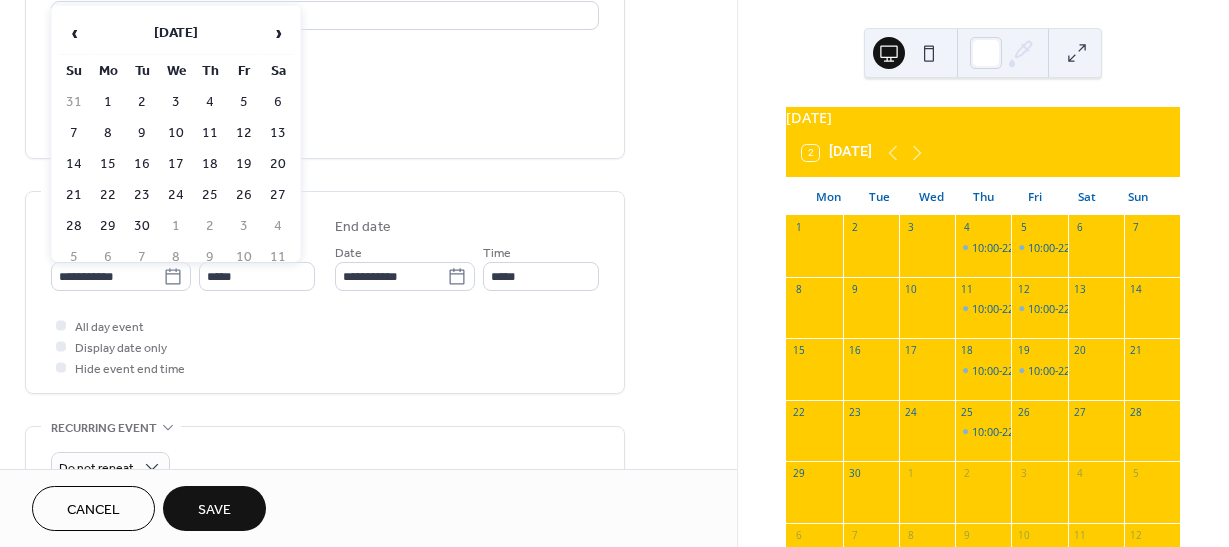 type on "**********" 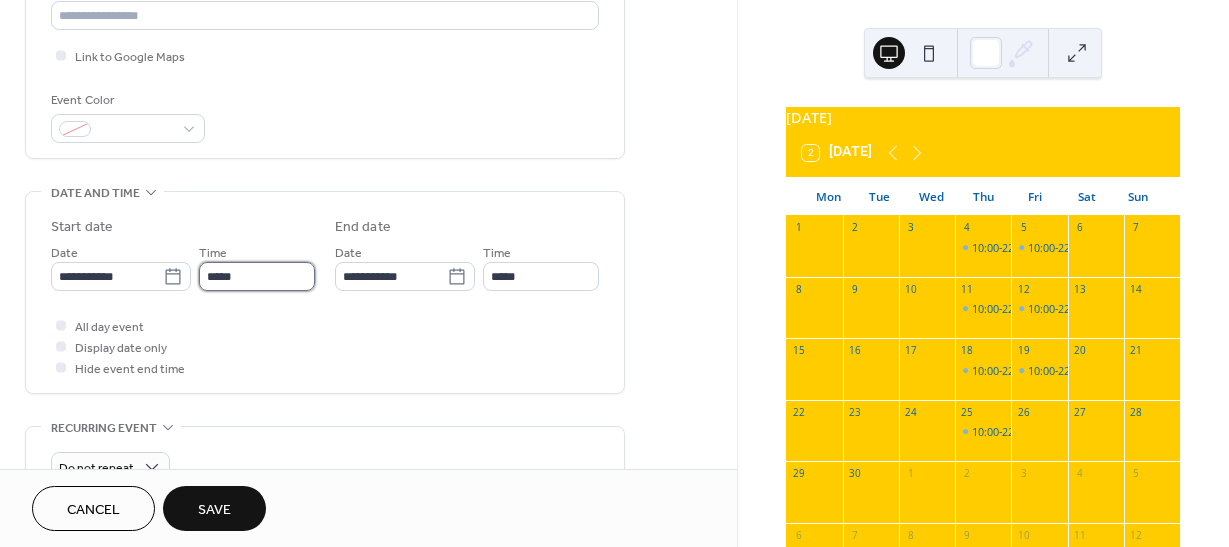 click on "*****" at bounding box center [257, 276] 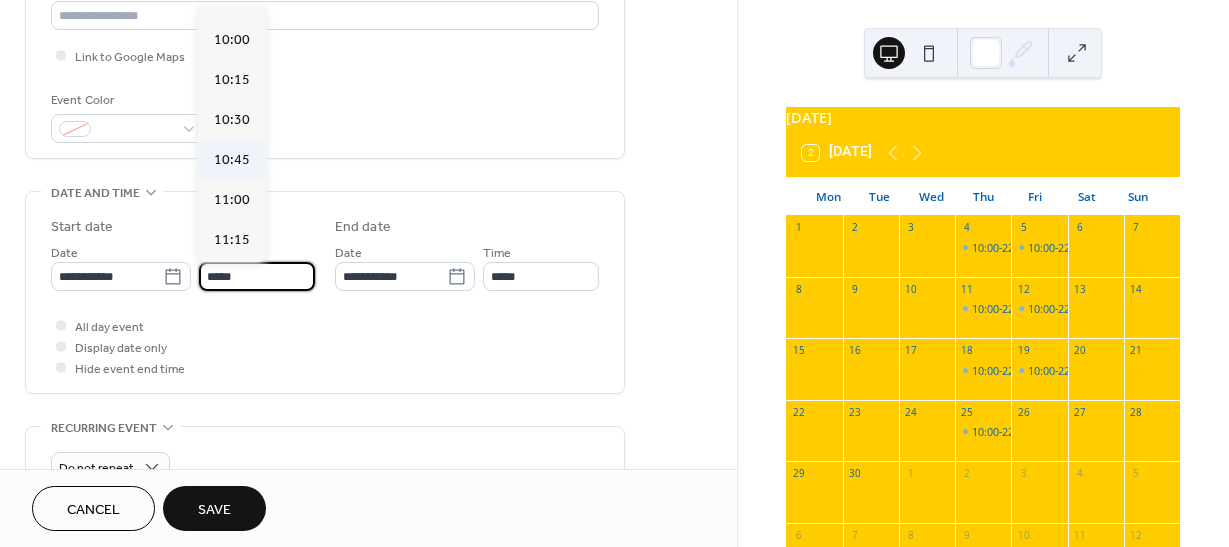 scroll, scrollTop: 1568, scrollLeft: 0, axis: vertical 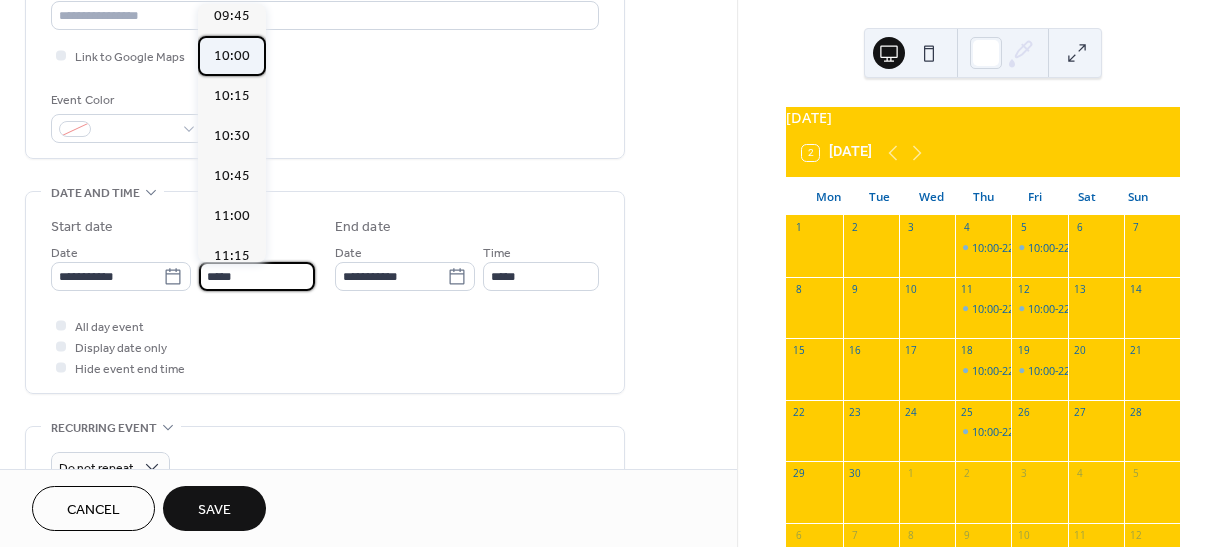 click on "10:00" at bounding box center (232, 56) 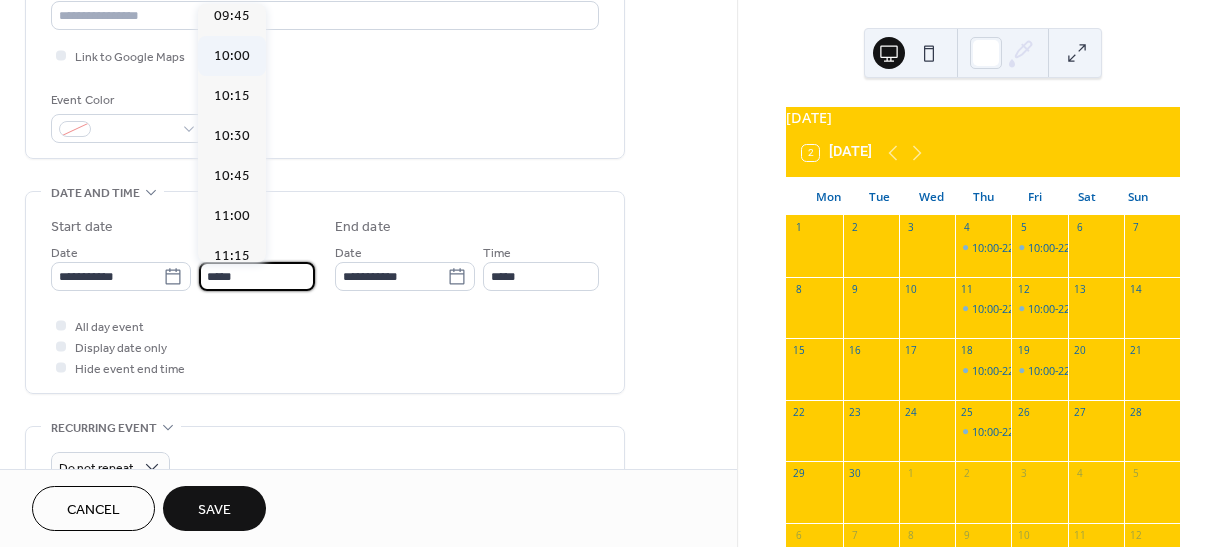 type on "*****" 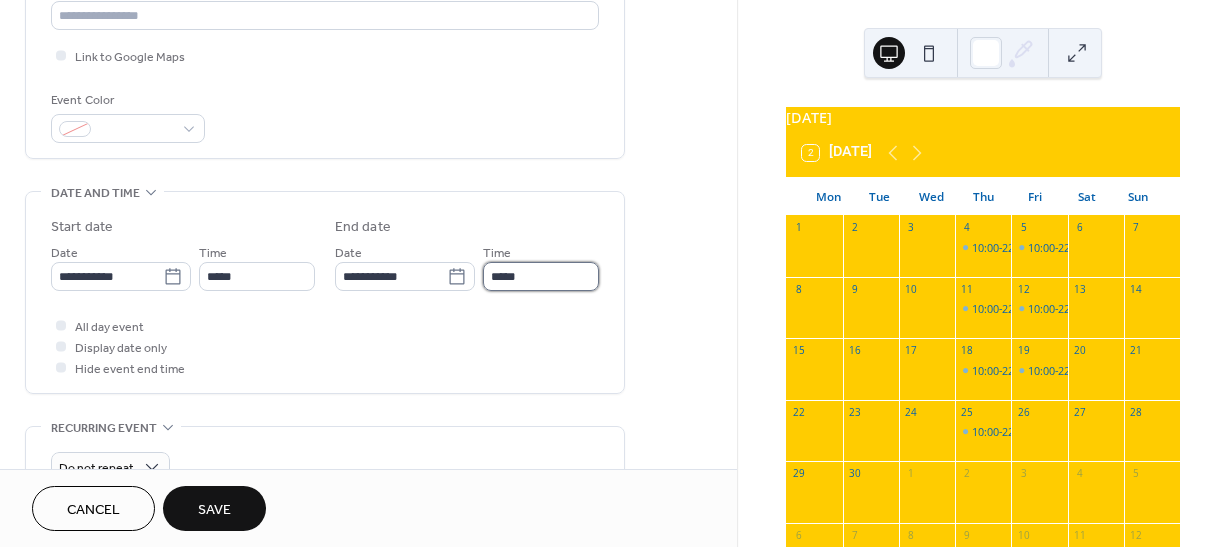 click on "*****" at bounding box center (541, 276) 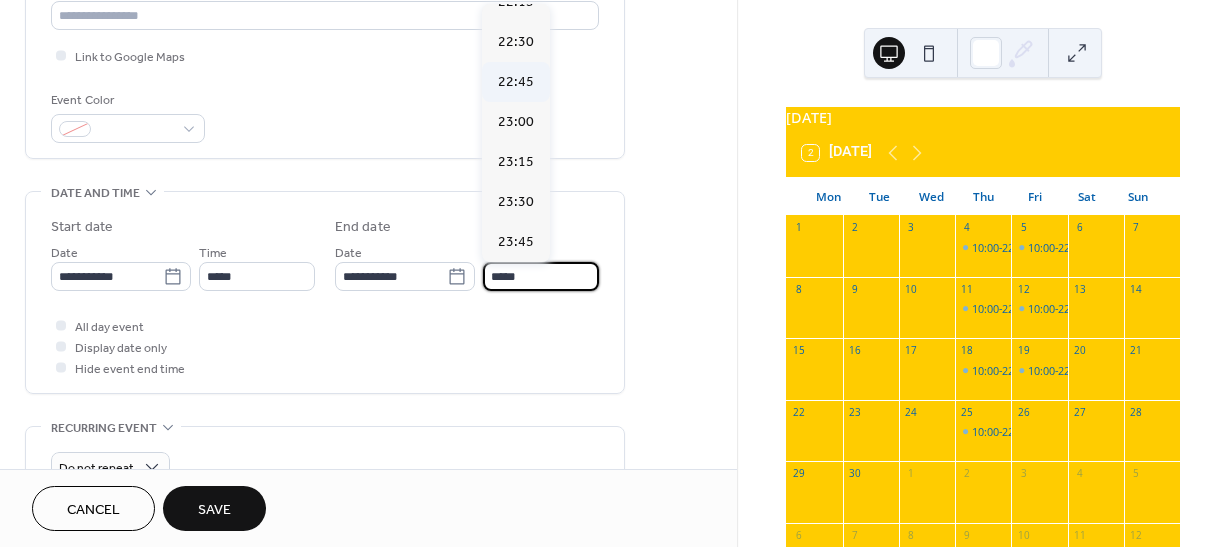 scroll, scrollTop: 1897, scrollLeft: 0, axis: vertical 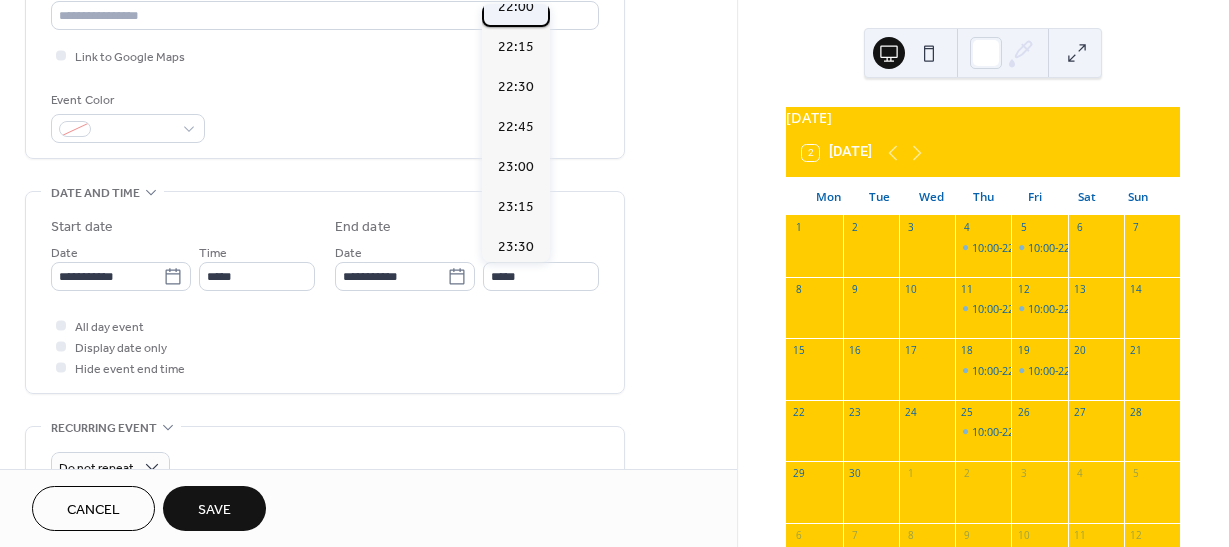 click on "22:00" at bounding box center [516, 7] 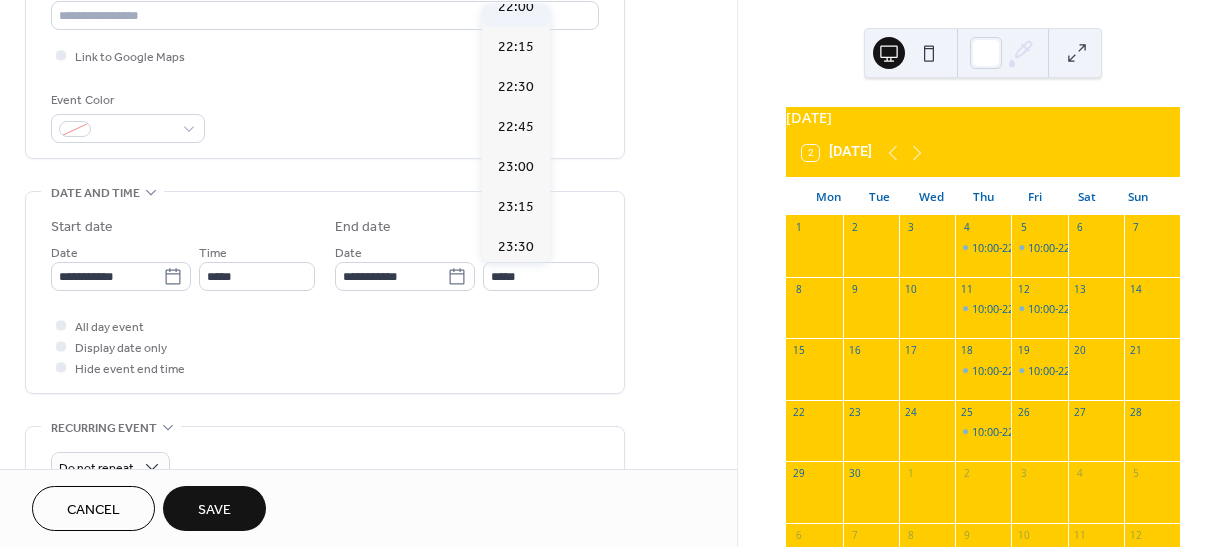 type on "*****" 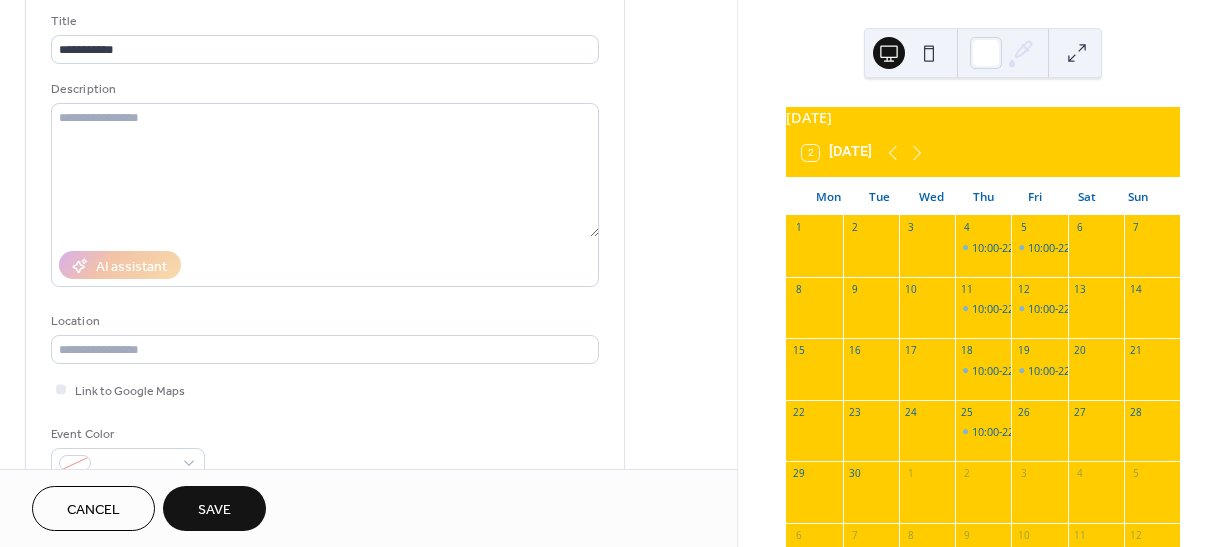 scroll, scrollTop: 59, scrollLeft: 0, axis: vertical 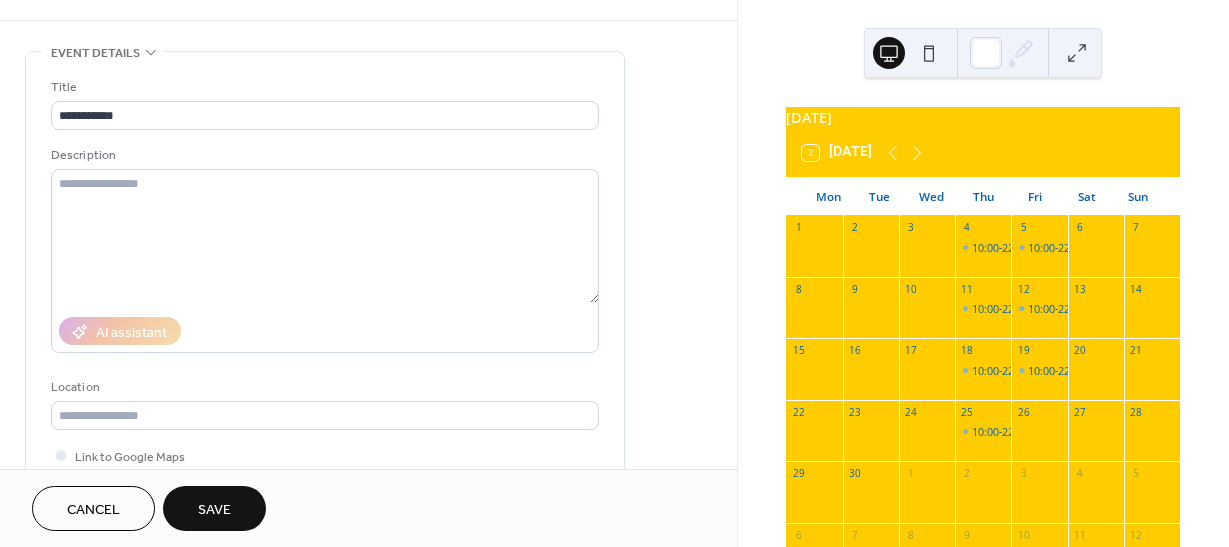 click on "Save" at bounding box center (214, 508) 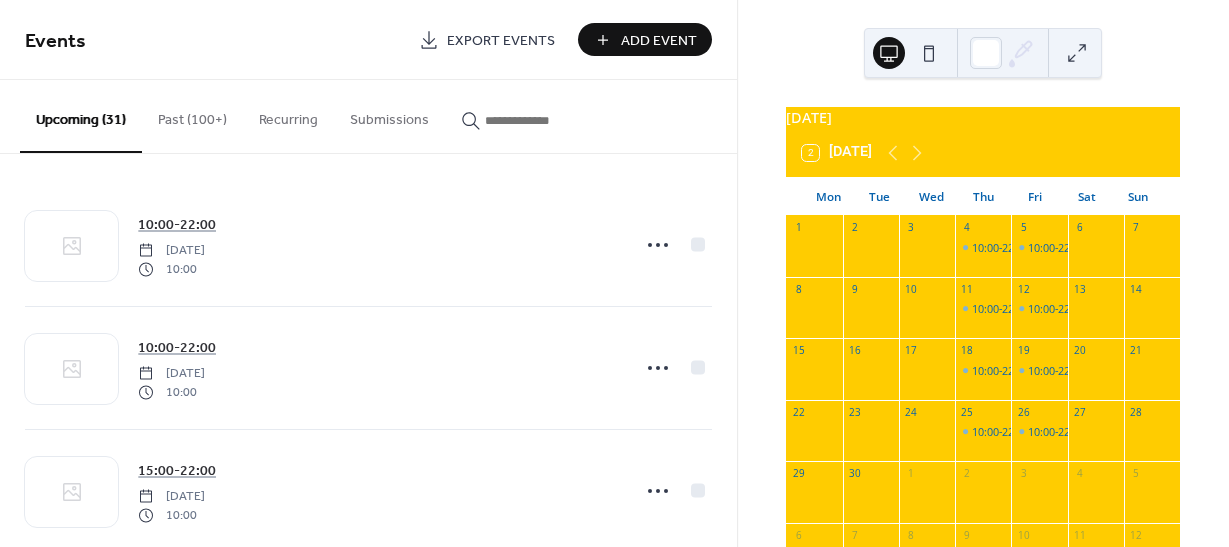 click on "Add Event" at bounding box center (659, 41) 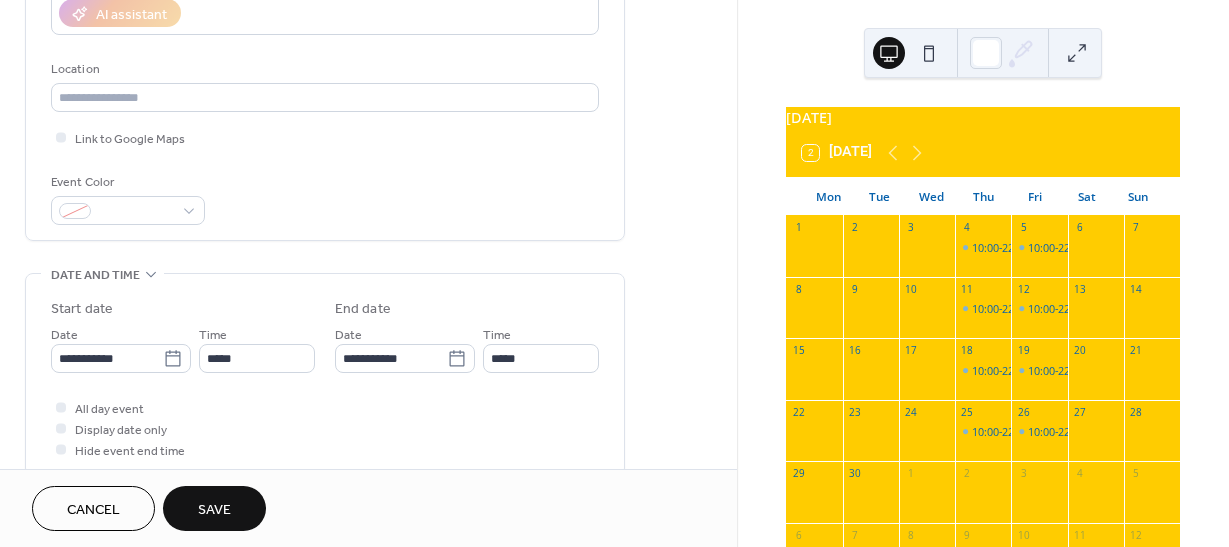 scroll, scrollTop: 400, scrollLeft: 0, axis: vertical 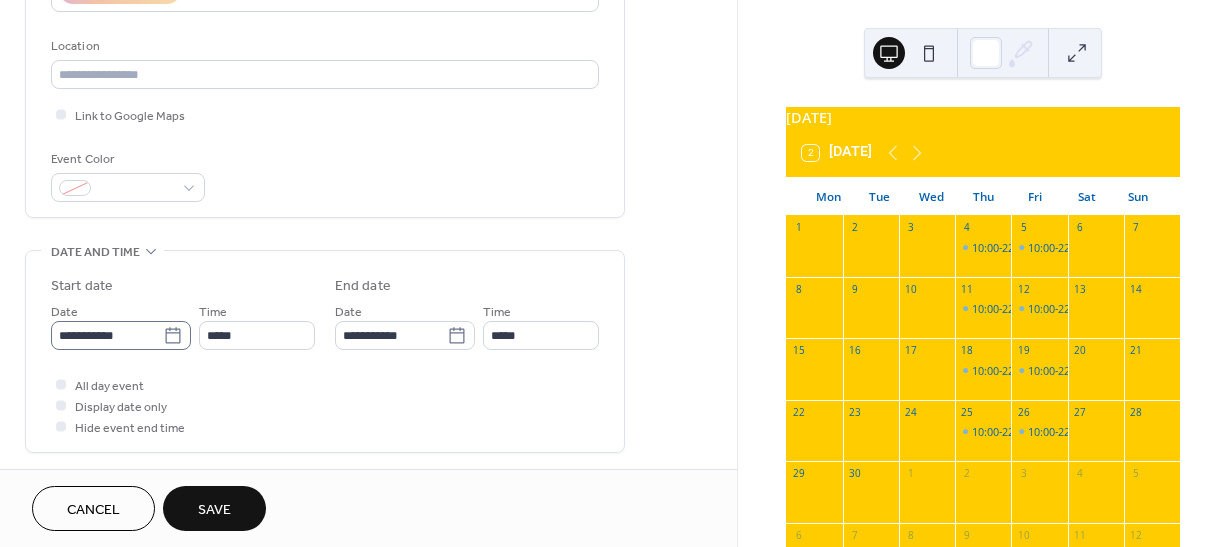 type on "**********" 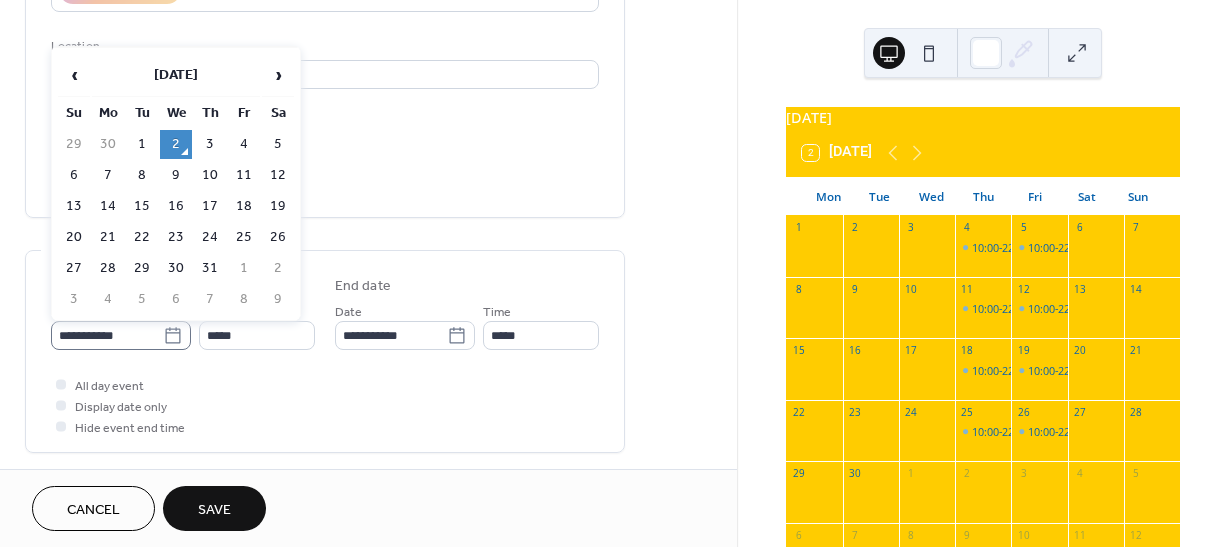 click 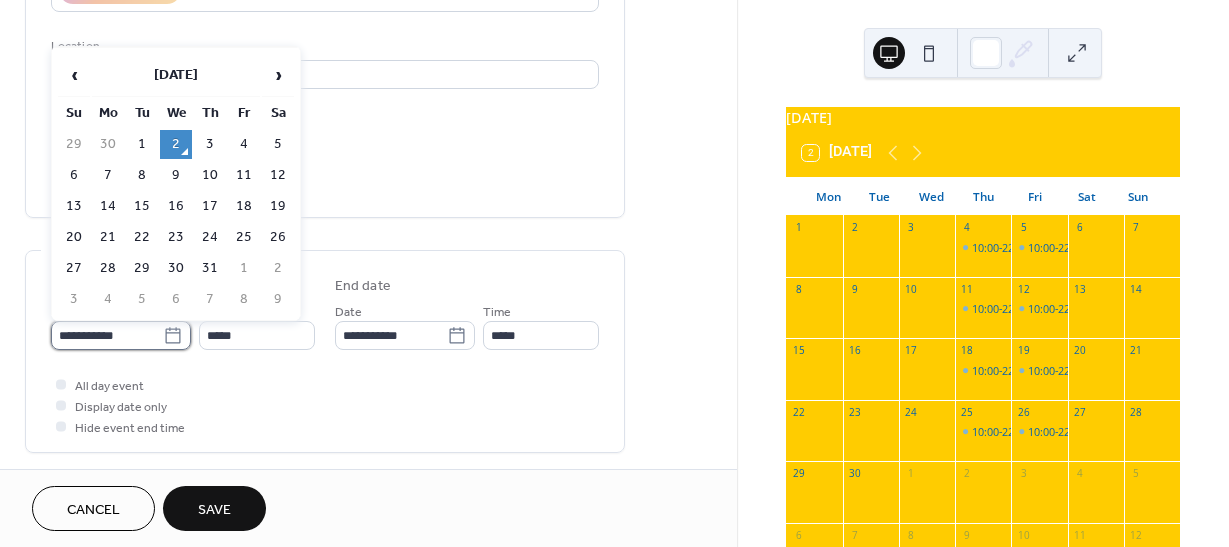 click on "**********" at bounding box center (107, 335) 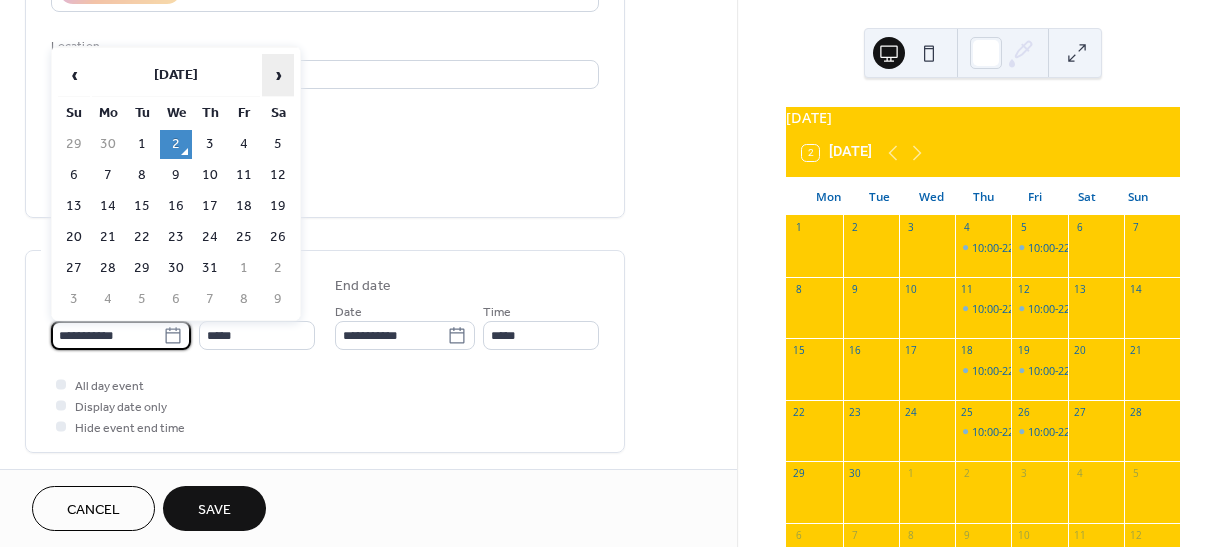click on "›" at bounding box center (278, 75) 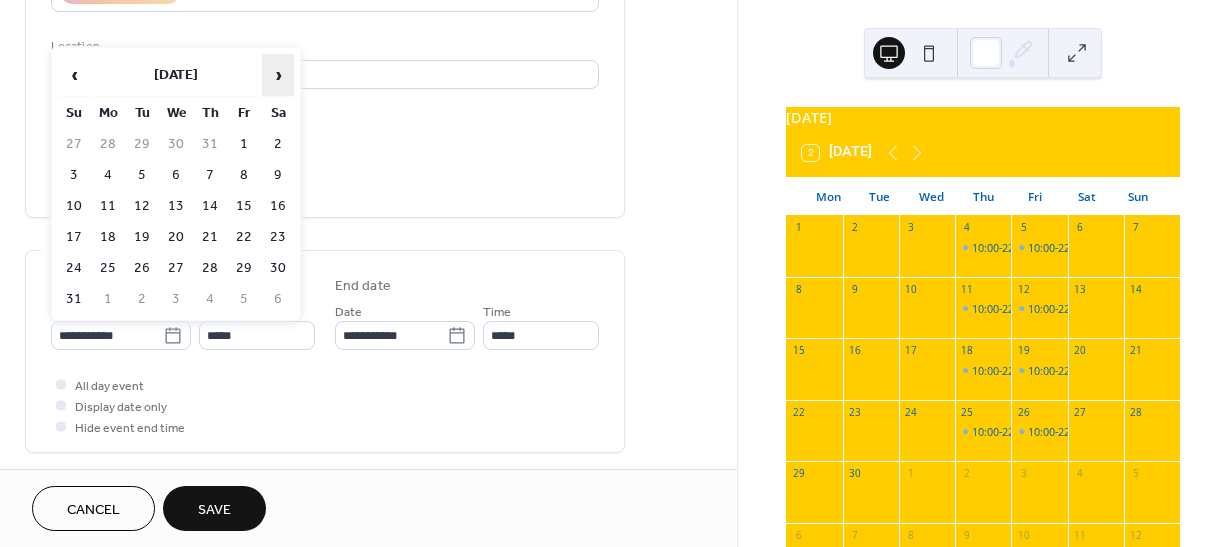 click on "›" at bounding box center (278, 75) 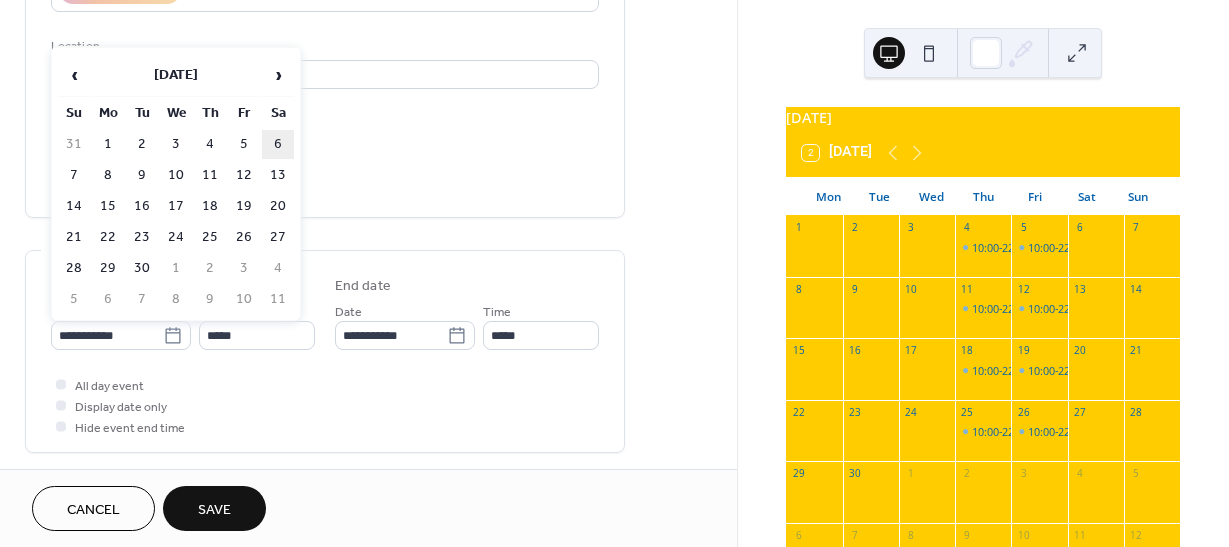 click on "6" at bounding box center [278, 144] 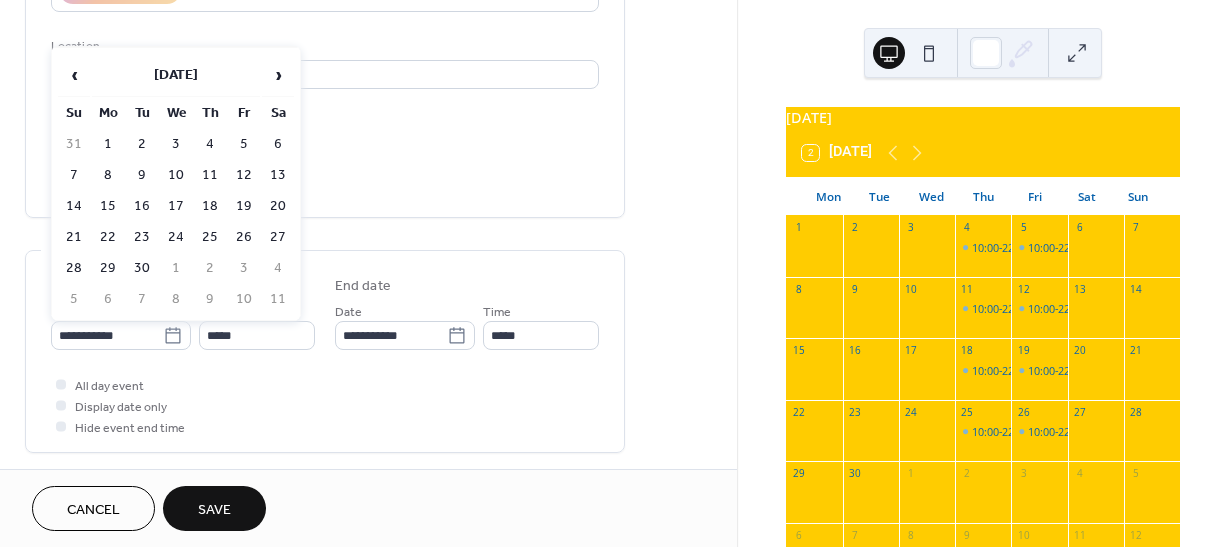 type on "**********" 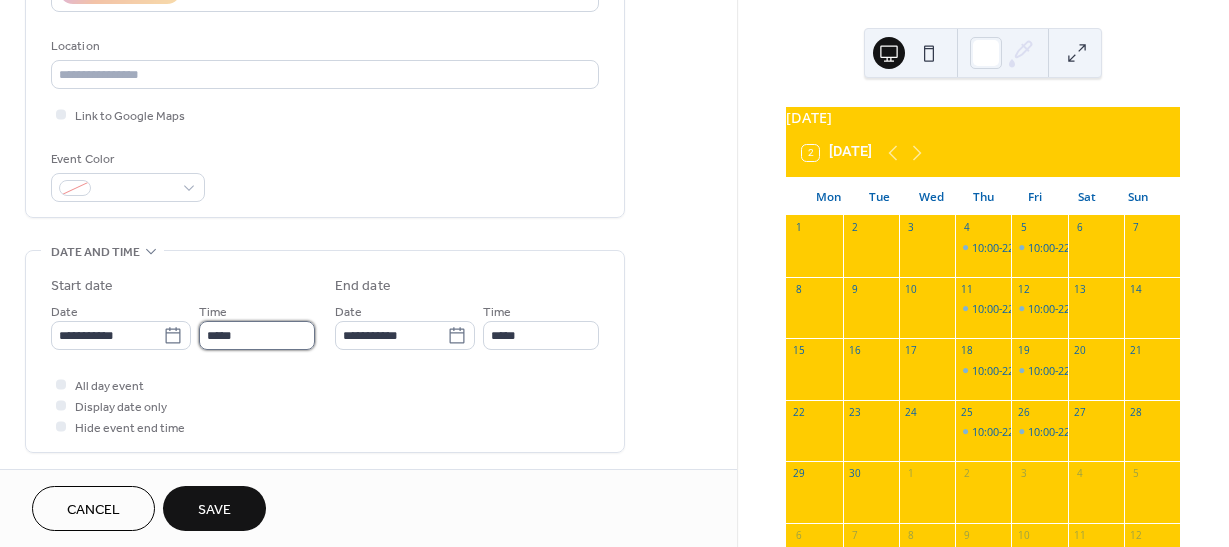 click on "*****" at bounding box center (257, 335) 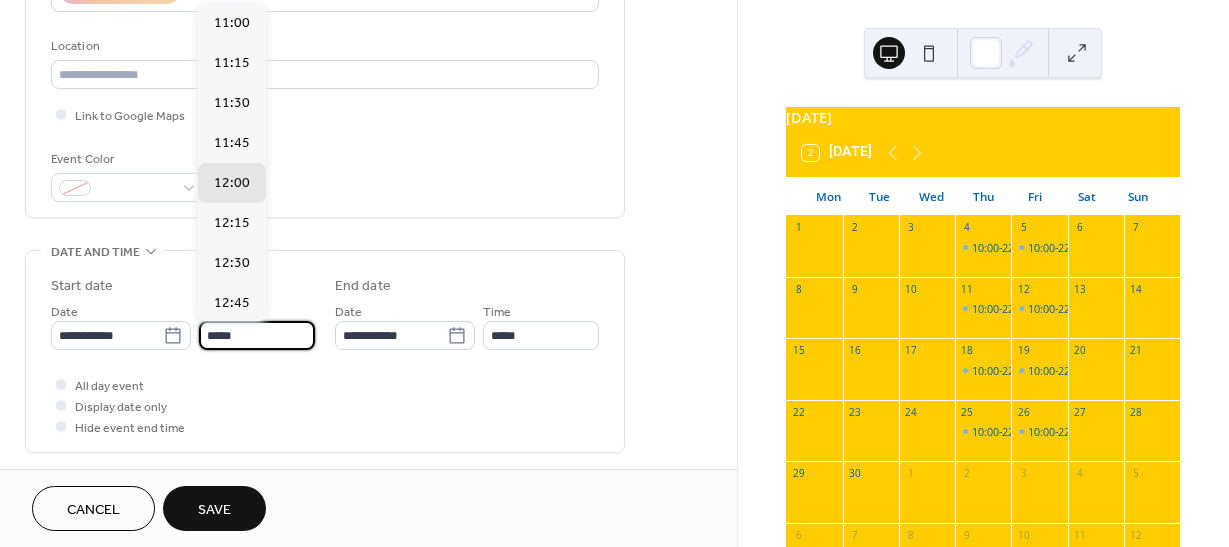 scroll, scrollTop: 1568, scrollLeft: 0, axis: vertical 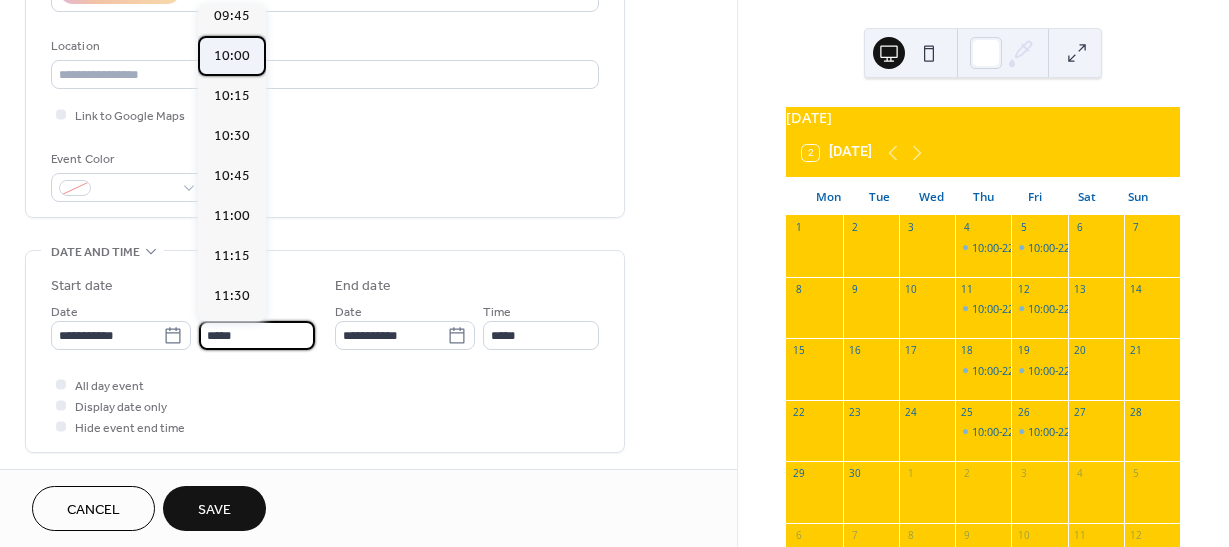 click on "10:00" at bounding box center [232, 56] 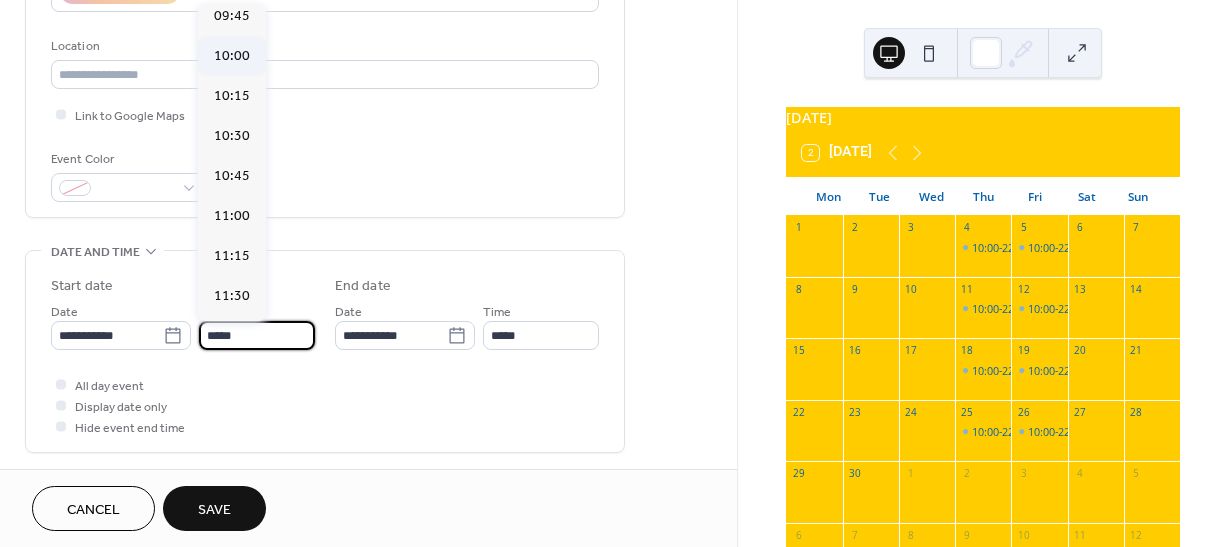 type on "*****" 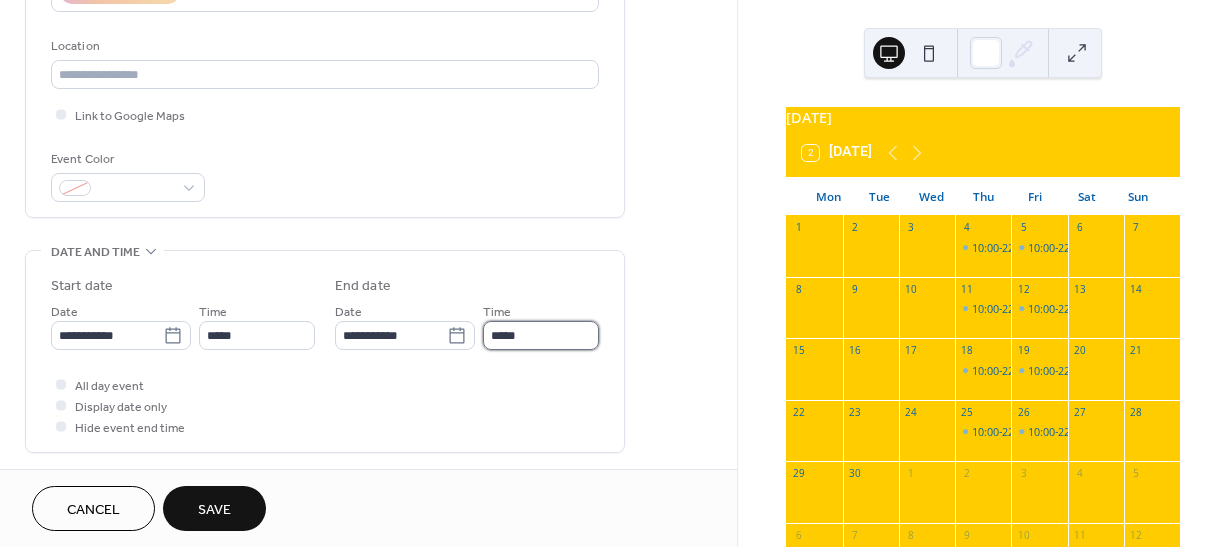 click on "*****" at bounding box center [541, 335] 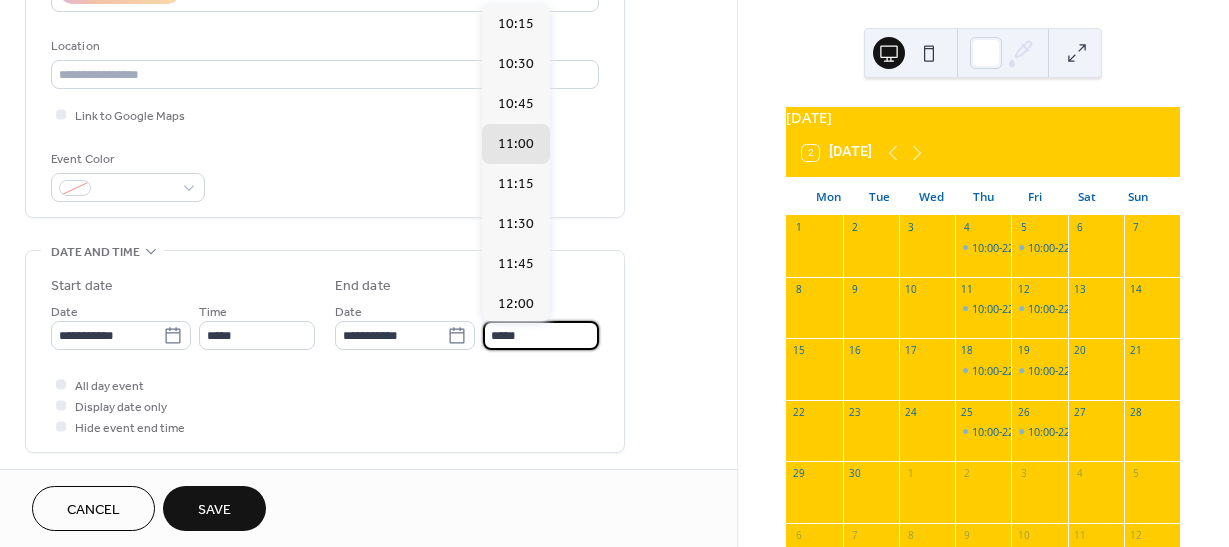 scroll, scrollTop: 1, scrollLeft: 0, axis: vertical 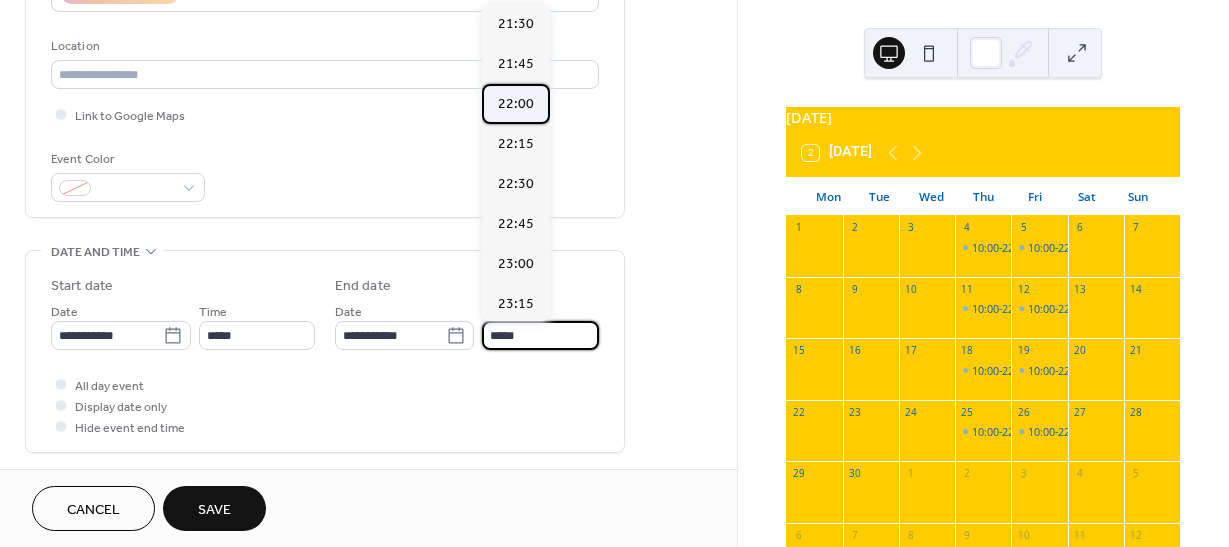 click on "22:00" at bounding box center [516, 104] 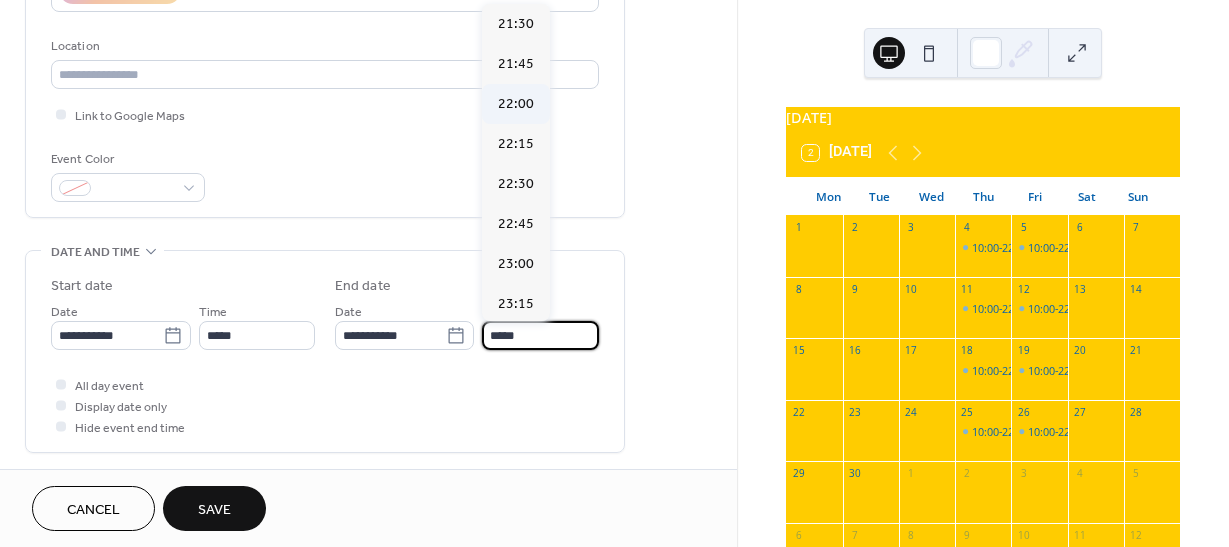 type on "*****" 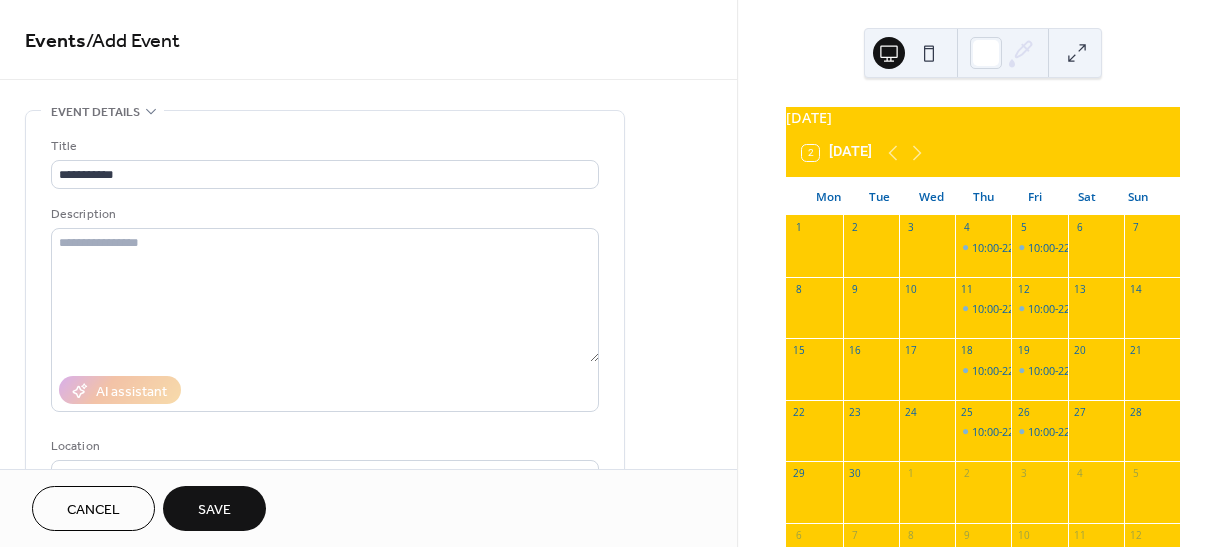 scroll, scrollTop: 600, scrollLeft: 0, axis: vertical 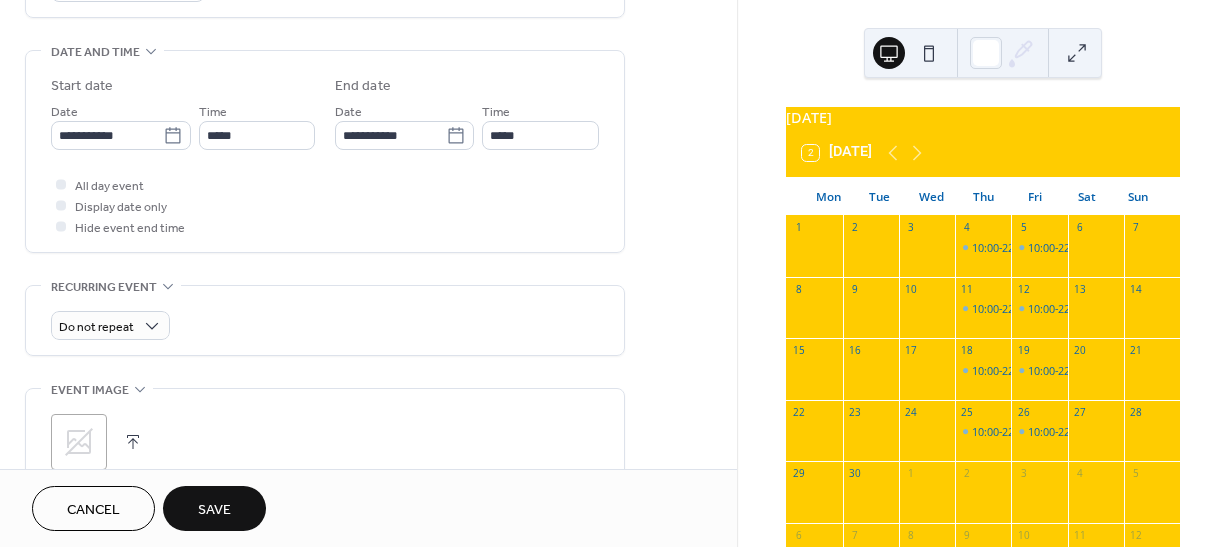 click on "Save" at bounding box center (214, 510) 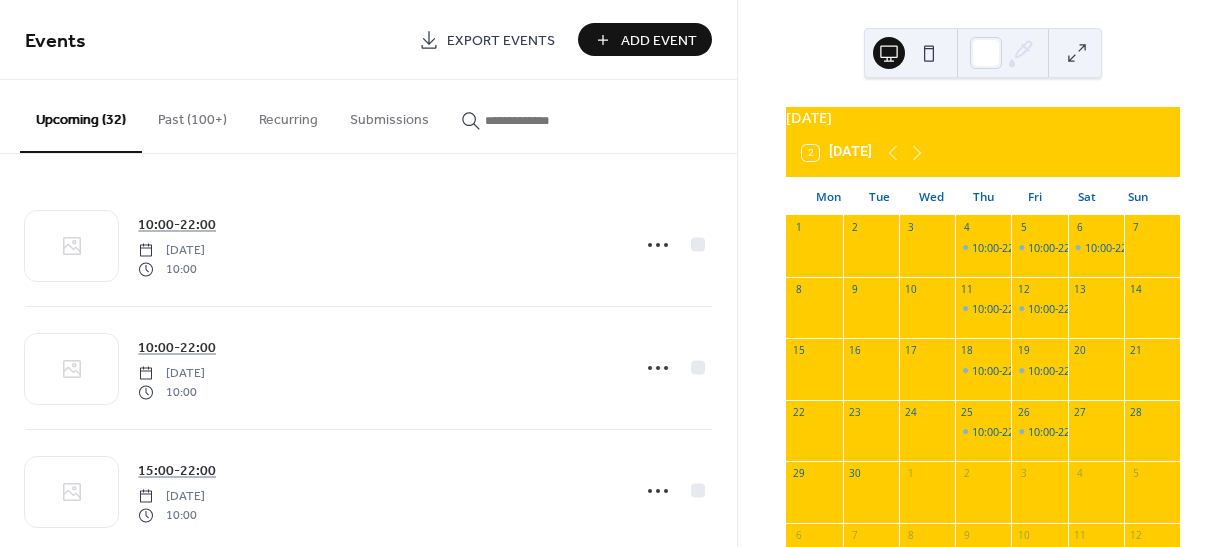 click on "Add Event" at bounding box center [659, 41] 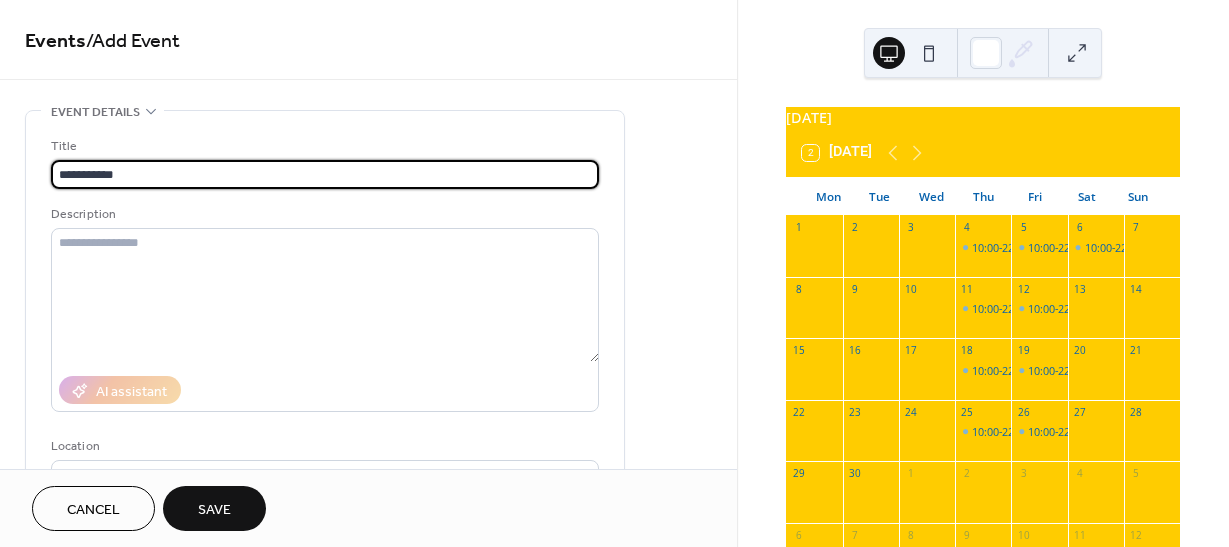 scroll, scrollTop: 1, scrollLeft: 0, axis: vertical 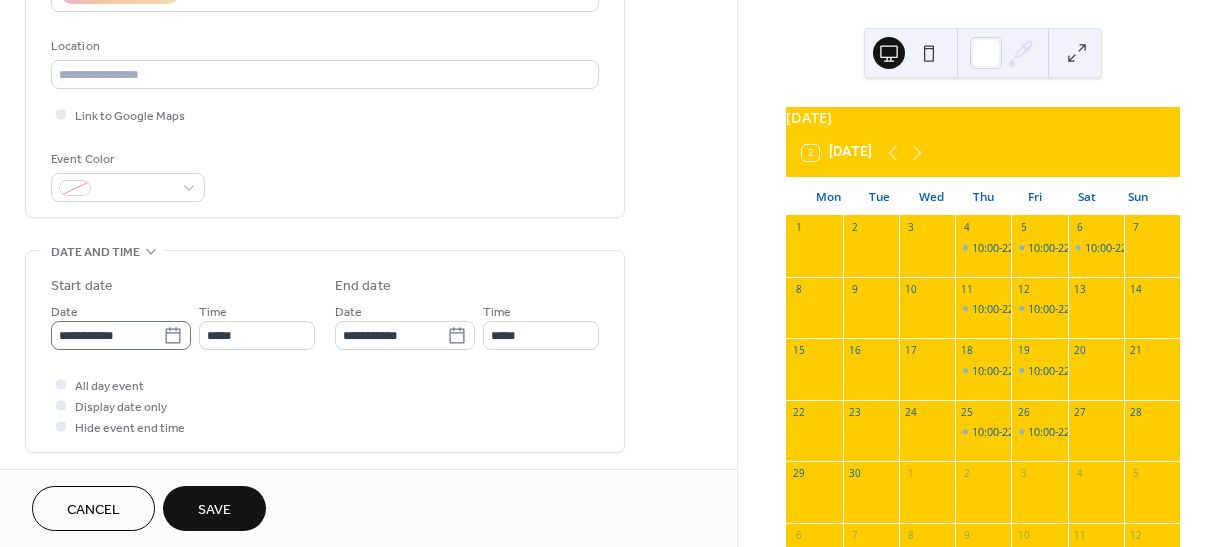 type on "**********" 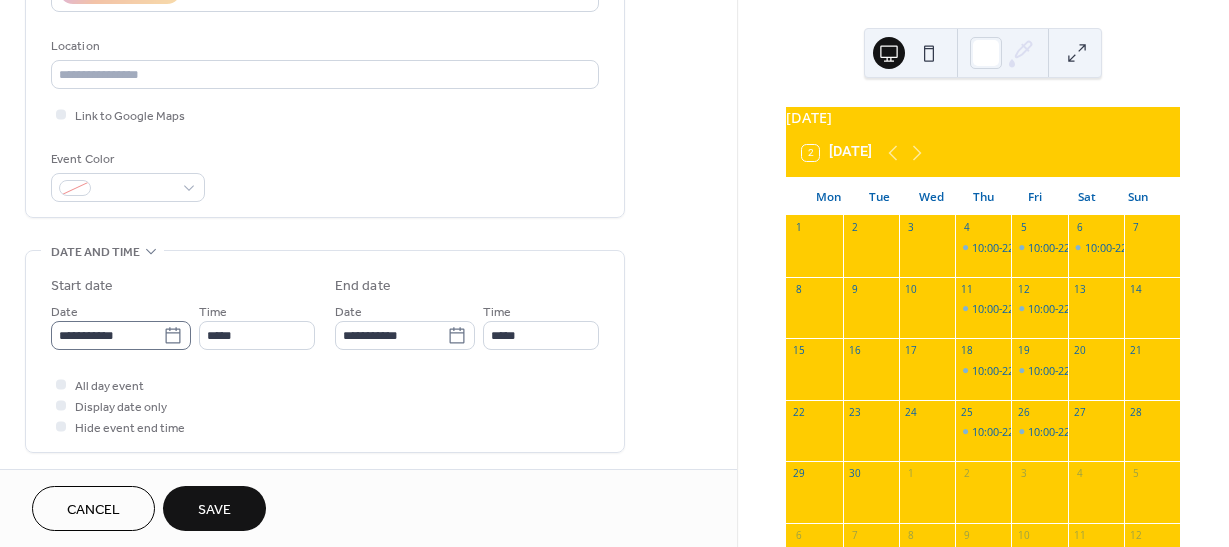 click on "**********" at bounding box center (121, 335) 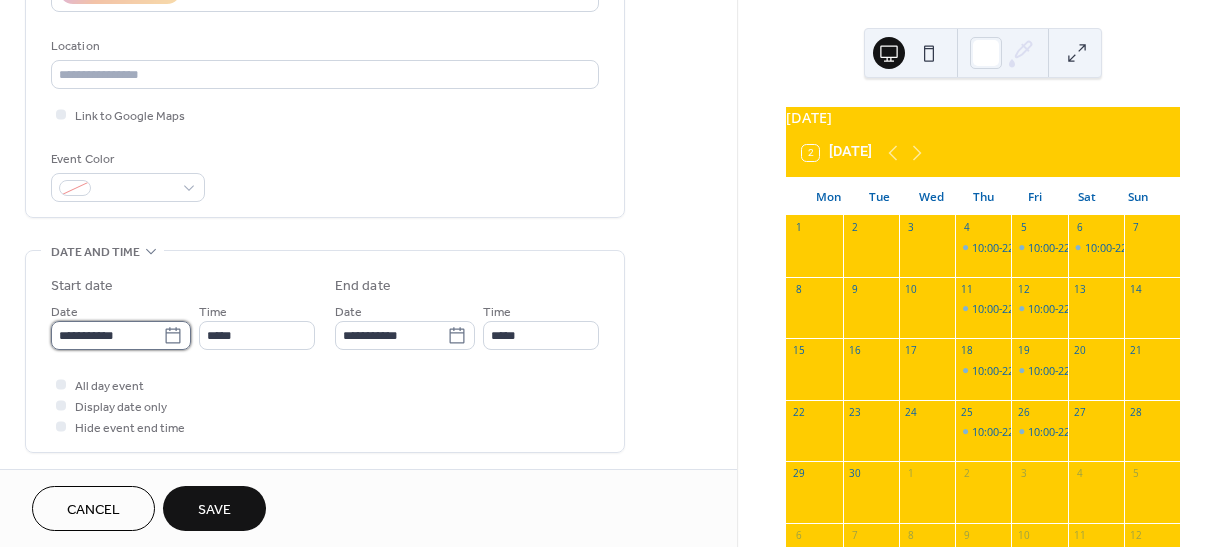 click on "**********" at bounding box center (107, 335) 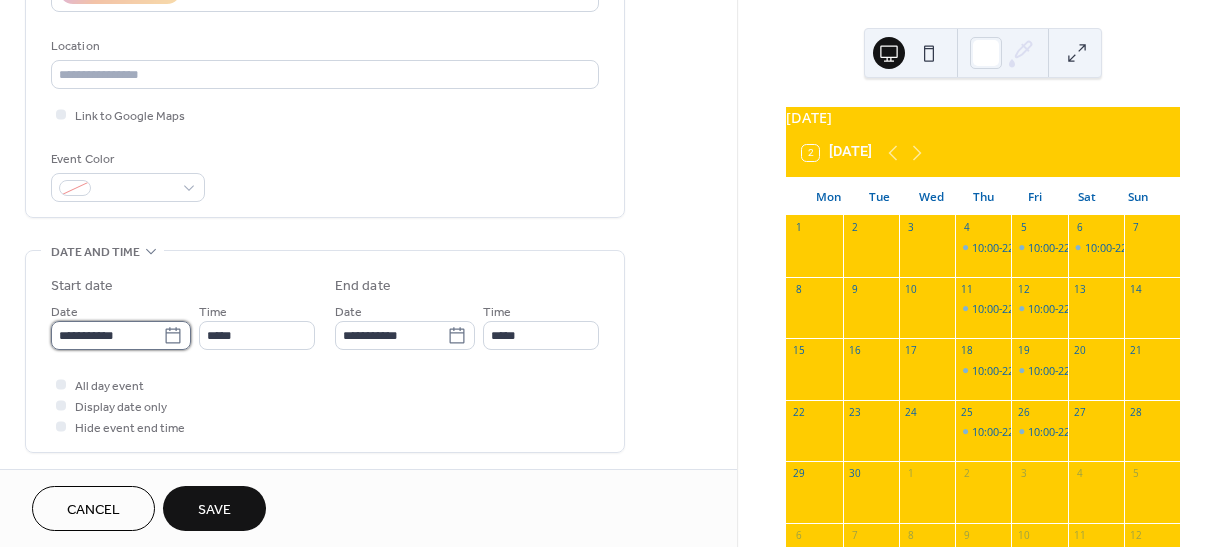 scroll, scrollTop: 0, scrollLeft: 0, axis: both 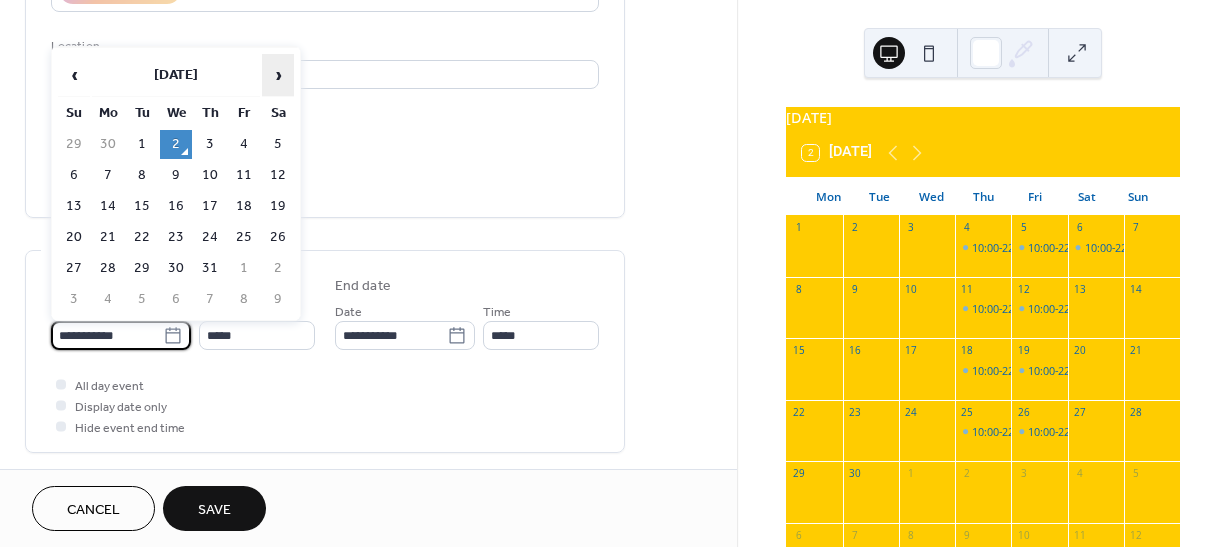 click on "›" at bounding box center (278, 75) 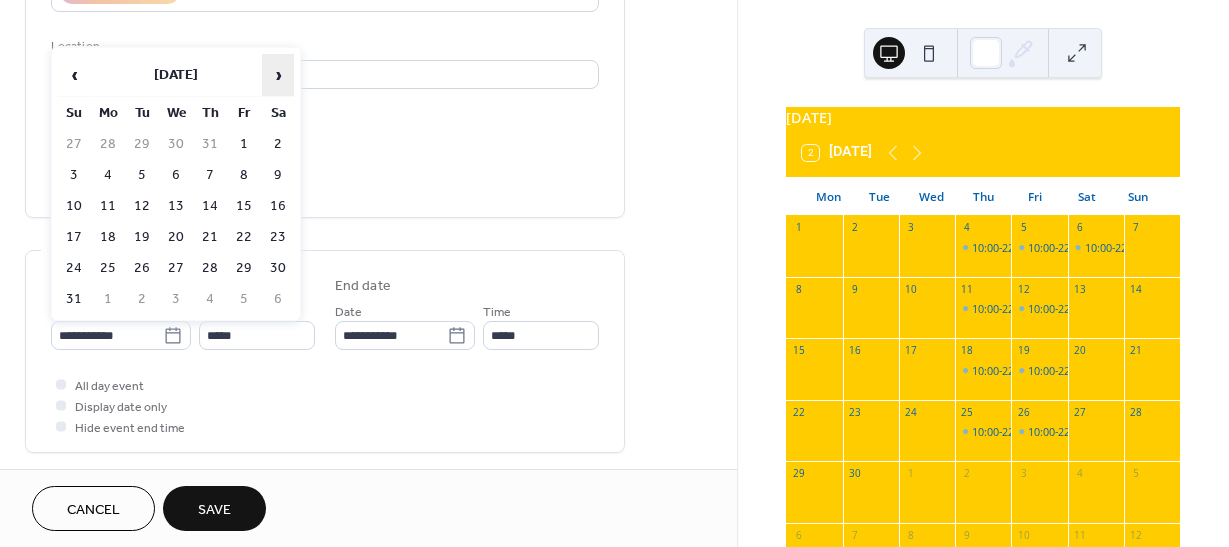 click on "›" at bounding box center (278, 75) 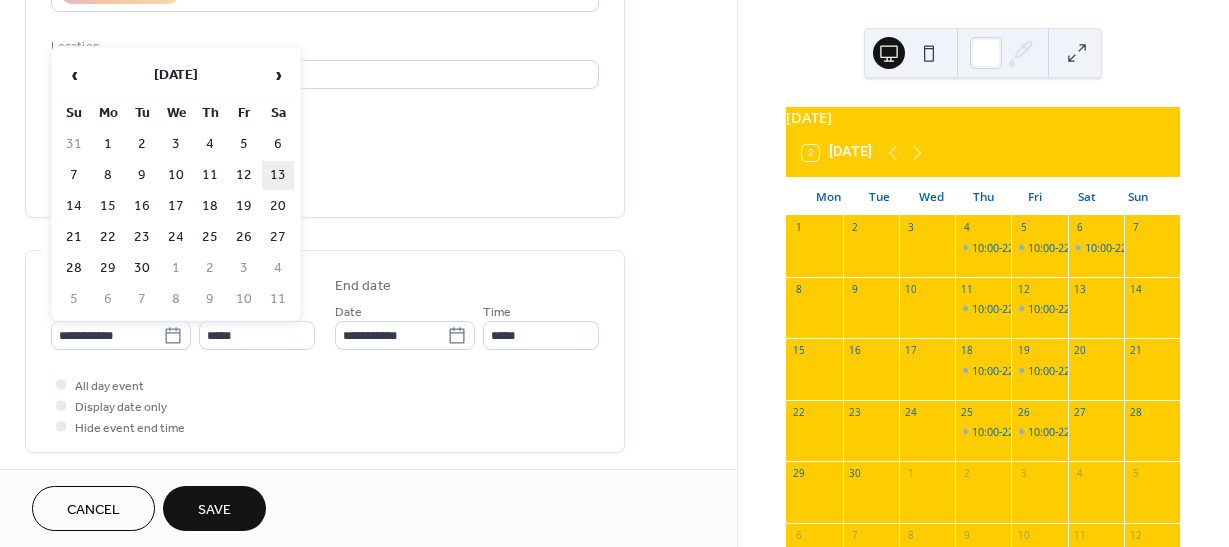 click on "13" at bounding box center (278, 175) 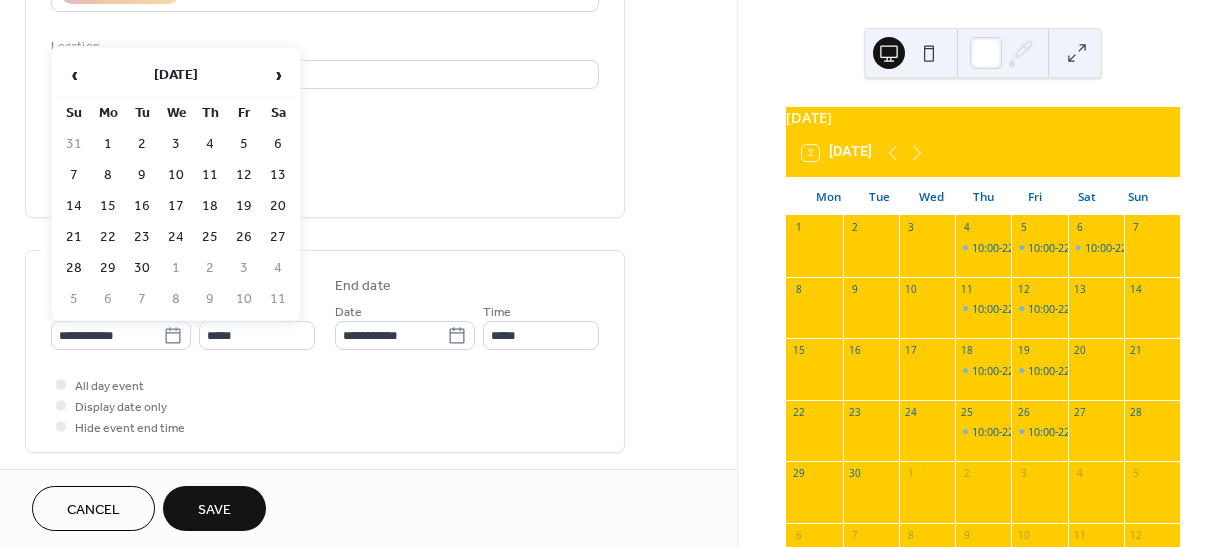 type on "**********" 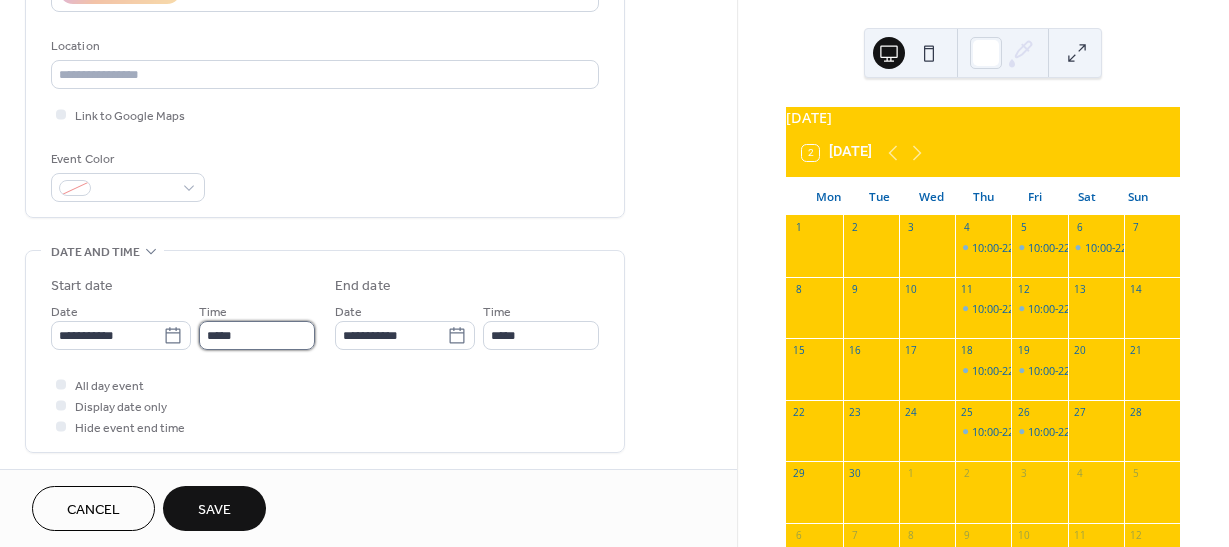 drag, startPoint x: 230, startPoint y: 340, endPoint x: 230, endPoint y: 329, distance: 11 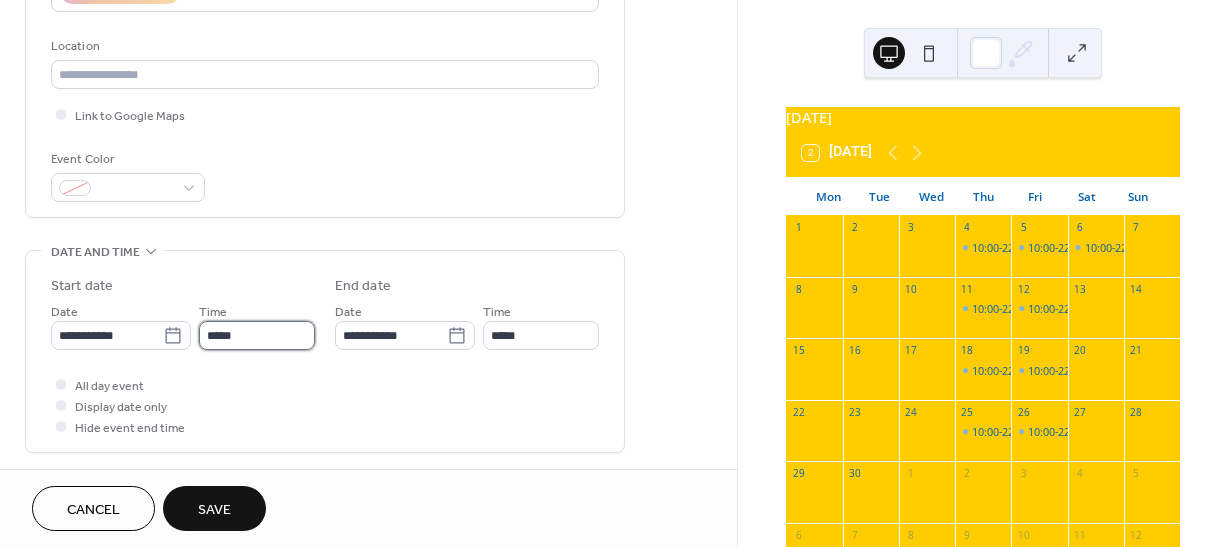 click on "*****" at bounding box center [257, 335] 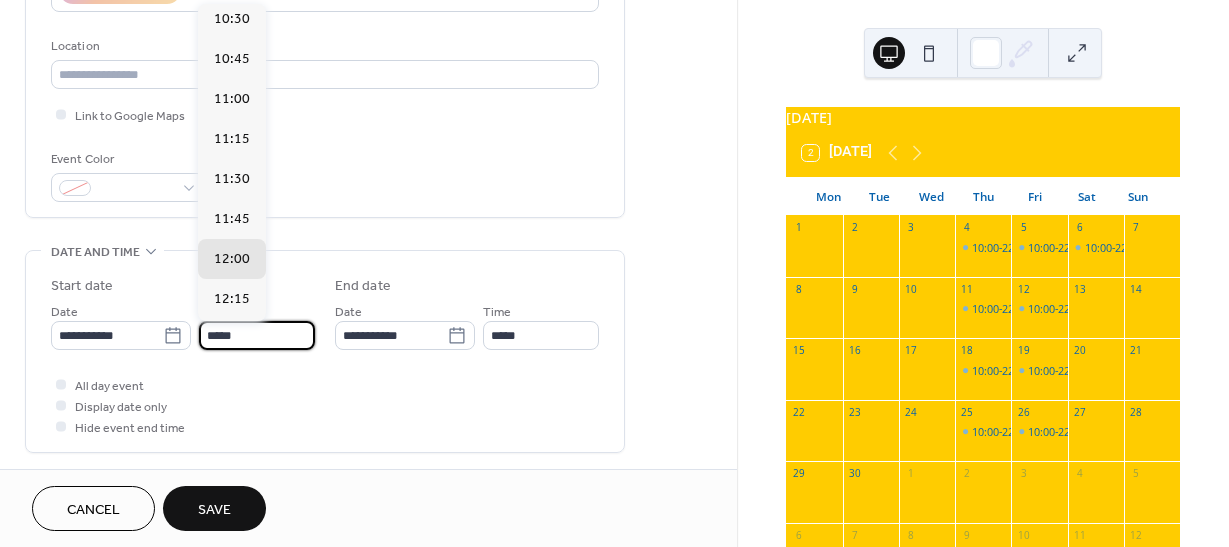 scroll, scrollTop: 1568, scrollLeft: 0, axis: vertical 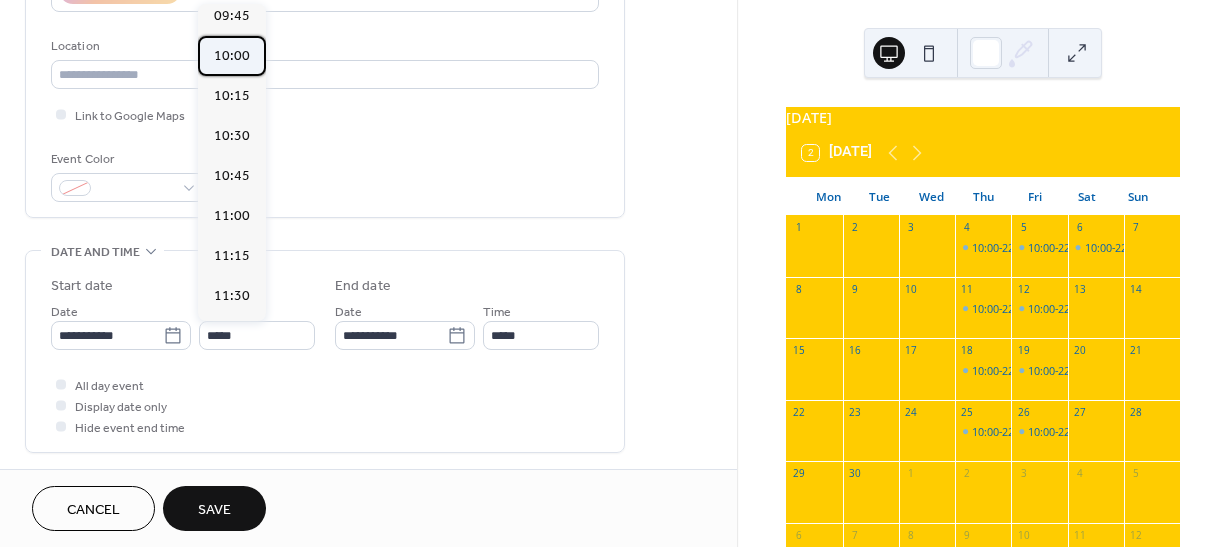 click on "10:00" at bounding box center [232, 56] 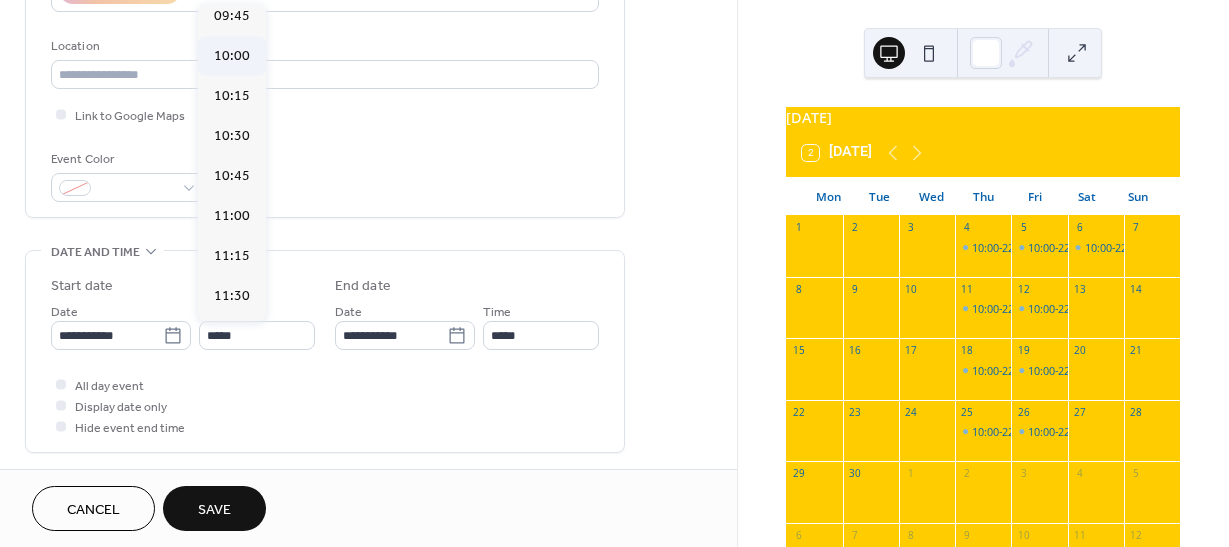 type on "*****" 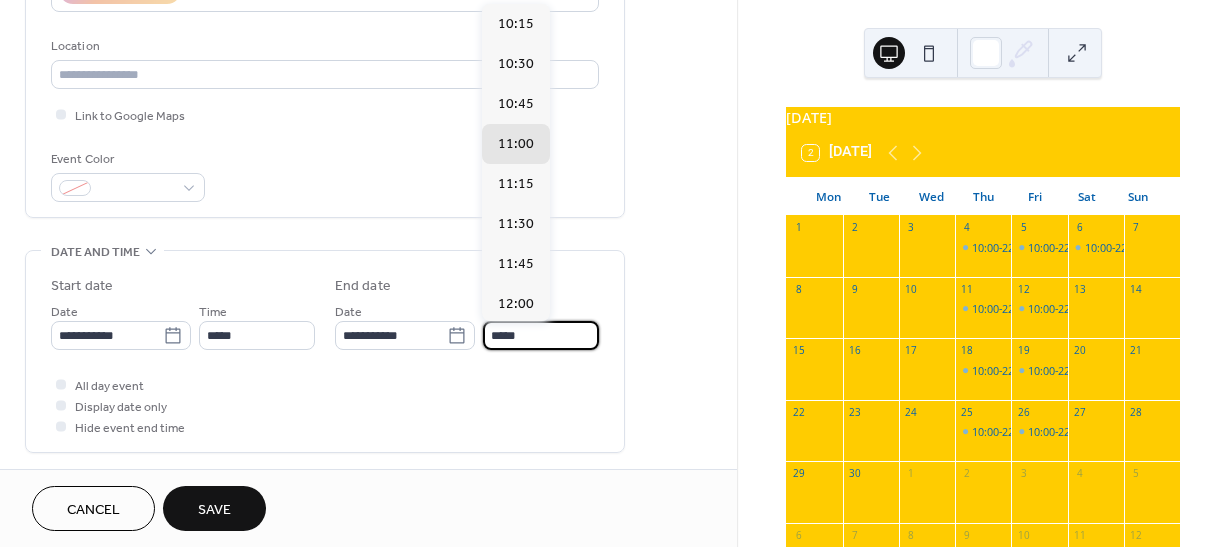 click on "*****" at bounding box center [541, 335] 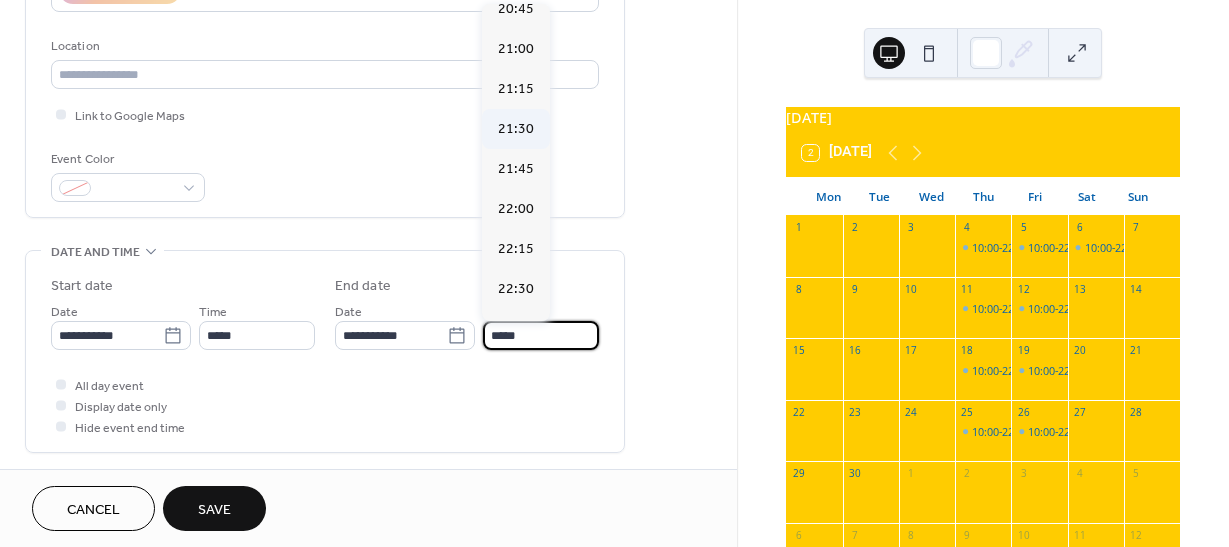 scroll, scrollTop: 1700, scrollLeft: 0, axis: vertical 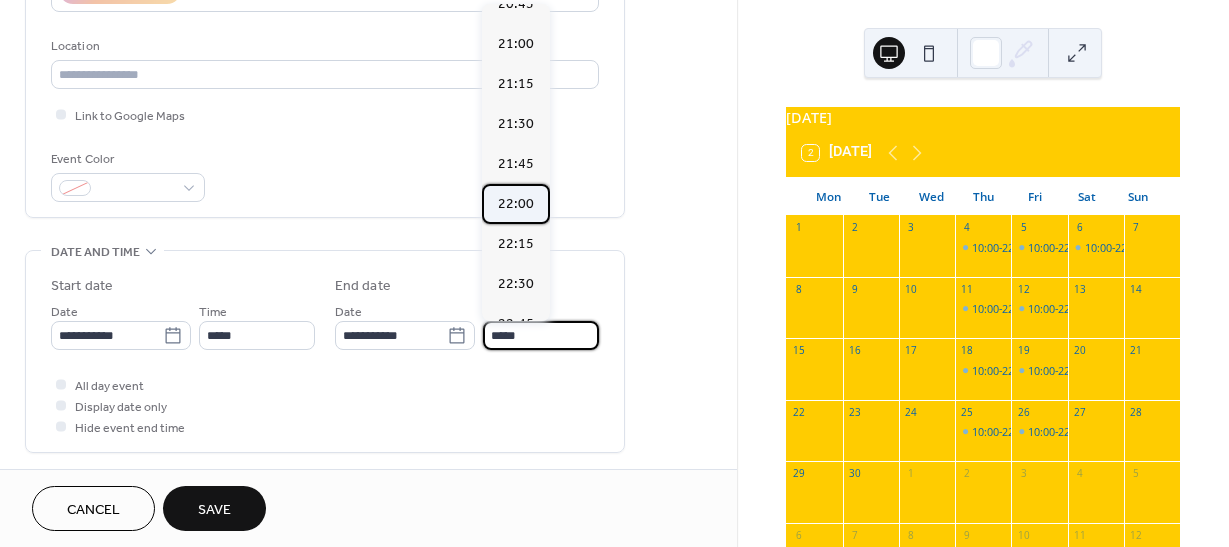 drag, startPoint x: 502, startPoint y: 248, endPoint x: 457, endPoint y: 303, distance: 71.063354 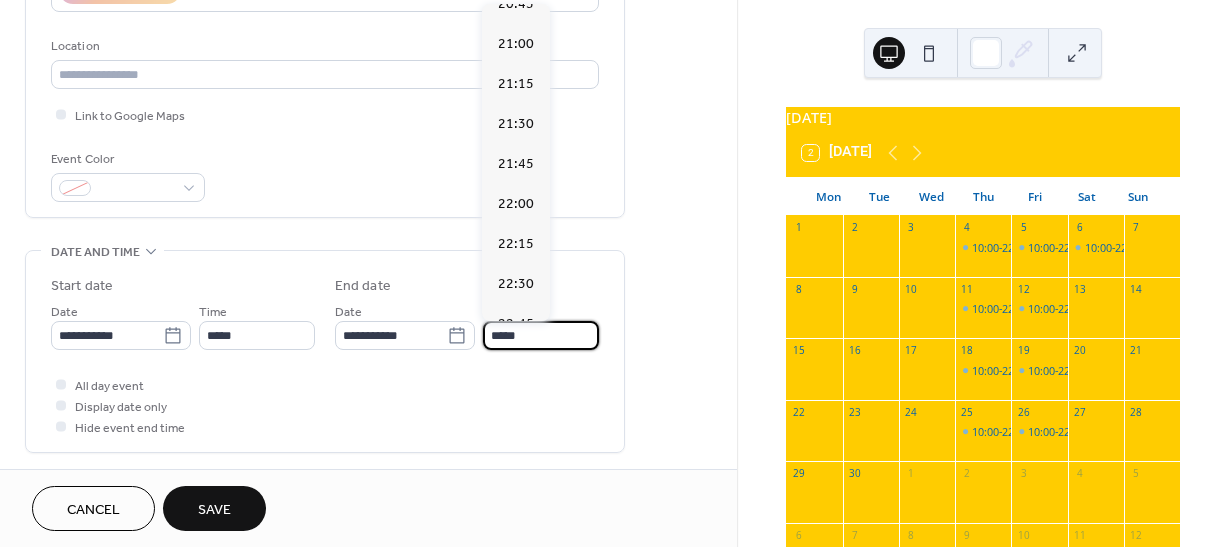 type on "*****" 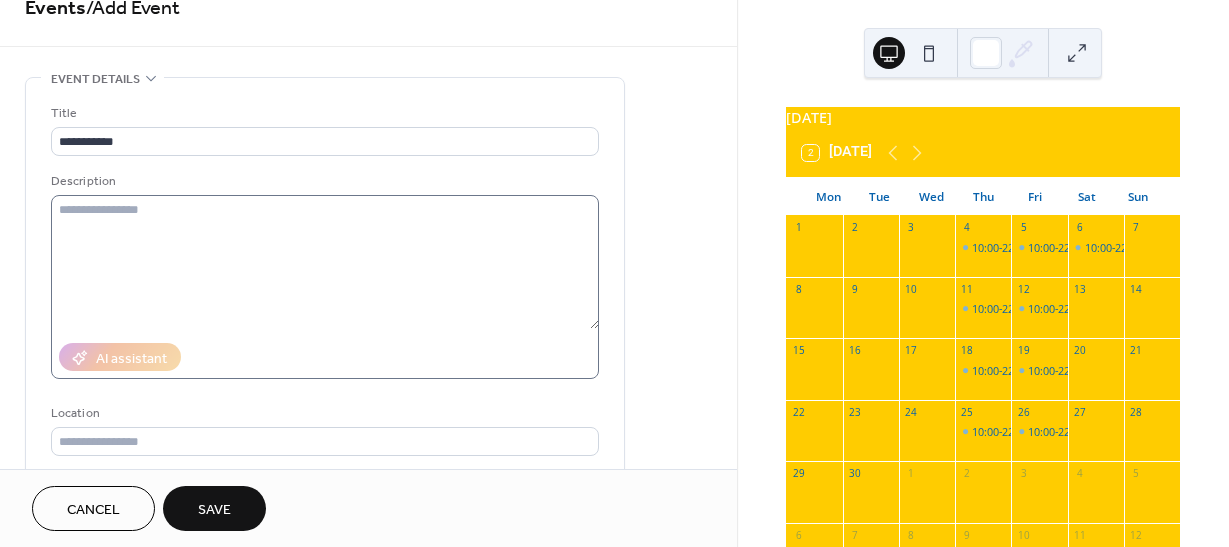 scroll, scrollTop: 0, scrollLeft: 0, axis: both 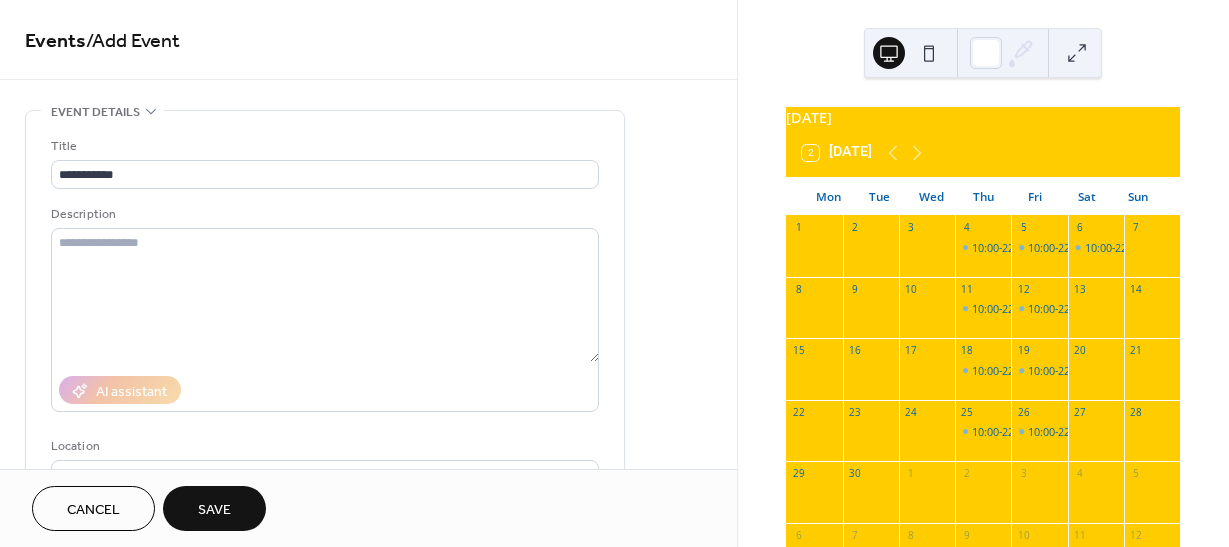 click on "Save" at bounding box center [214, 510] 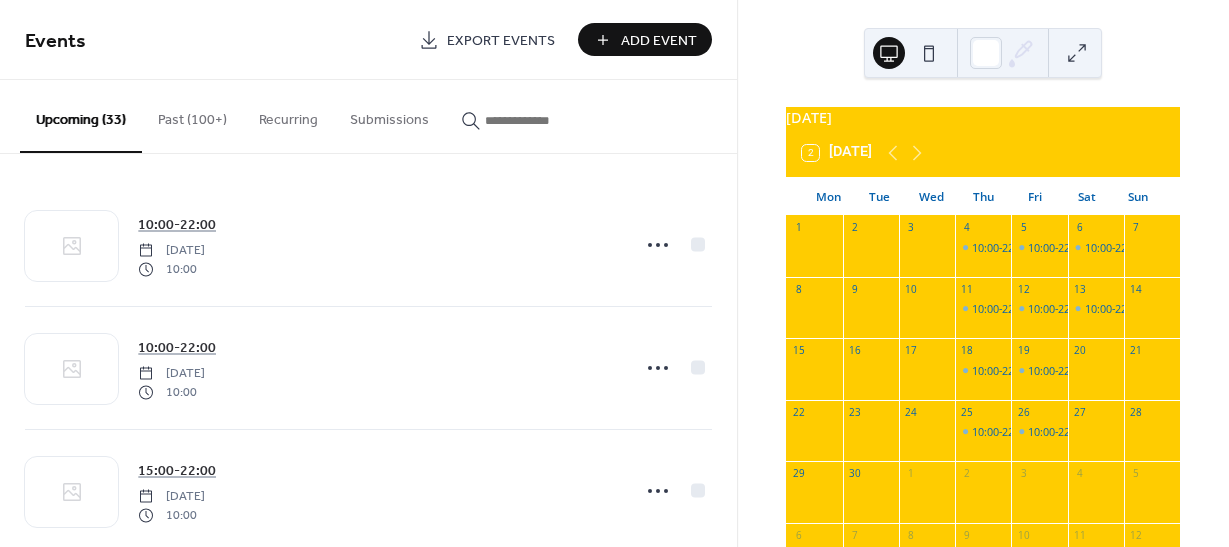click on "Add Event" at bounding box center (659, 41) 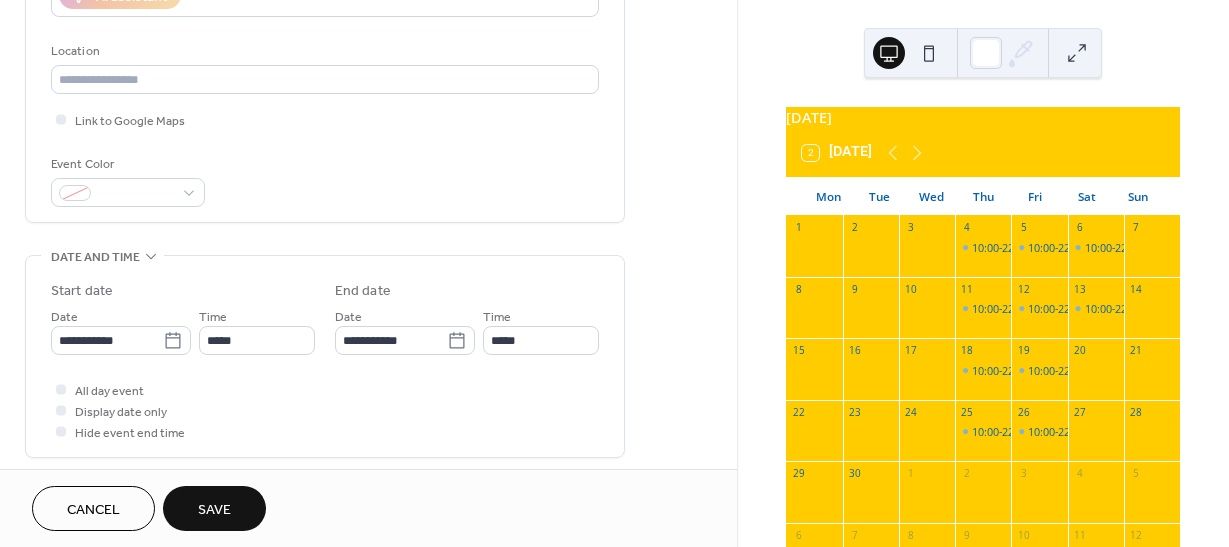 scroll, scrollTop: 400, scrollLeft: 0, axis: vertical 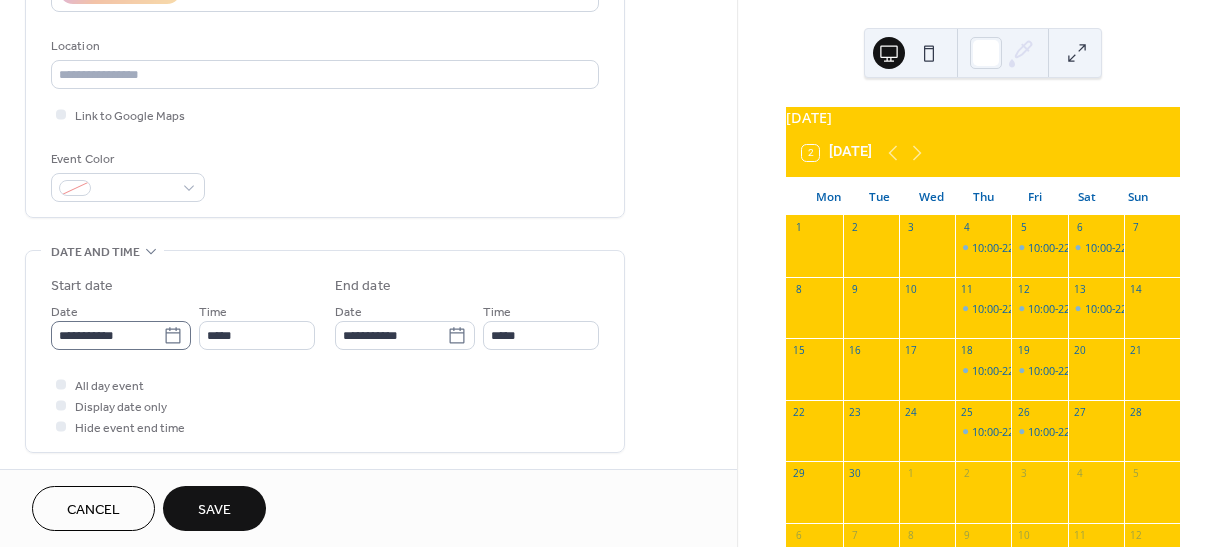 type on "**********" 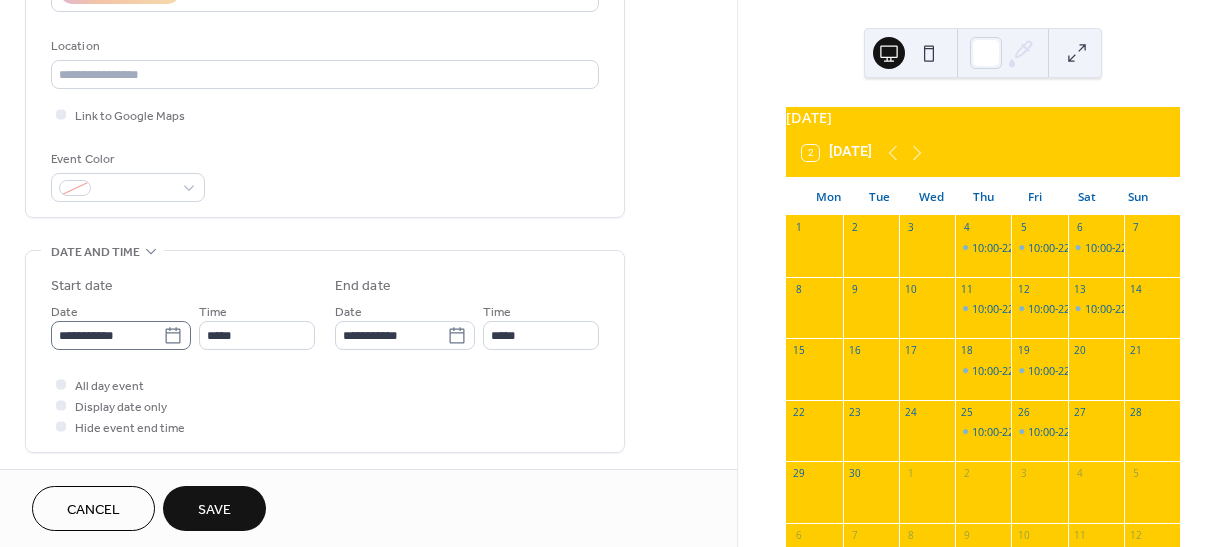 drag, startPoint x: 171, startPoint y: 334, endPoint x: 173, endPoint y: 323, distance: 11.18034 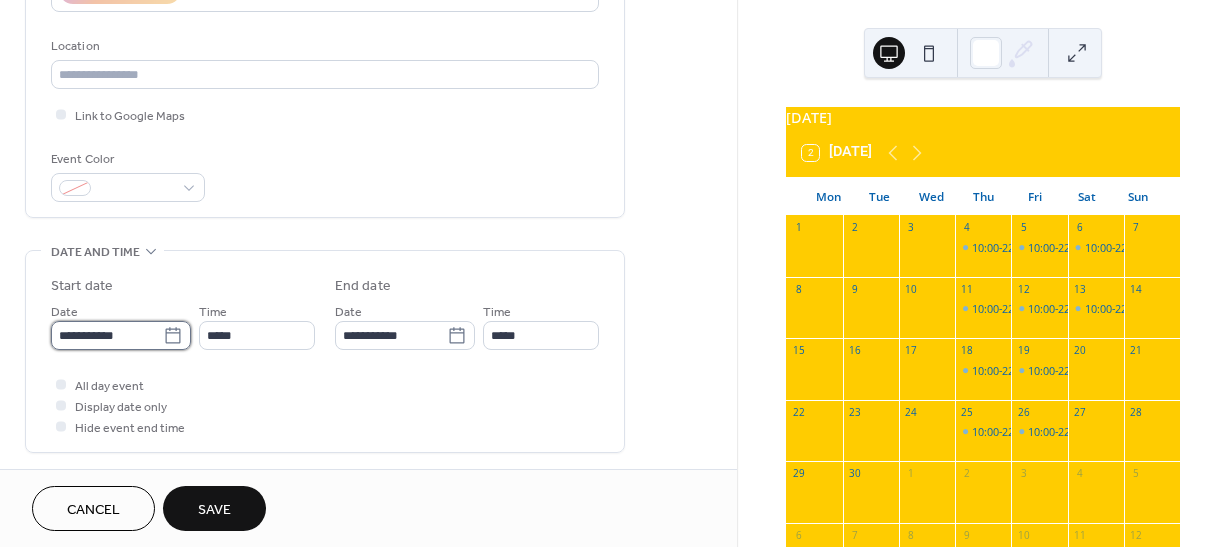 click on "**********" at bounding box center [107, 335] 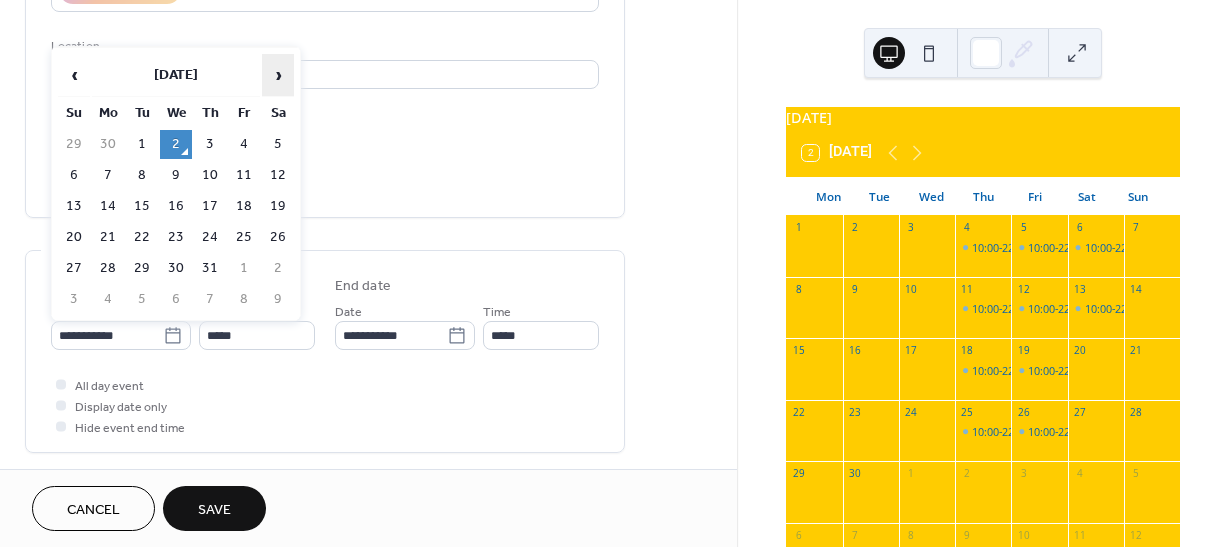 click on "›" at bounding box center [278, 75] 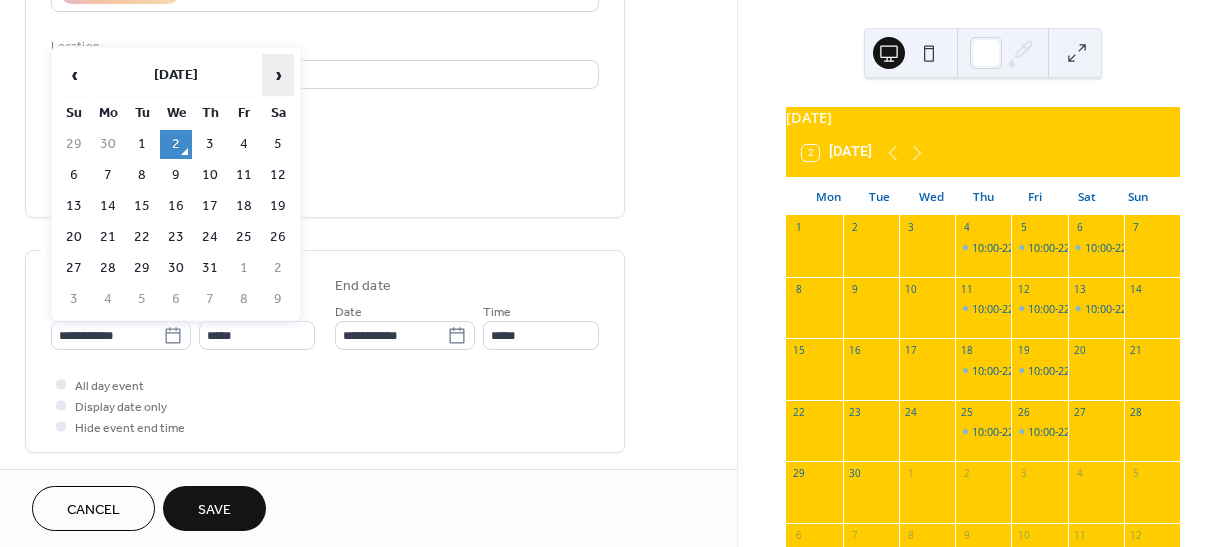 click on "›" at bounding box center [278, 75] 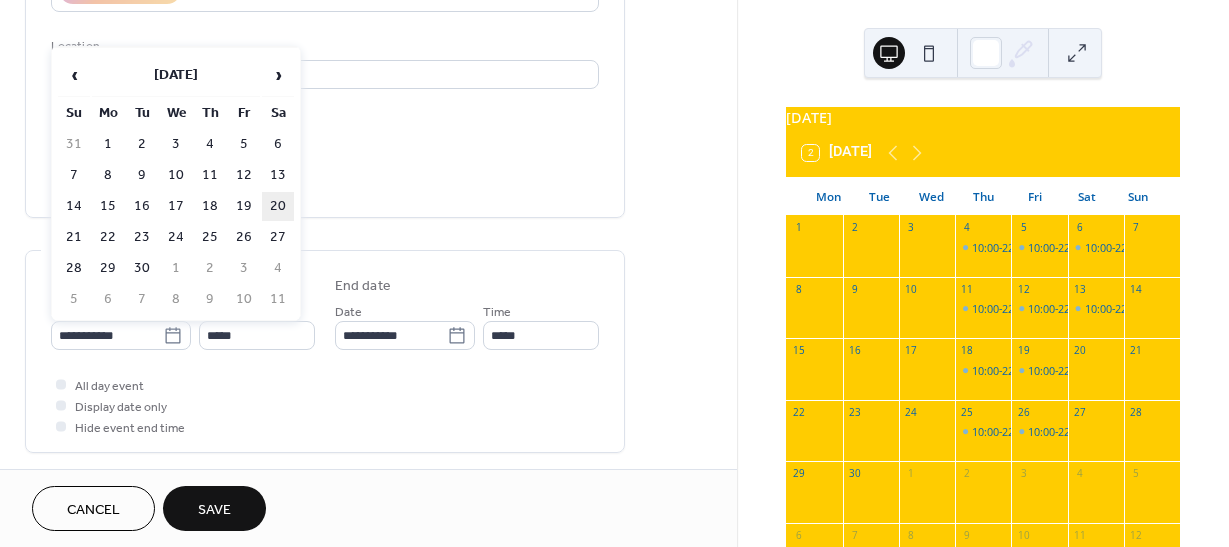click on "20" at bounding box center (278, 206) 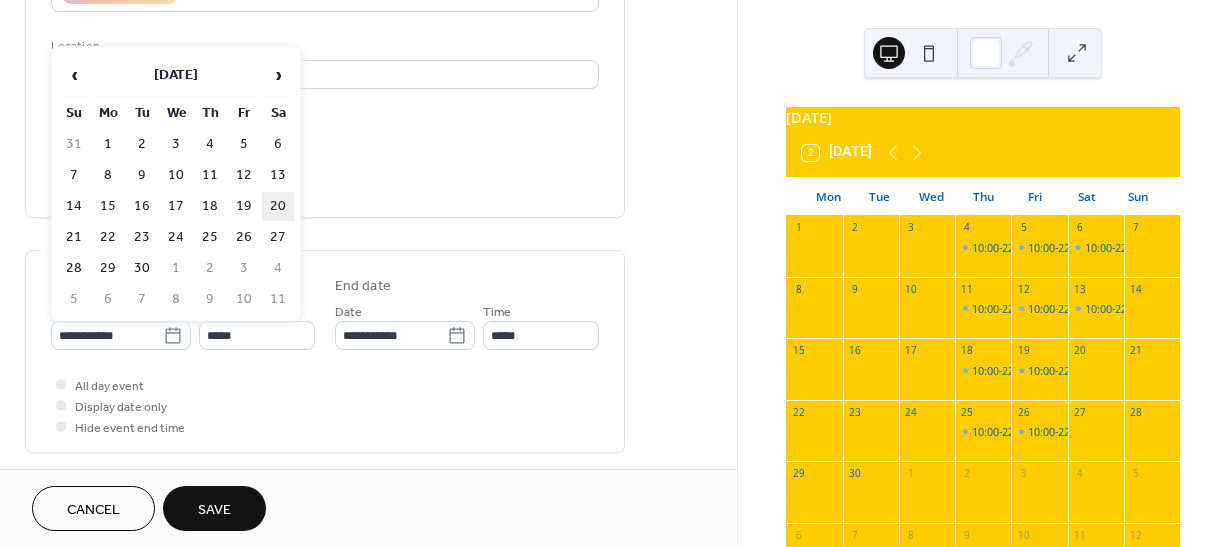 type on "**********" 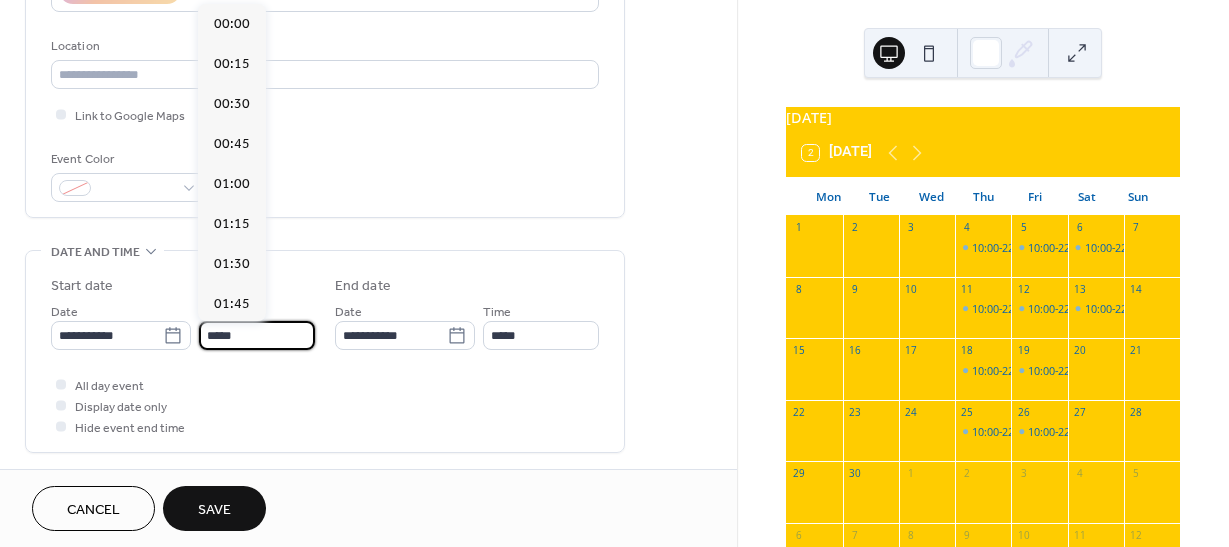 click on "*****" at bounding box center [257, 335] 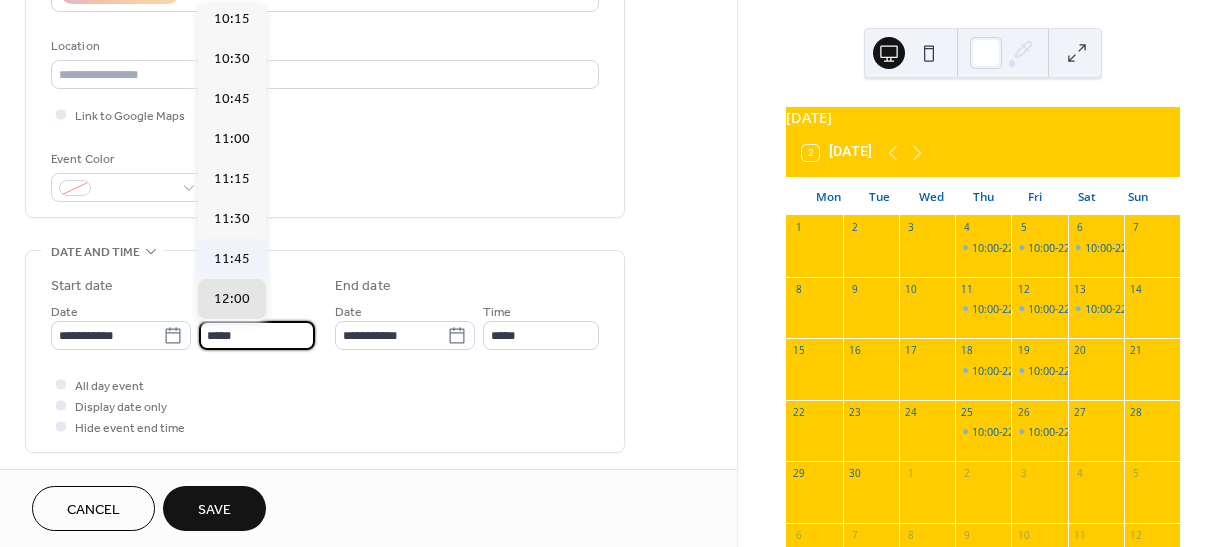 scroll, scrollTop: 1568, scrollLeft: 0, axis: vertical 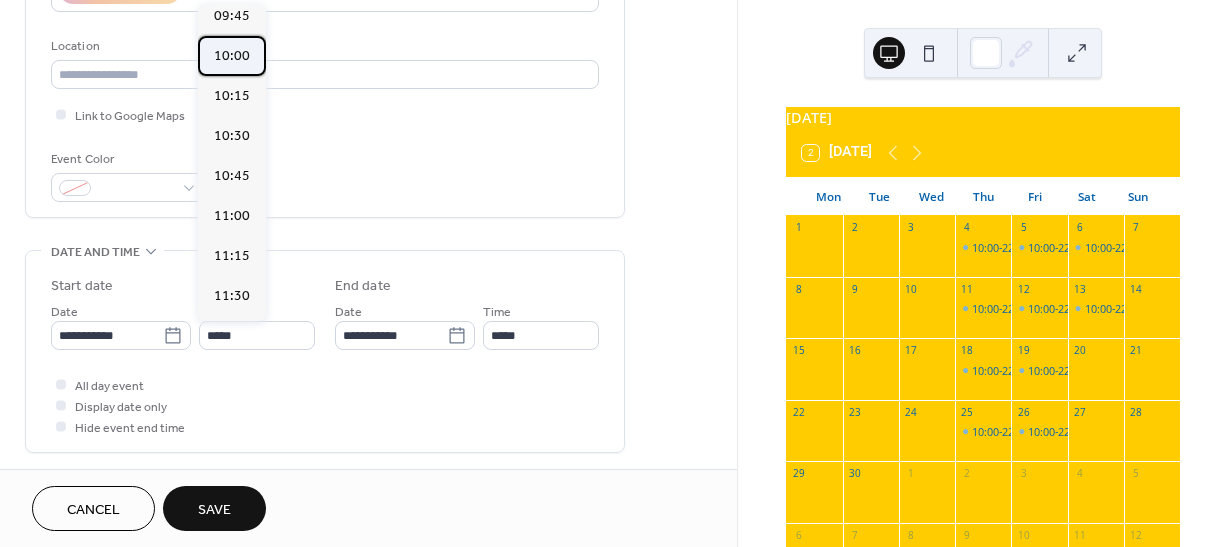 click on "10:00" at bounding box center [232, 56] 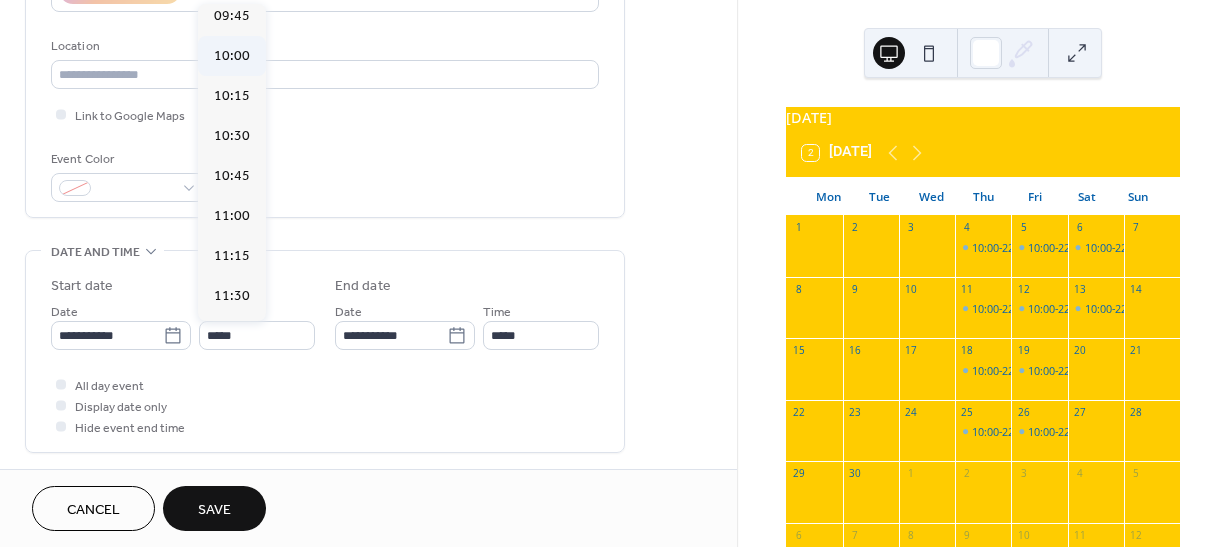type on "*****" 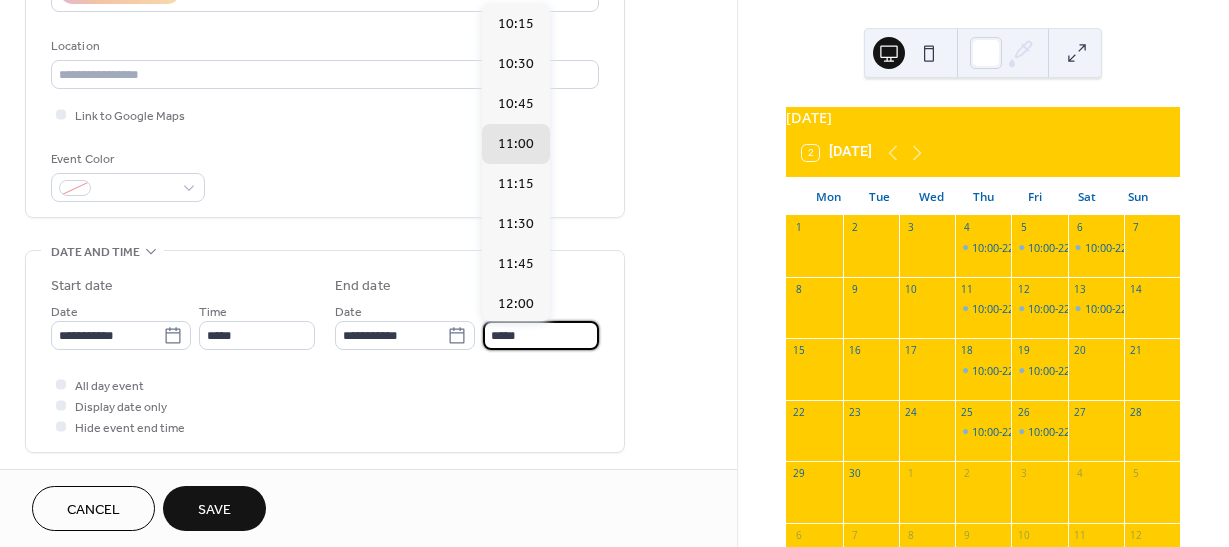 click on "*****" at bounding box center [541, 335] 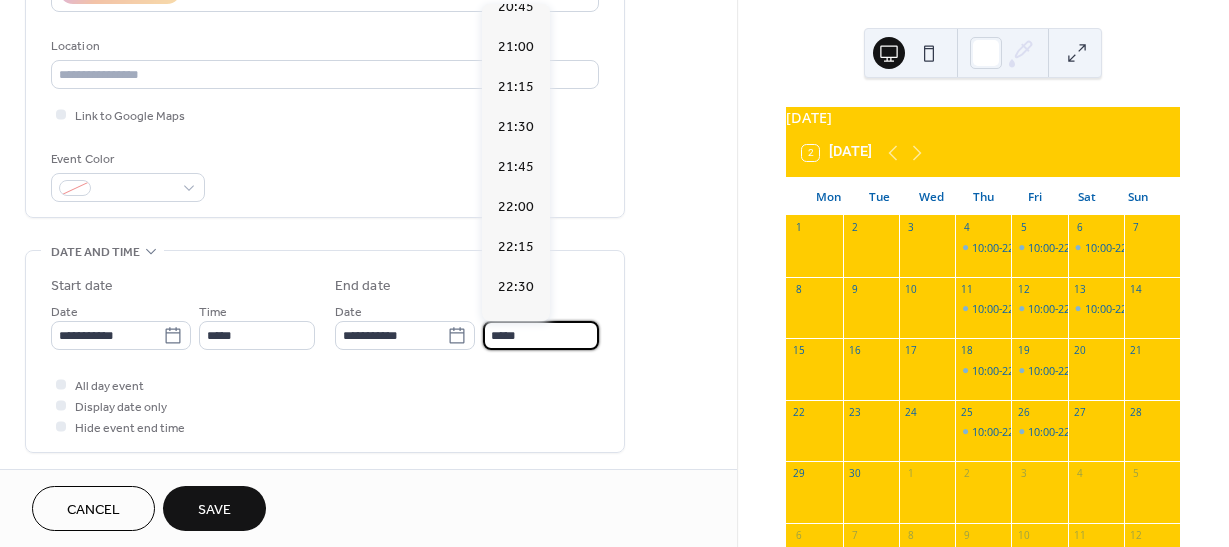 scroll, scrollTop: 1700, scrollLeft: 0, axis: vertical 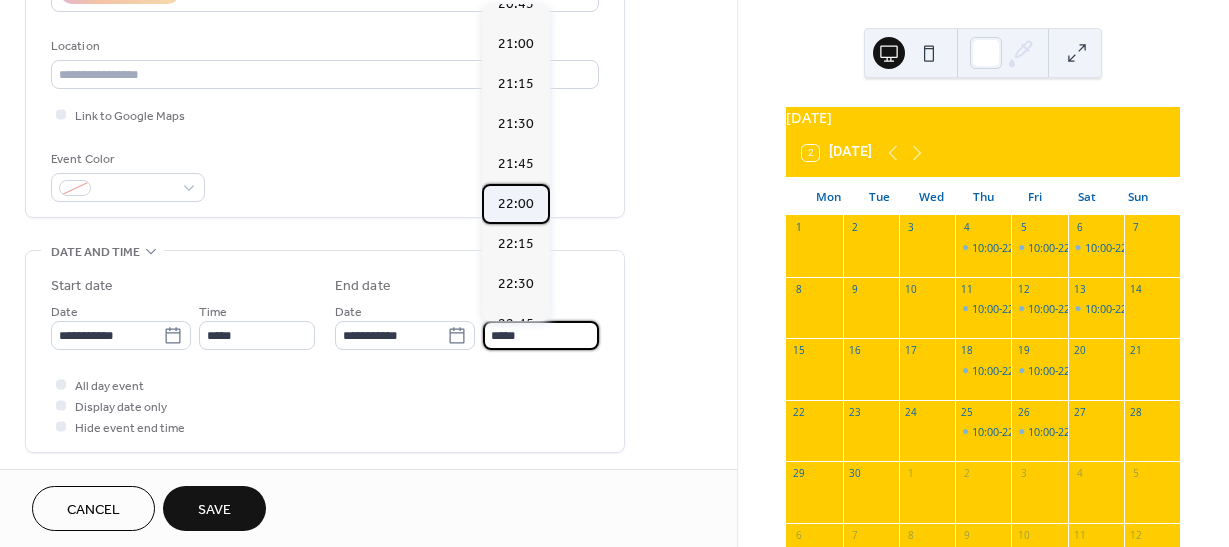 click on "22:00" at bounding box center [516, 204] 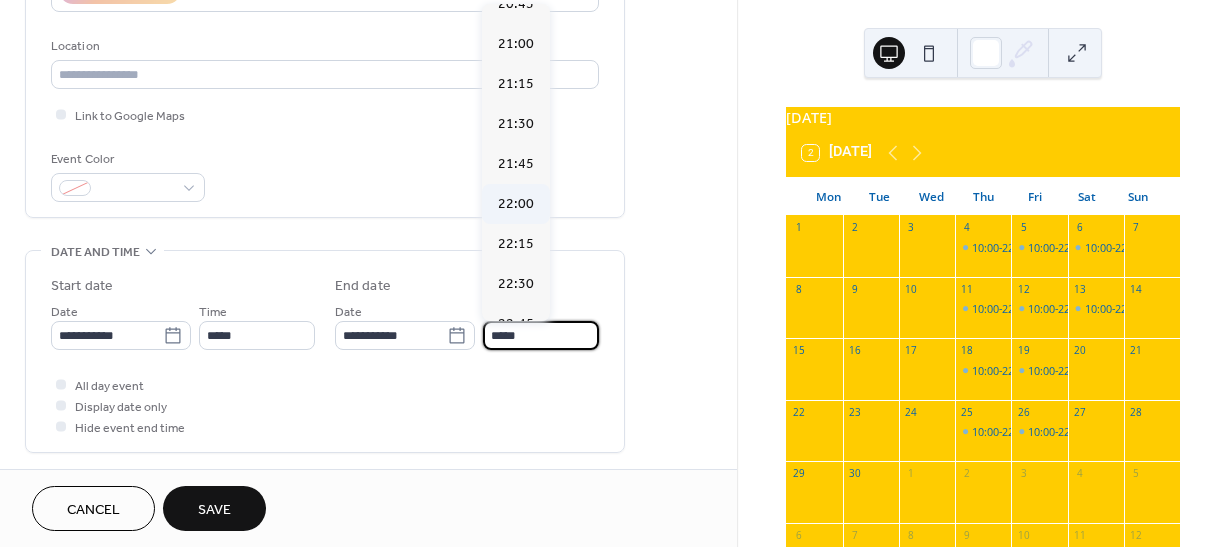 type on "*****" 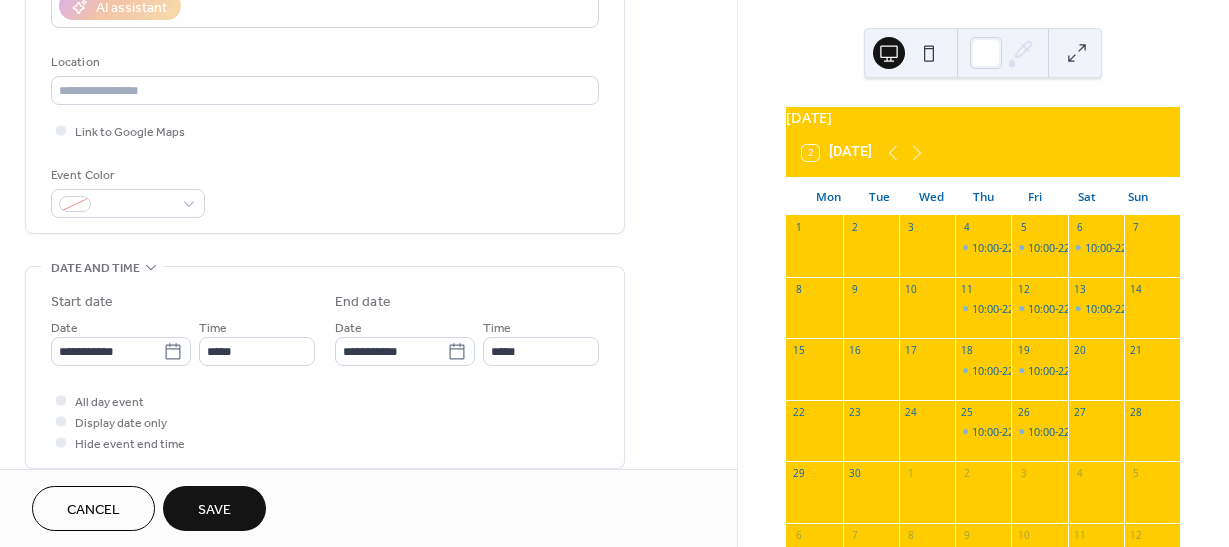 scroll, scrollTop: 400, scrollLeft: 0, axis: vertical 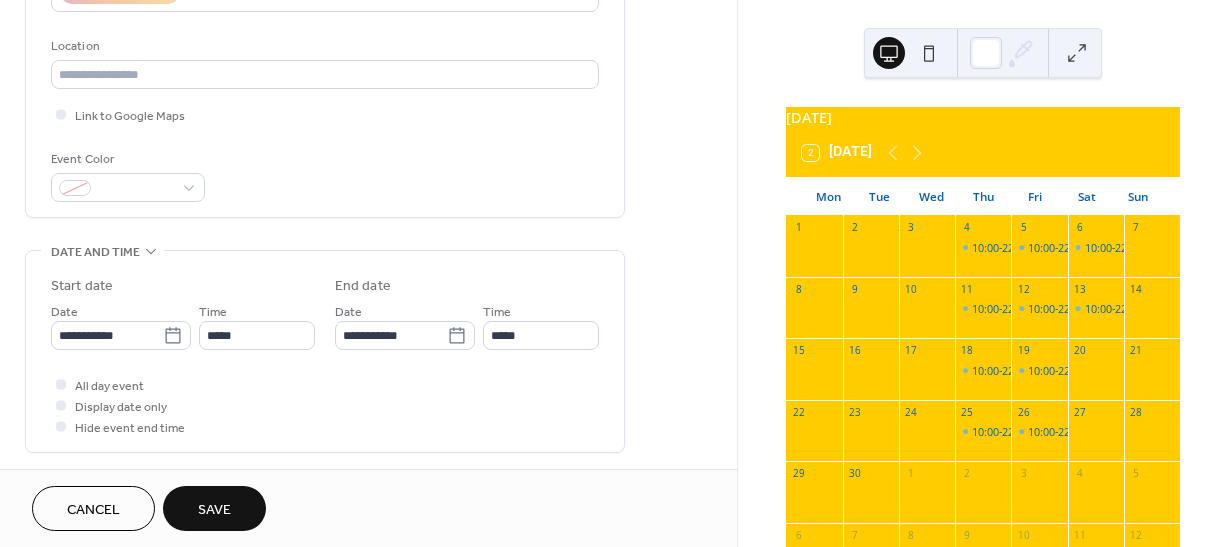 click on "Save" at bounding box center [214, 510] 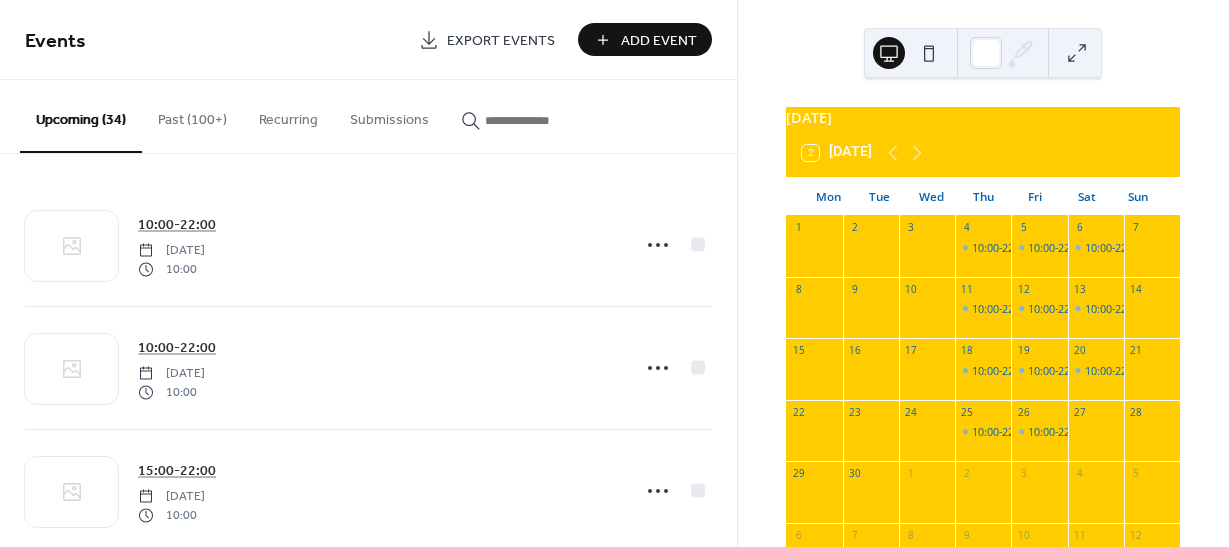 click on "Add Event" at bounding box center (659, 41) 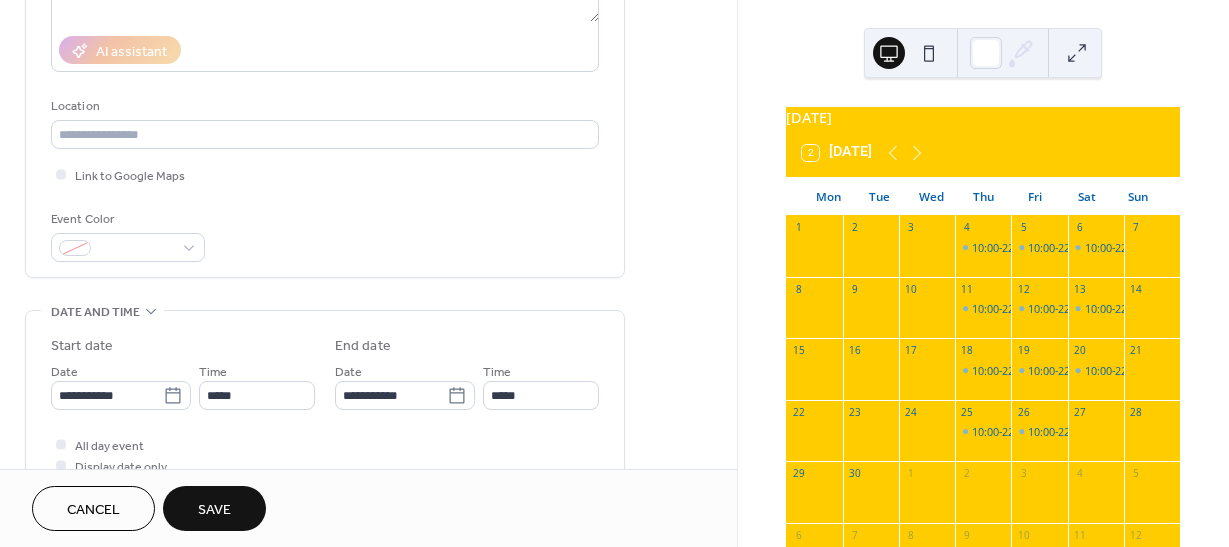 scroll, scrollTop: 500, scrollLeft: 0, axis: vertical 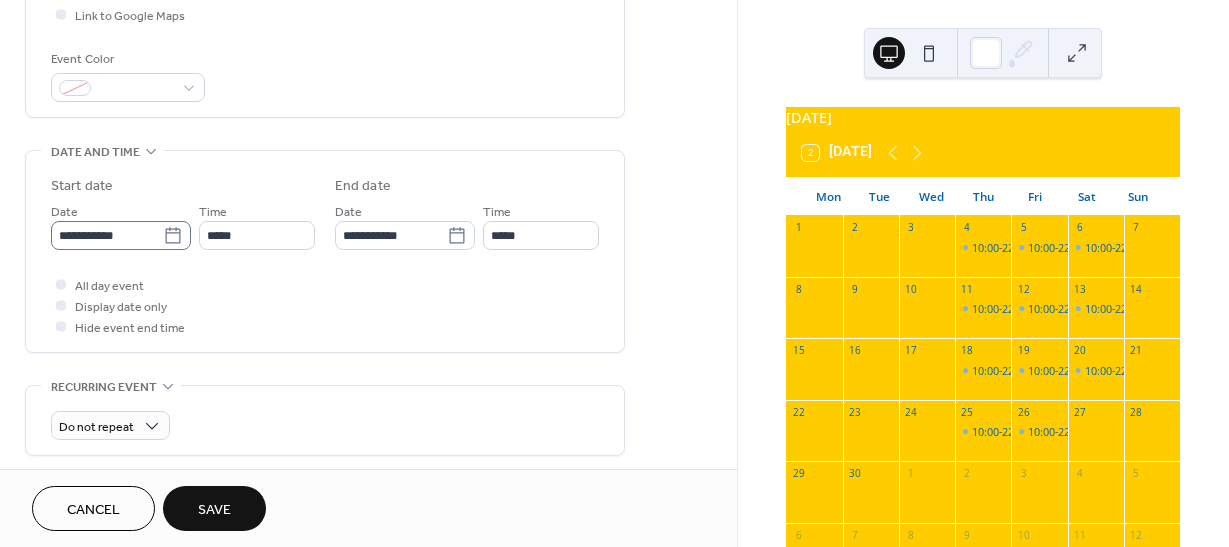 type on "**********" 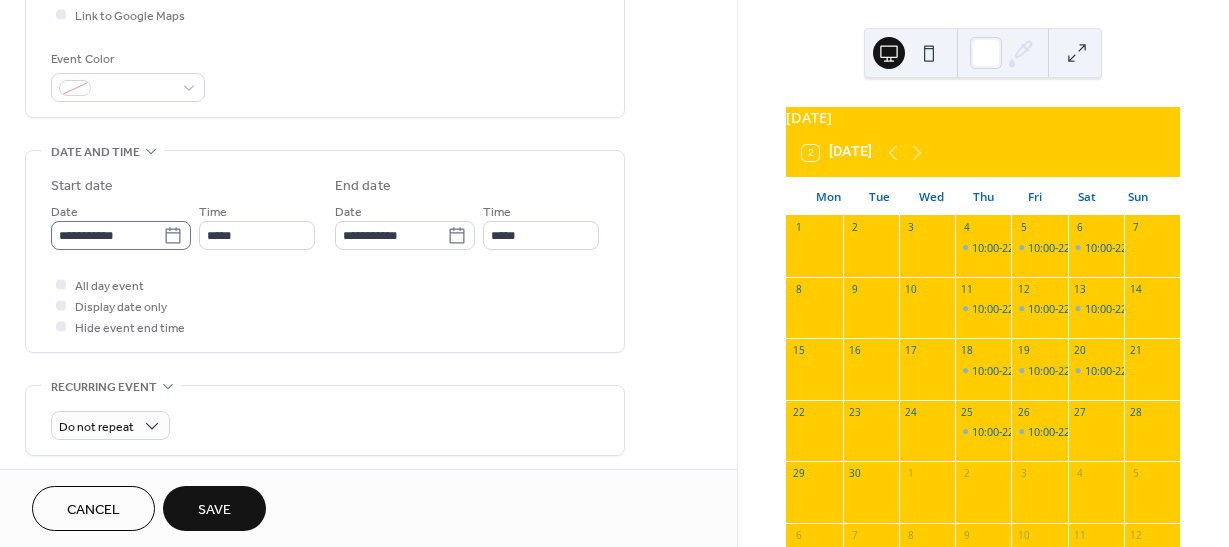 click 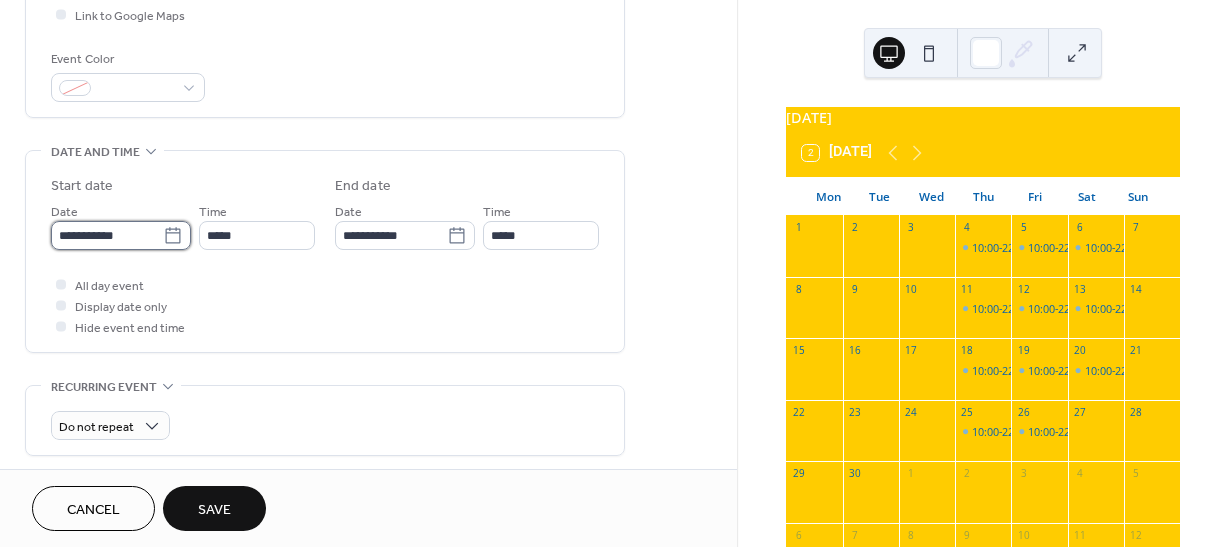 click on "**********" at bounding box center (107, 235) 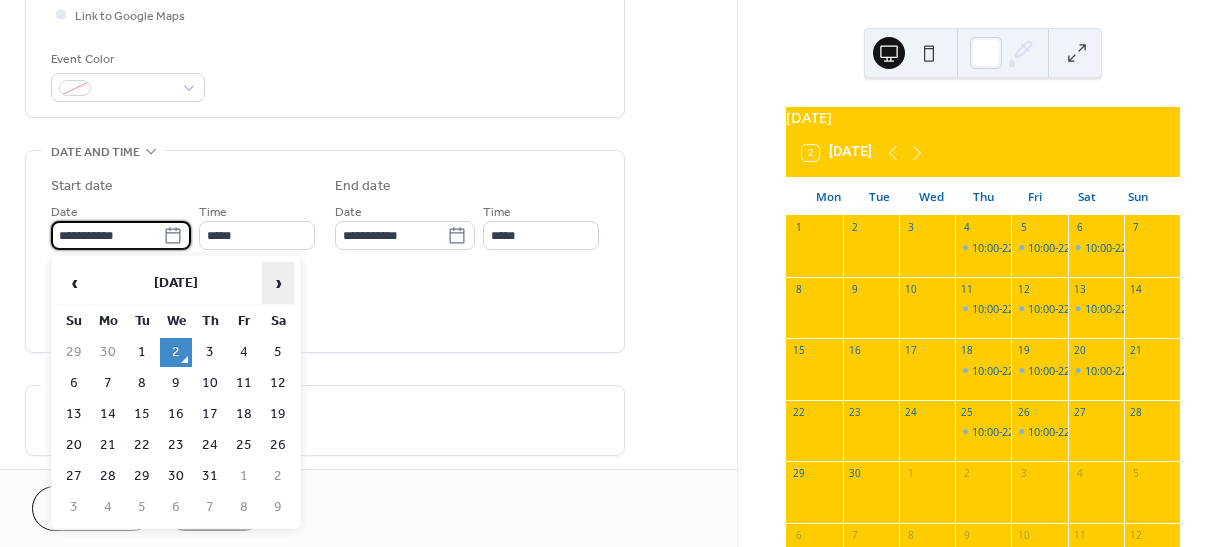 click on "›" at bounding box center [278, 283] 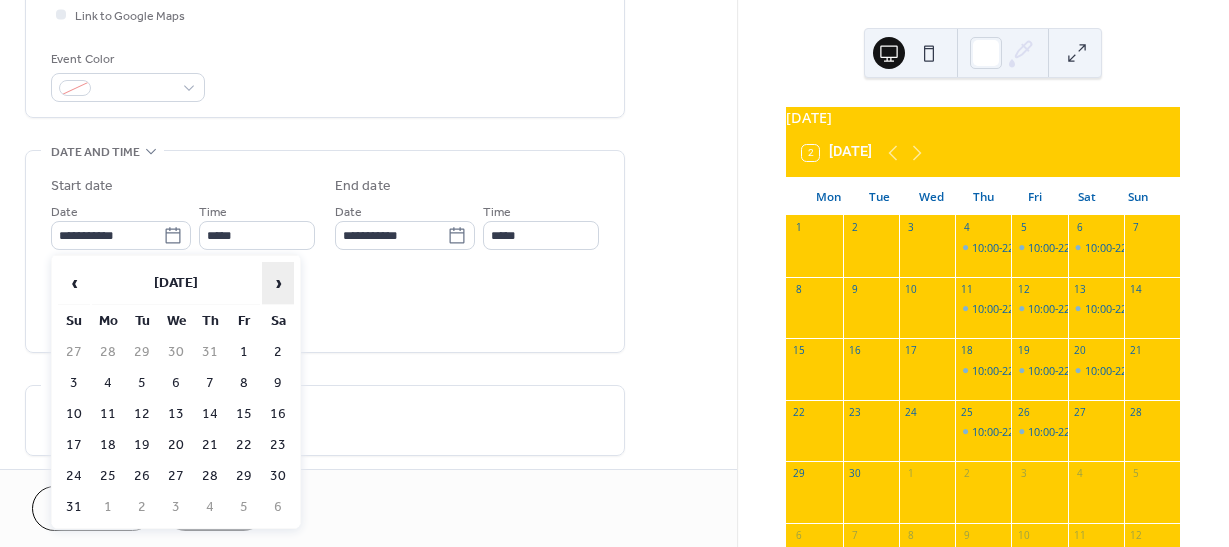 click on "›" at bounding box center [278, 283] 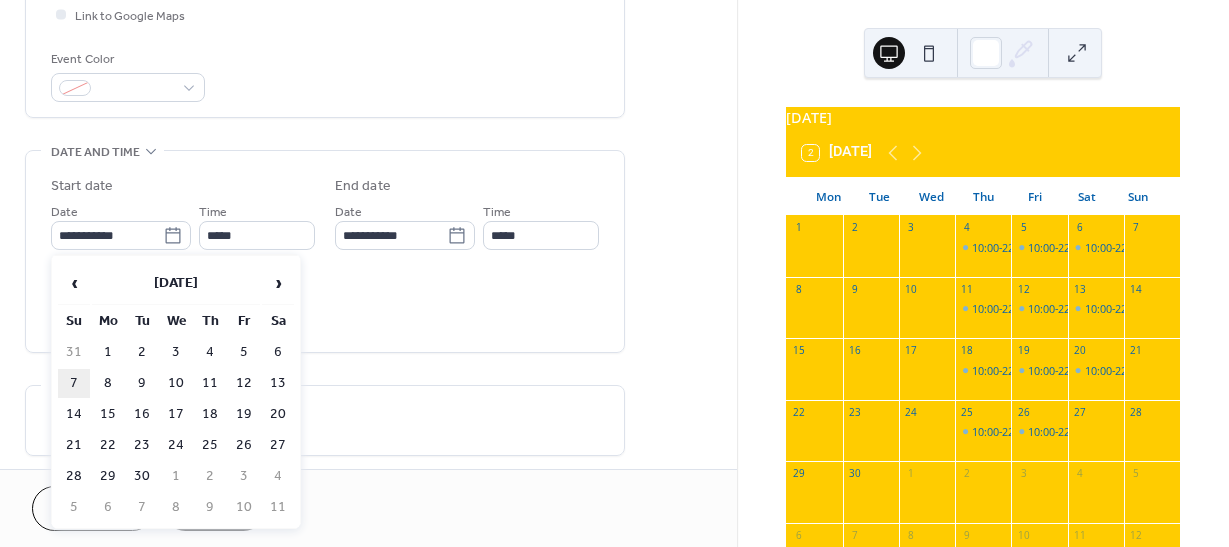click on "7" at bounding box center [74, 383] 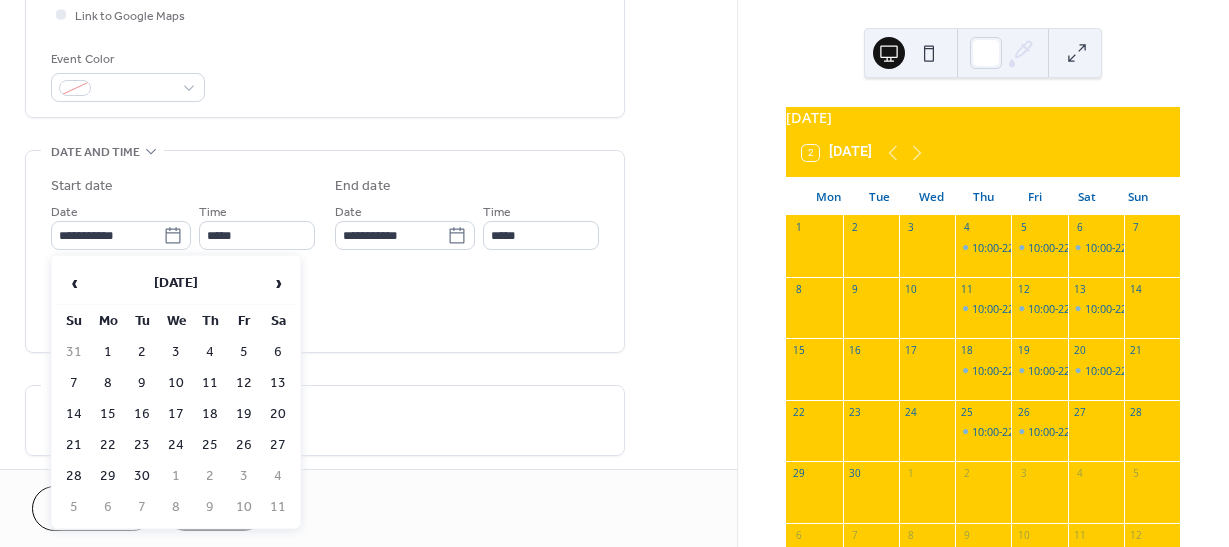 type on "**********" 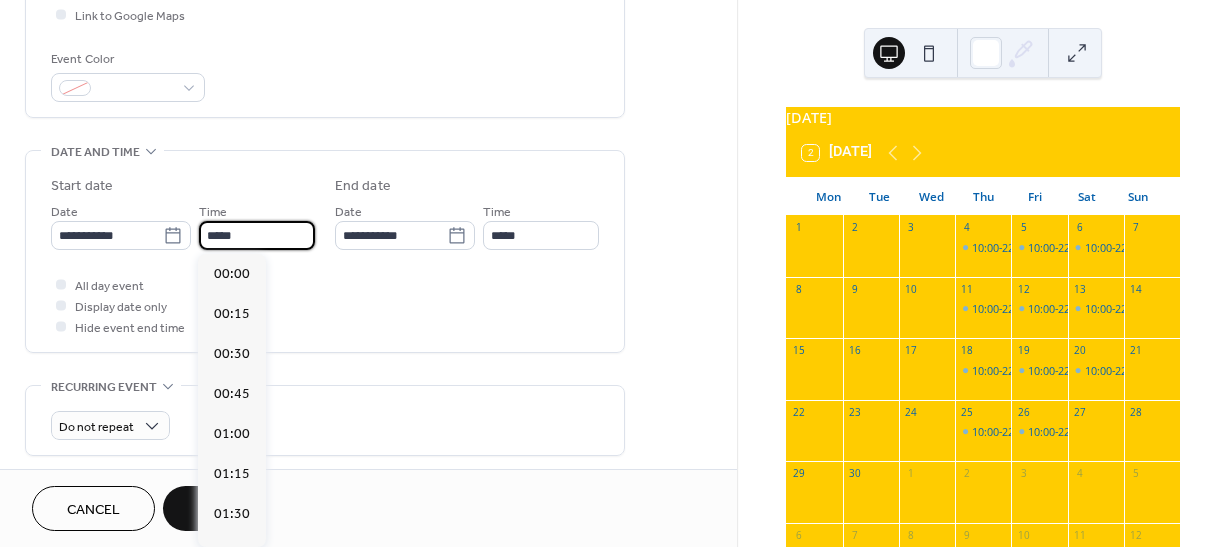 click on "*****" at bounding box center (257, 235) 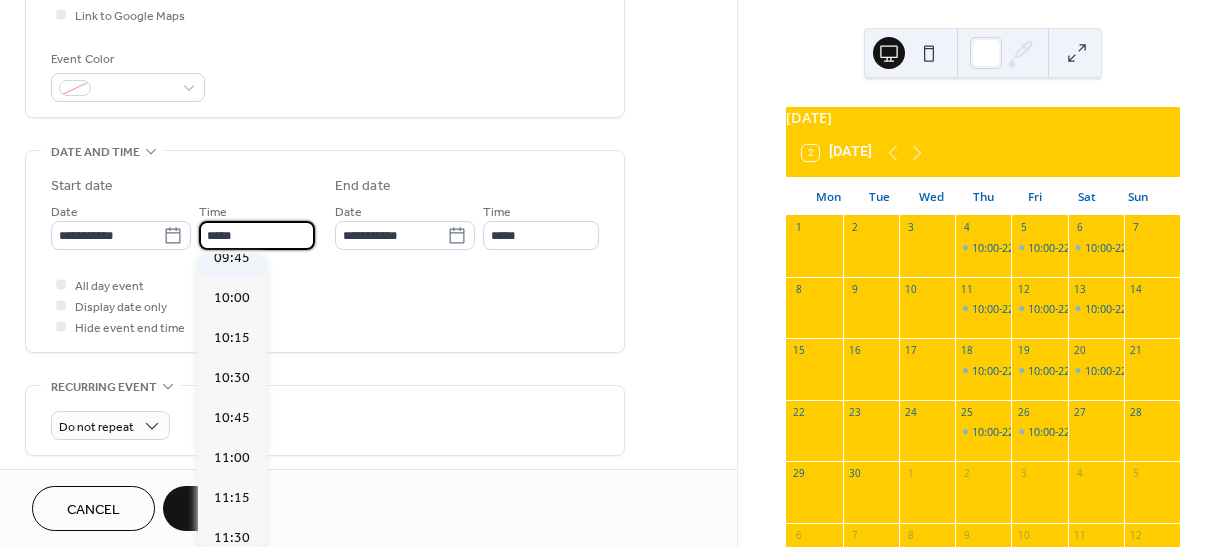 scroll, scrollTop: 1568, scrollLeft: 0, axis: vertical 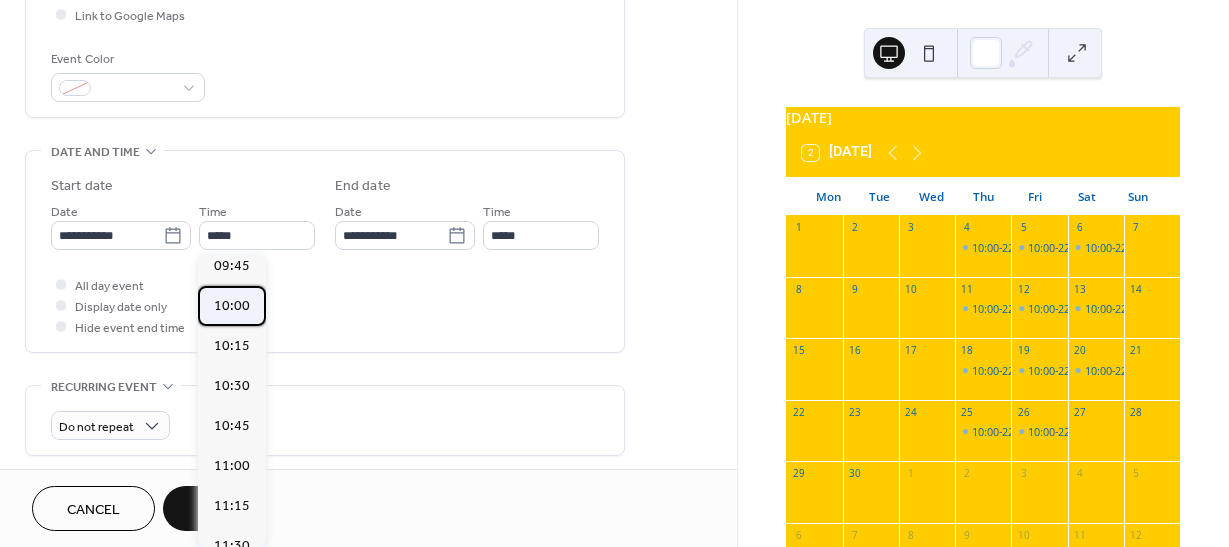click on "10:00" at bounding box center [232, 306] 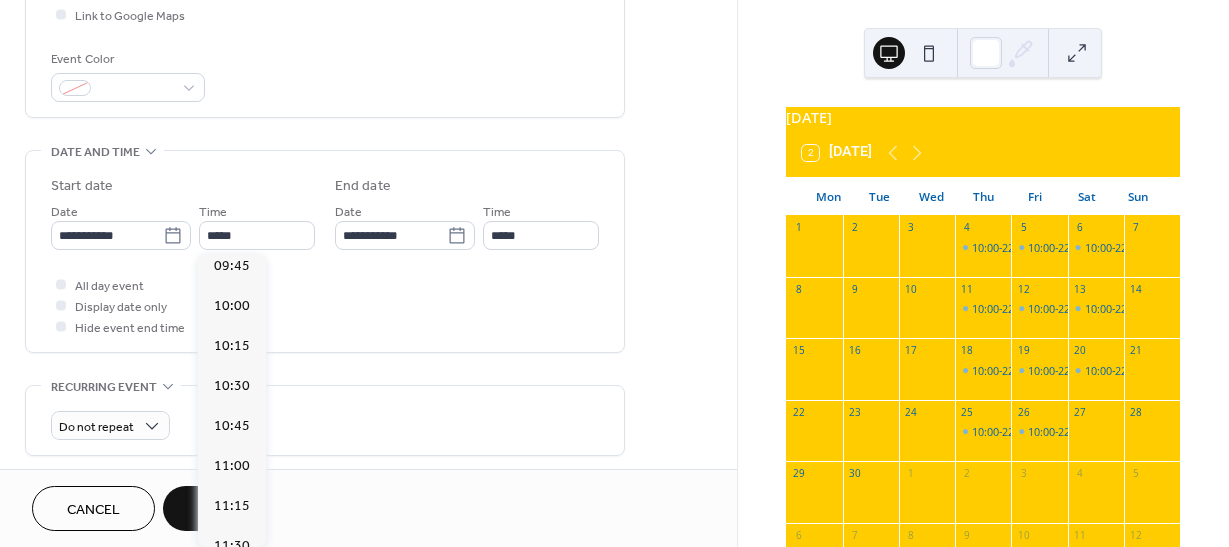 type on "*****" 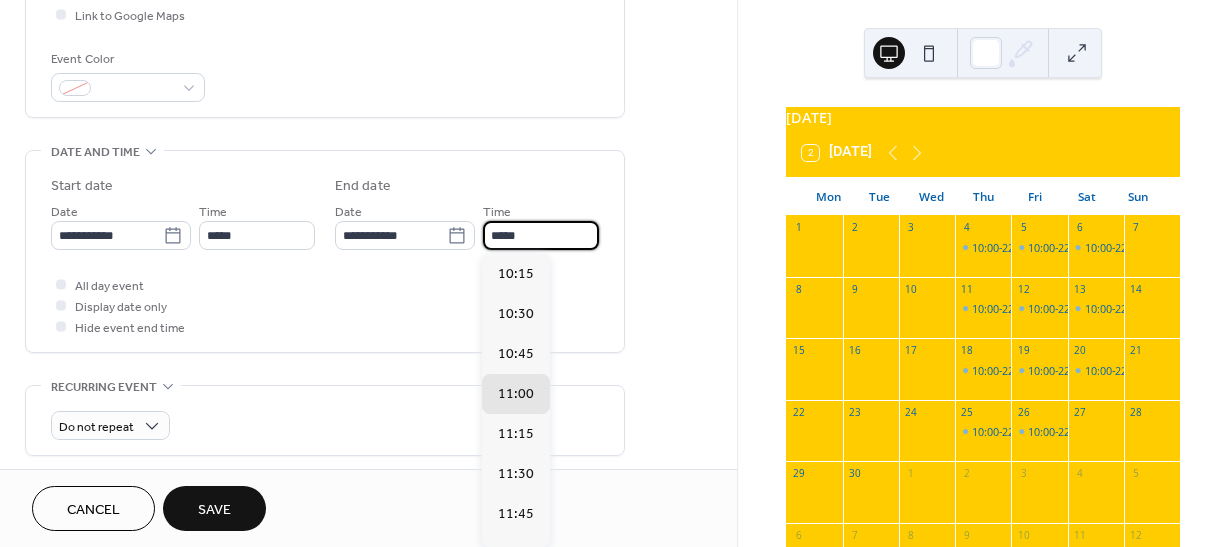 click on "*****" at bounding box center (541, 235) 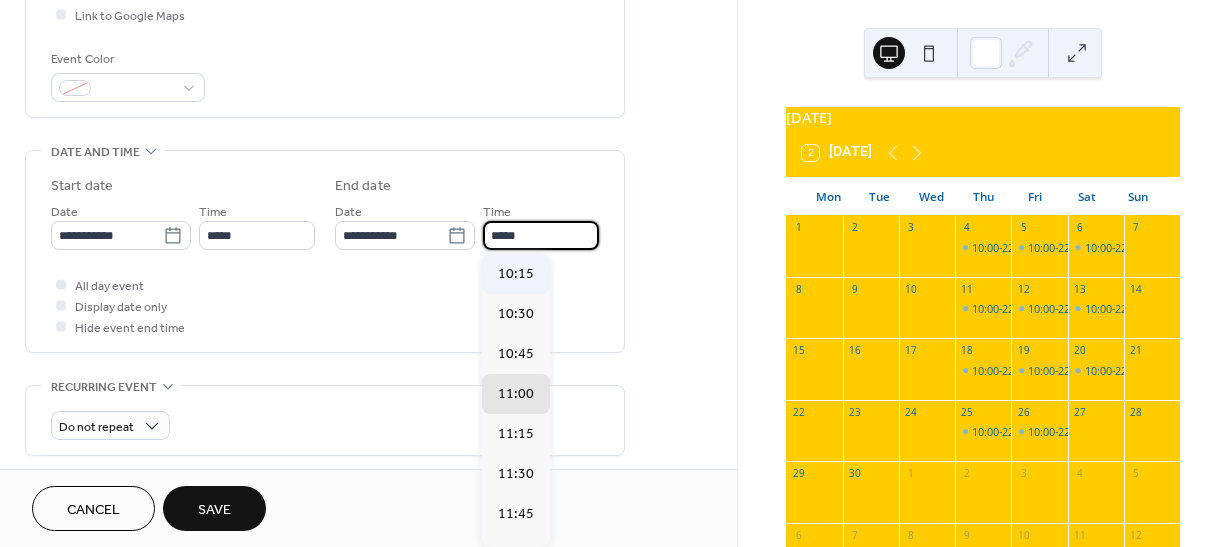 scroll, scrollTop: 1, scrollLeft: 0, axis: vertical 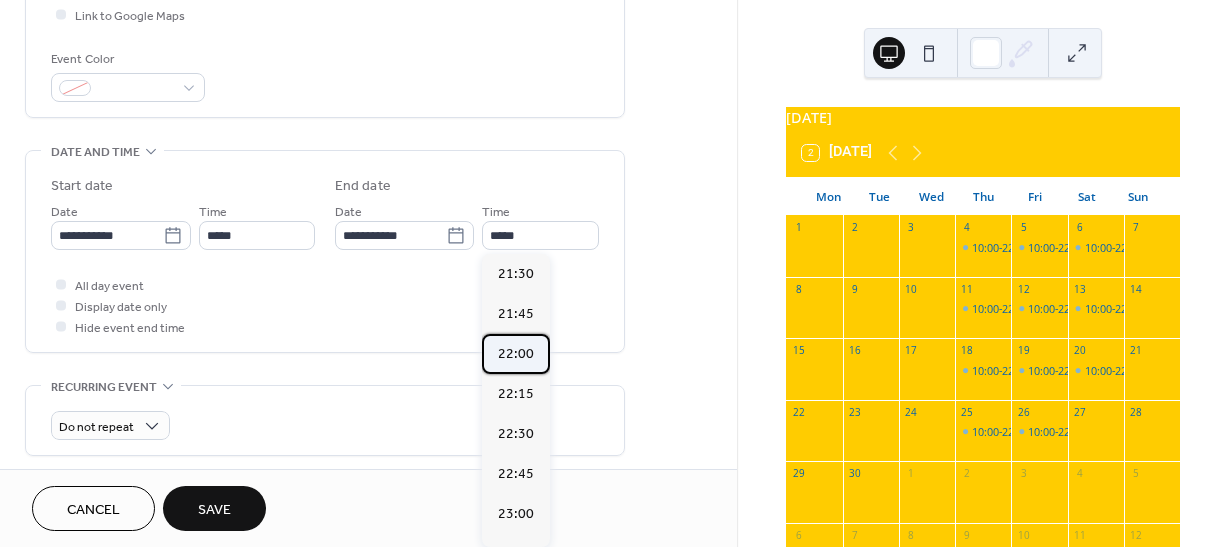 click on "22:00" at bounding box center [516, 354] 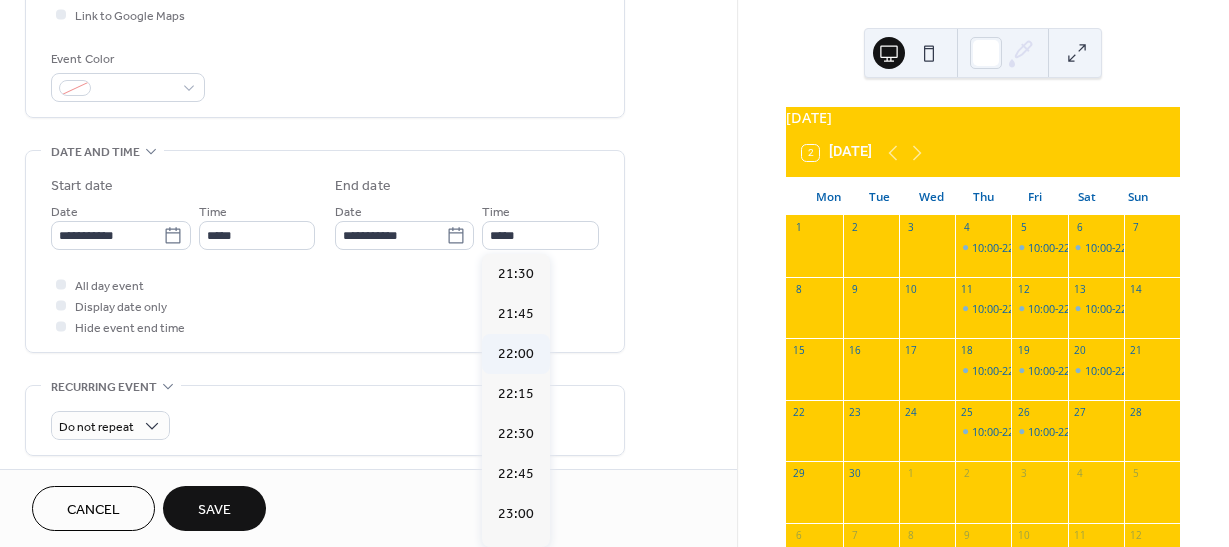 scroll, scrollTop: 0, scrollLeft: 0, axis: both 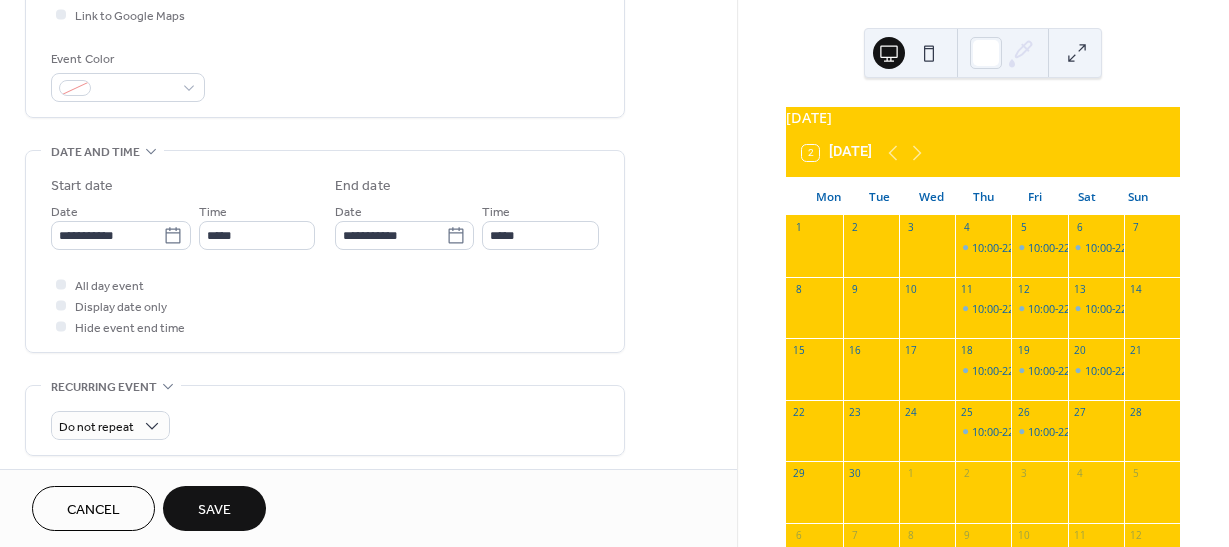 click on "Save" at bounding box center (214, 510) 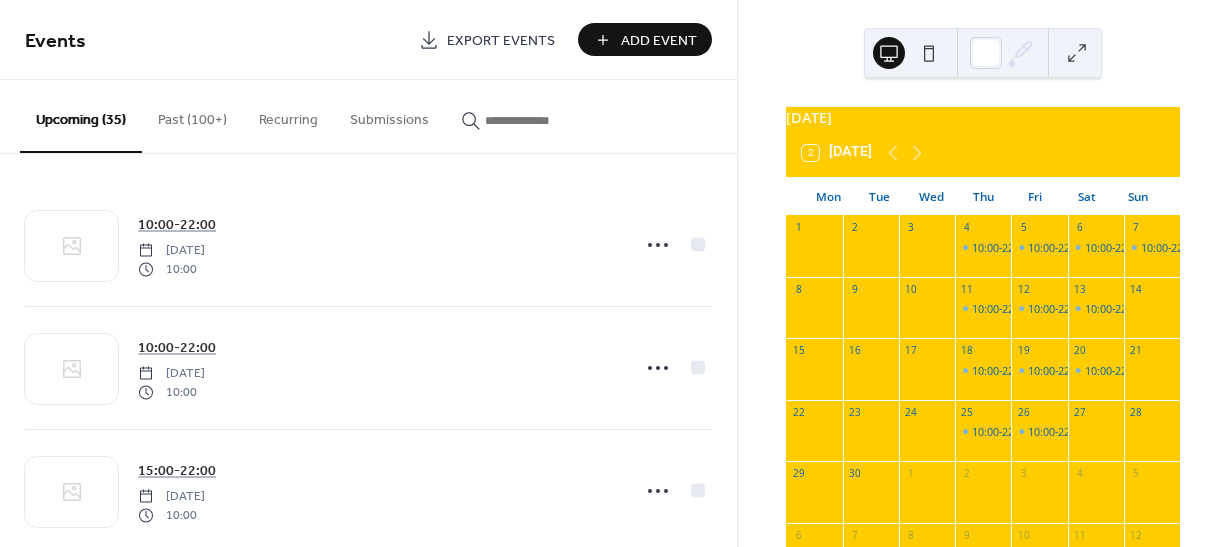 click on "Add Event" at bounding box center [659, 41] 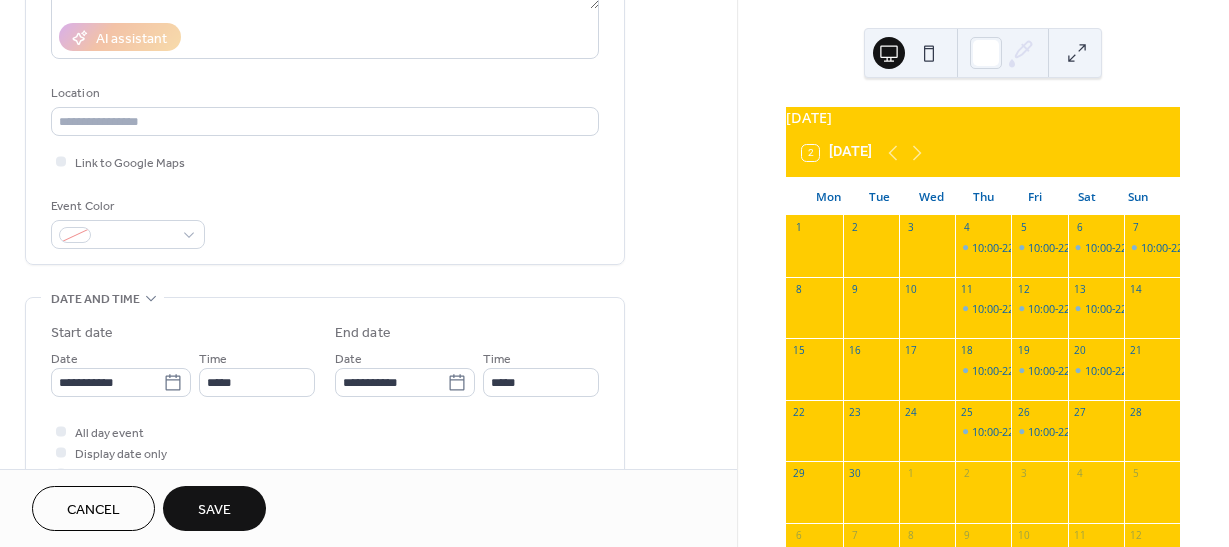 scroll, scrollTop: 600, scrollLeft: 0, axis: vertical 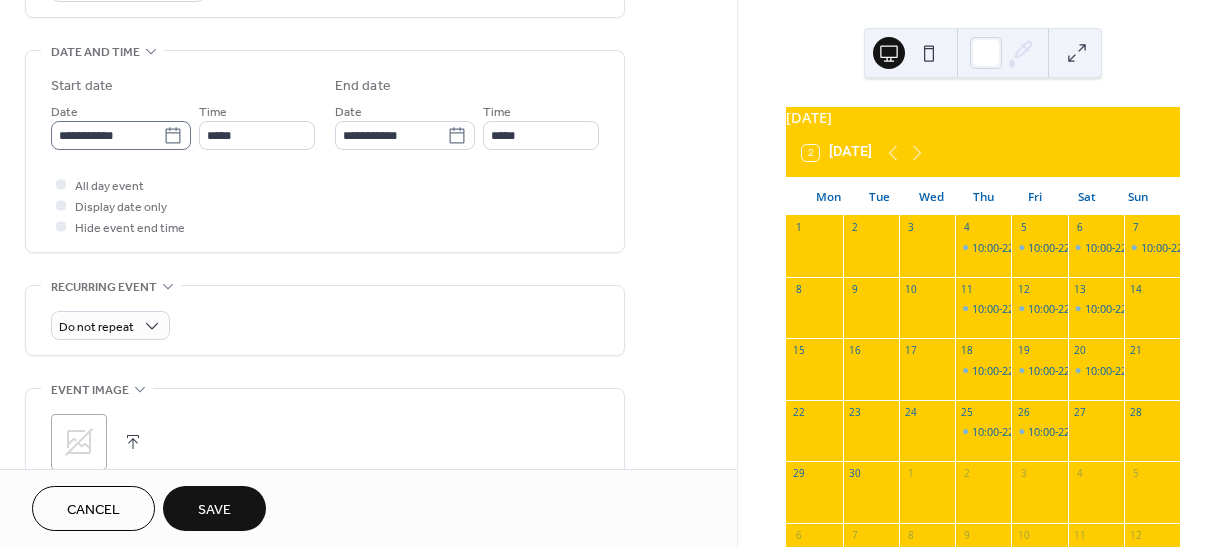 type on "**********" 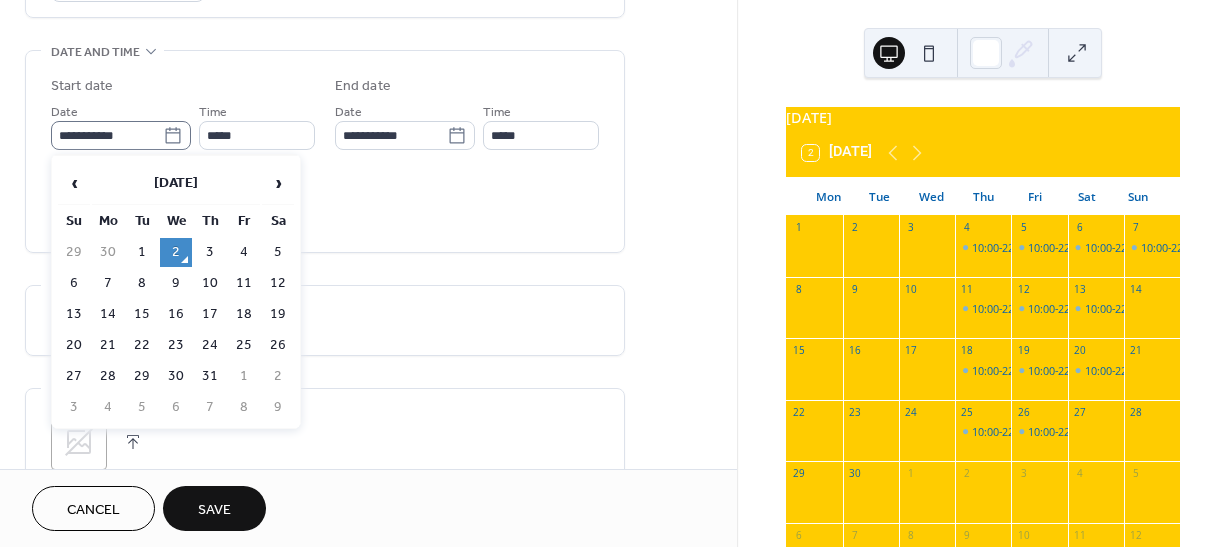 click 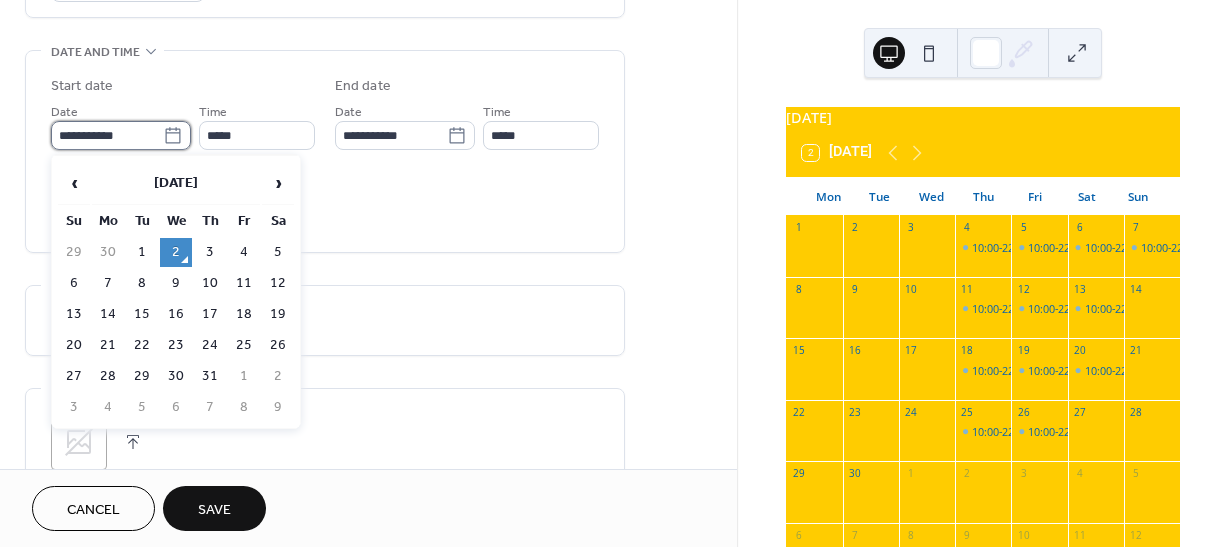 click on "**********" at bounding box center (107, 135) 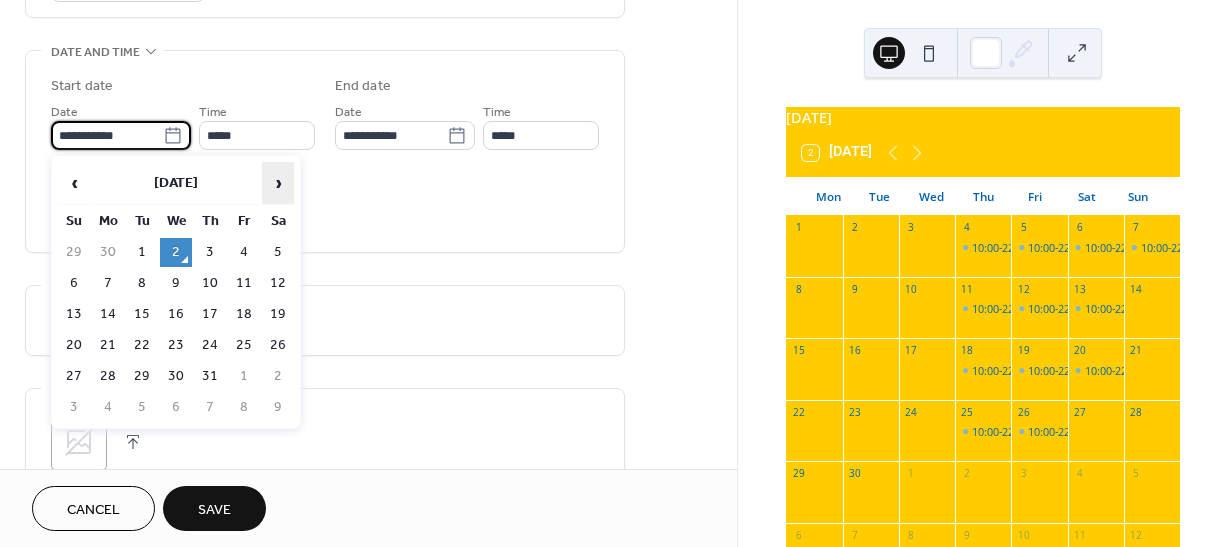click on "›" at bounding box center [278, 183] 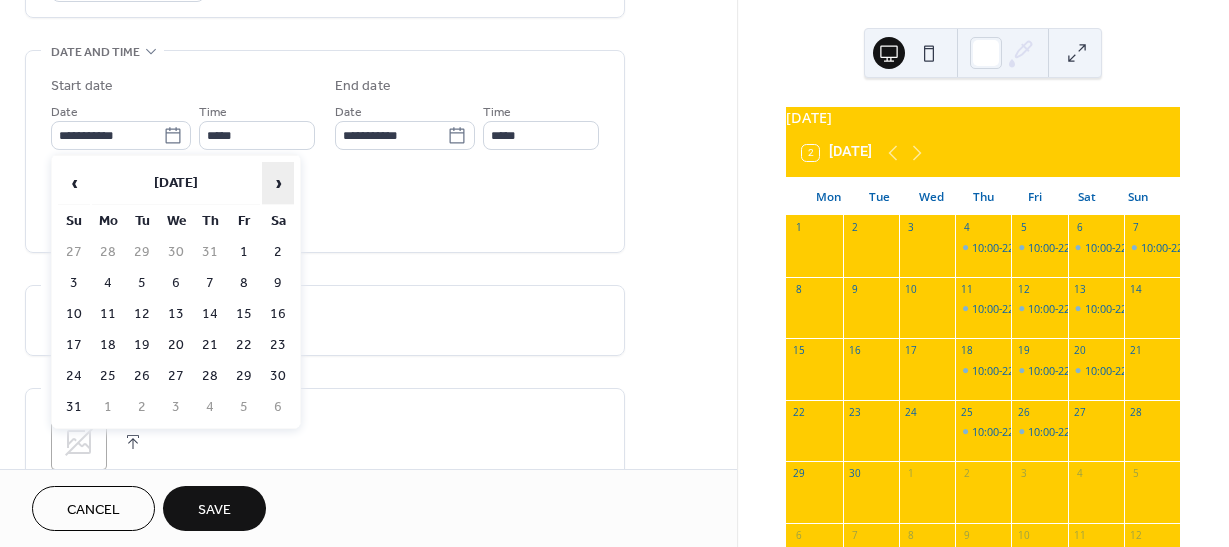 click on "›" at bounding box center [278, 183] 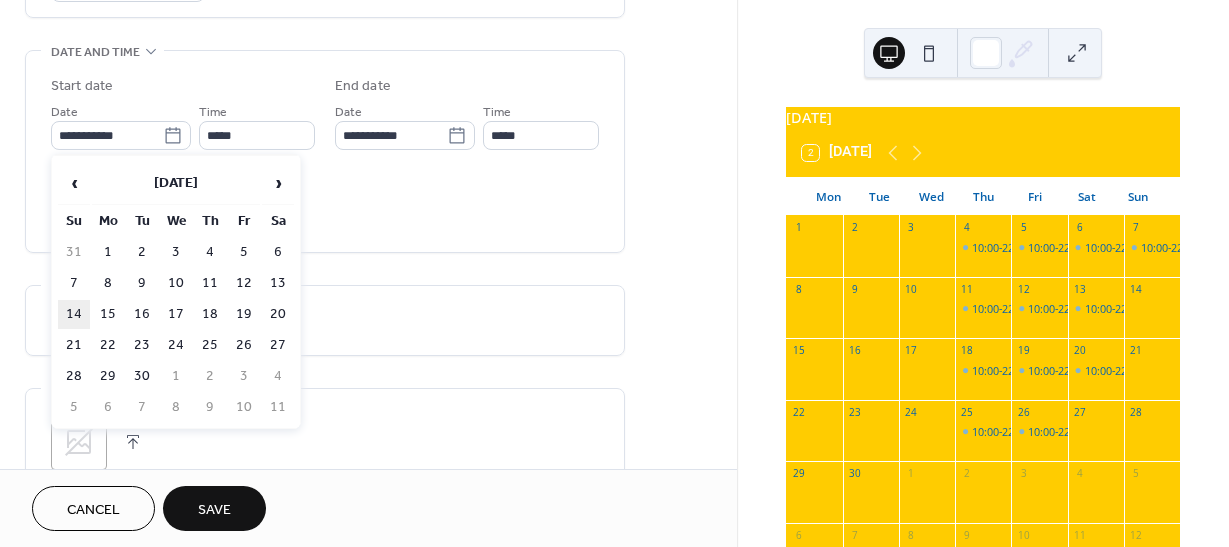 click on "14" at bounding box center [74, 314] 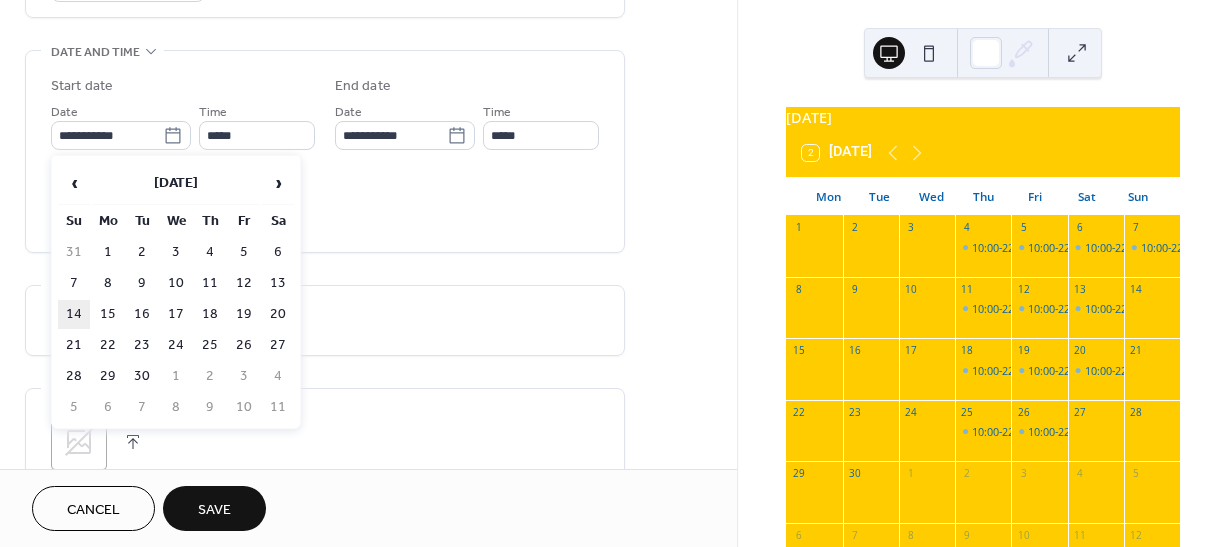 type on "**********" 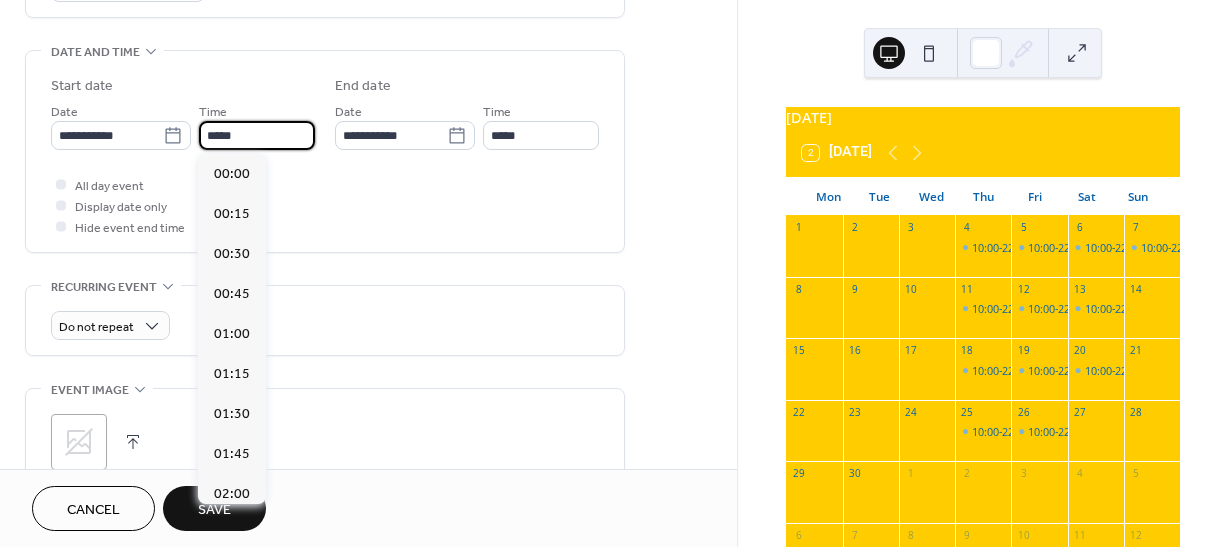 click on "*****" at bounding box center [257, 135] 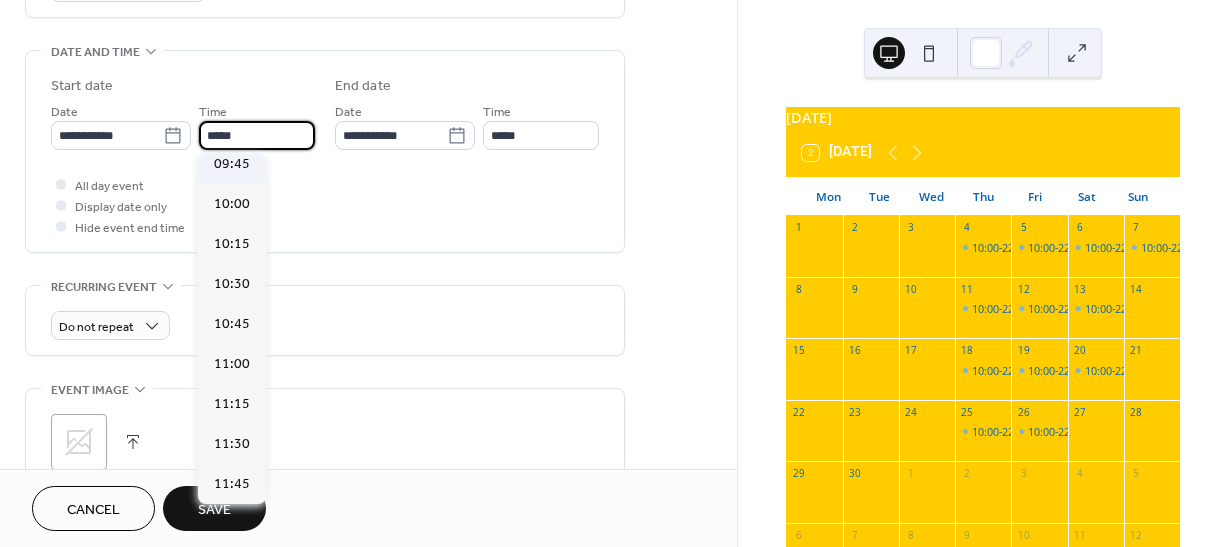 scroll, scrollTop: 1568, scrollLeft: 0, axis: vertical 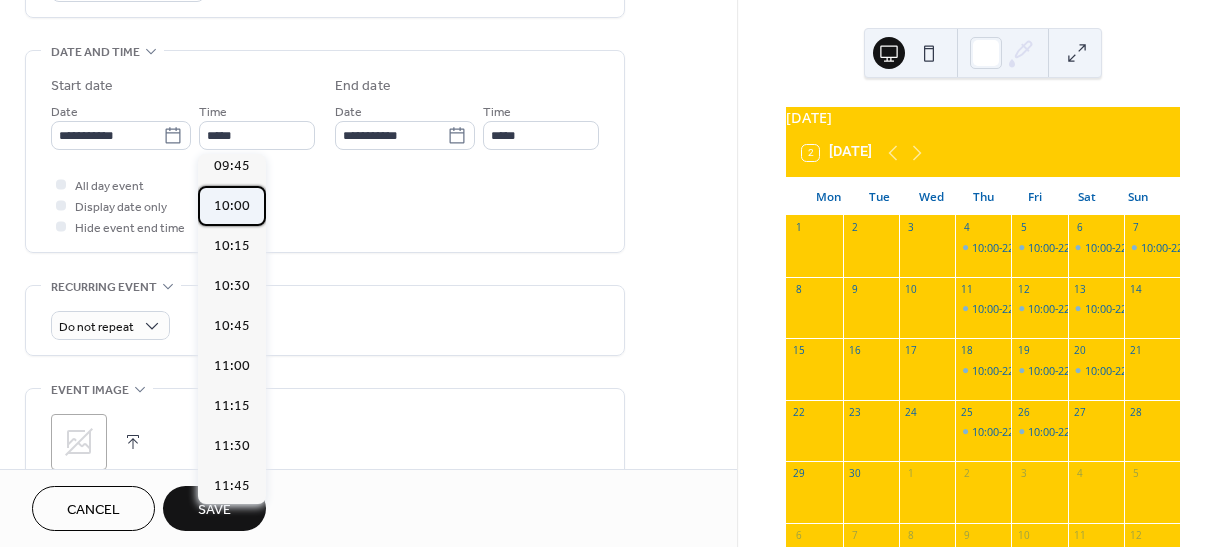 click on "10:00" at bounding box center (232, 206) 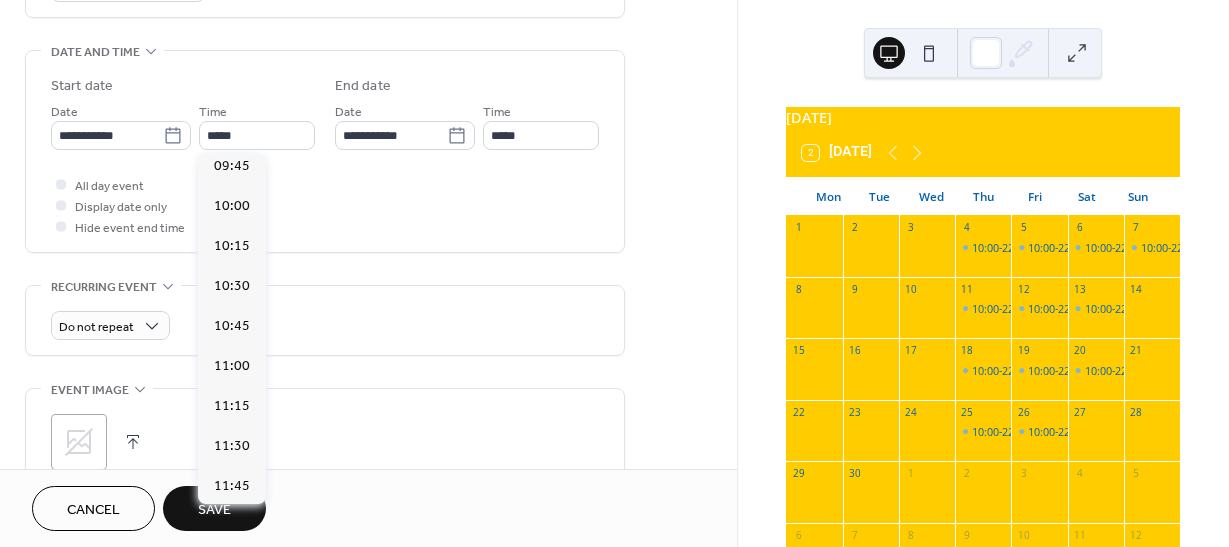type on "*****" 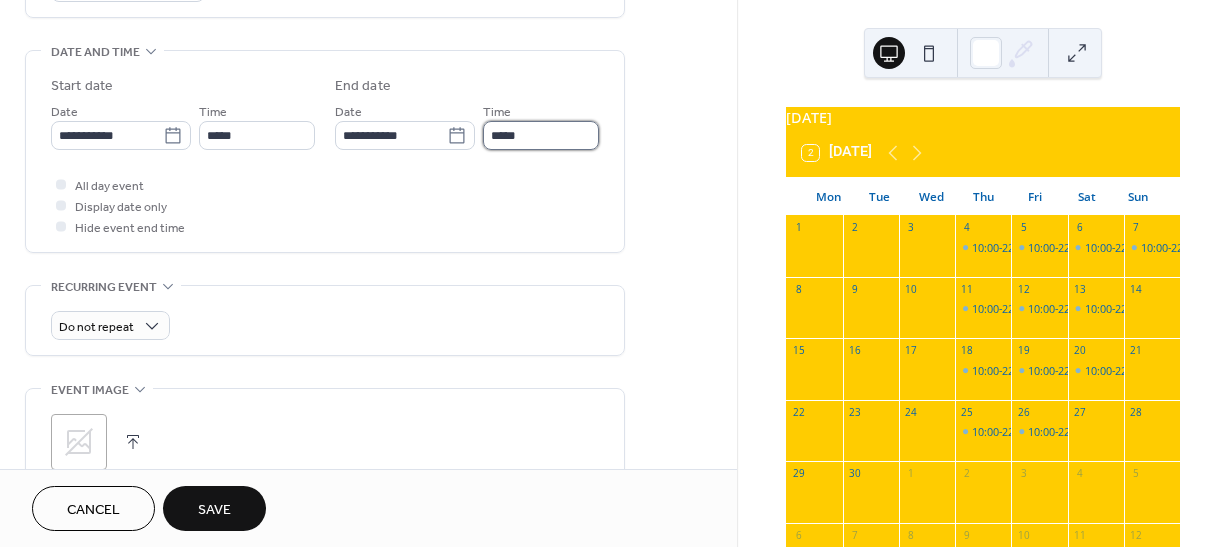 click on "*****" at bounding box center [541, 135] 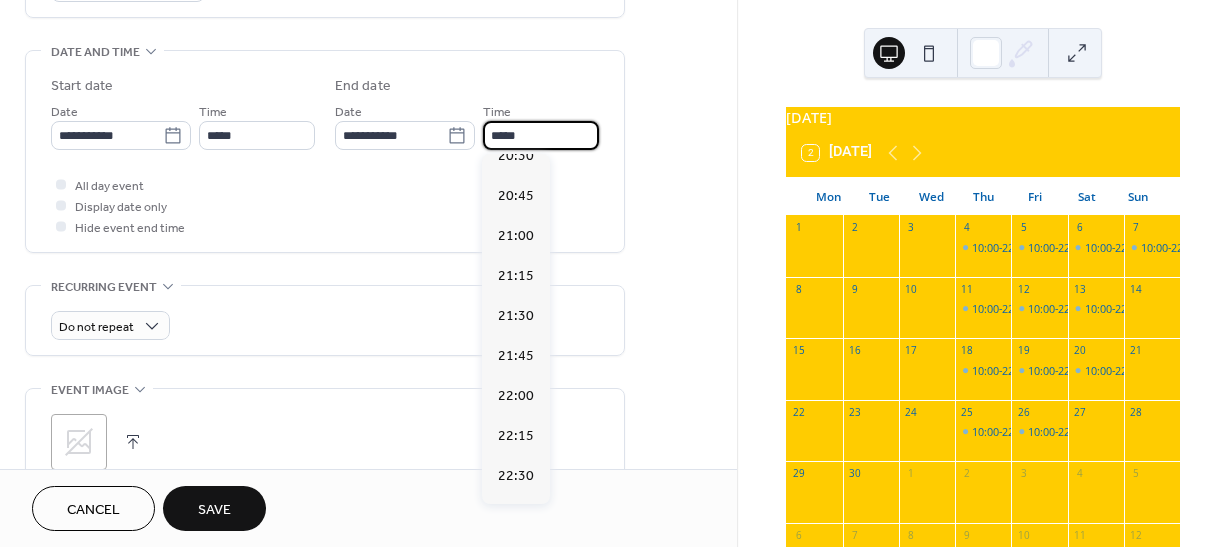 scroll, scrollTop: 1700, scrollLeft: 0, axis: vertical 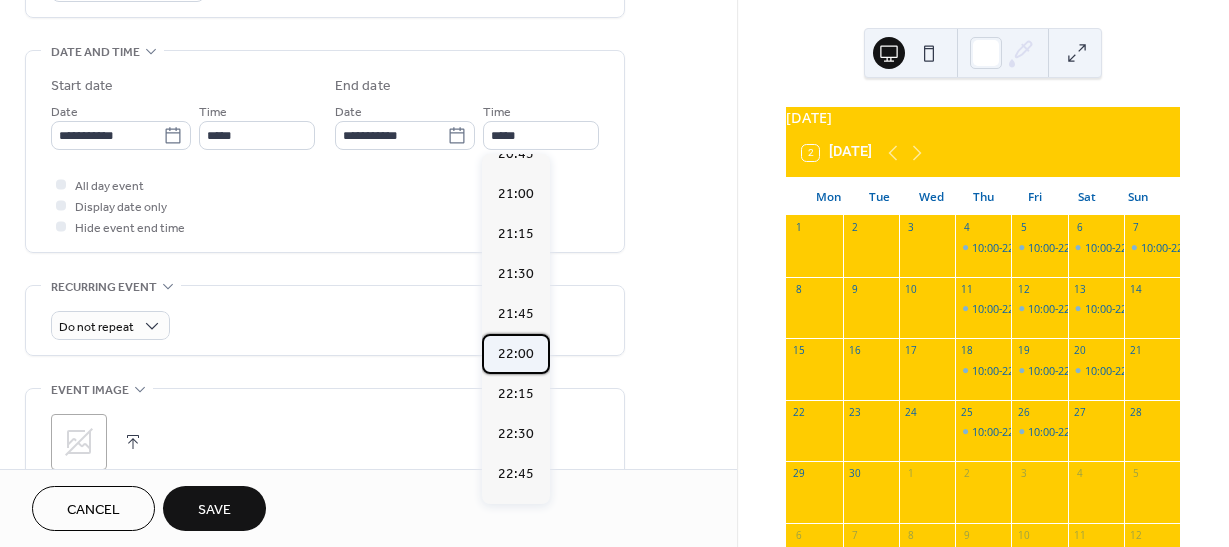click on "22:00" at bounding box center (516, 354) 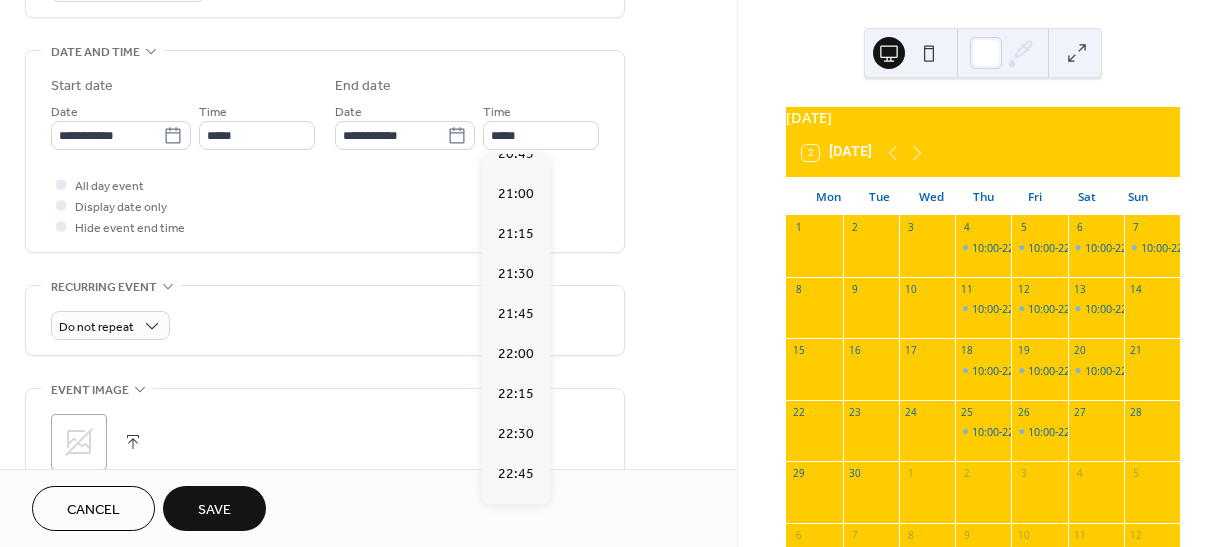 type on "*****" 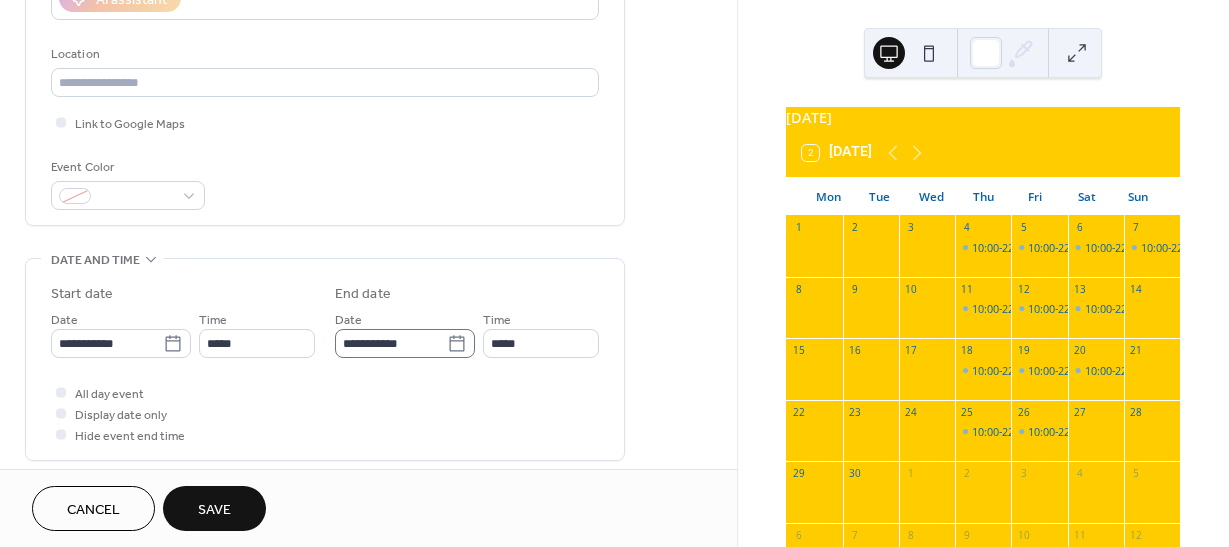 scroll, scrollTop: 400, scrollLeft: 0, axis: vertical 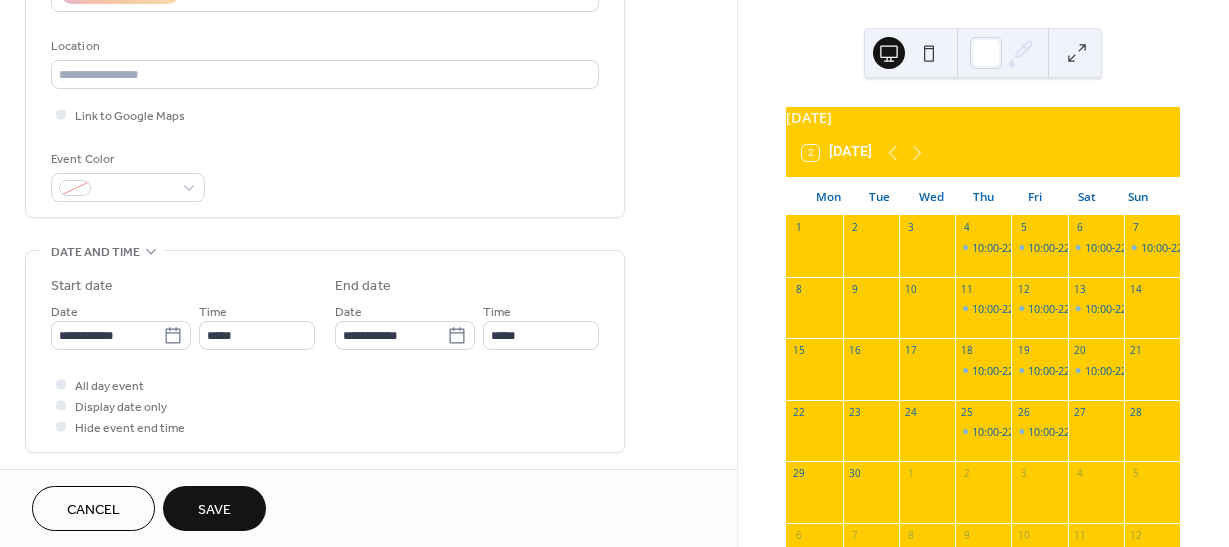 click on "Save" at bounding box center [214, 510] 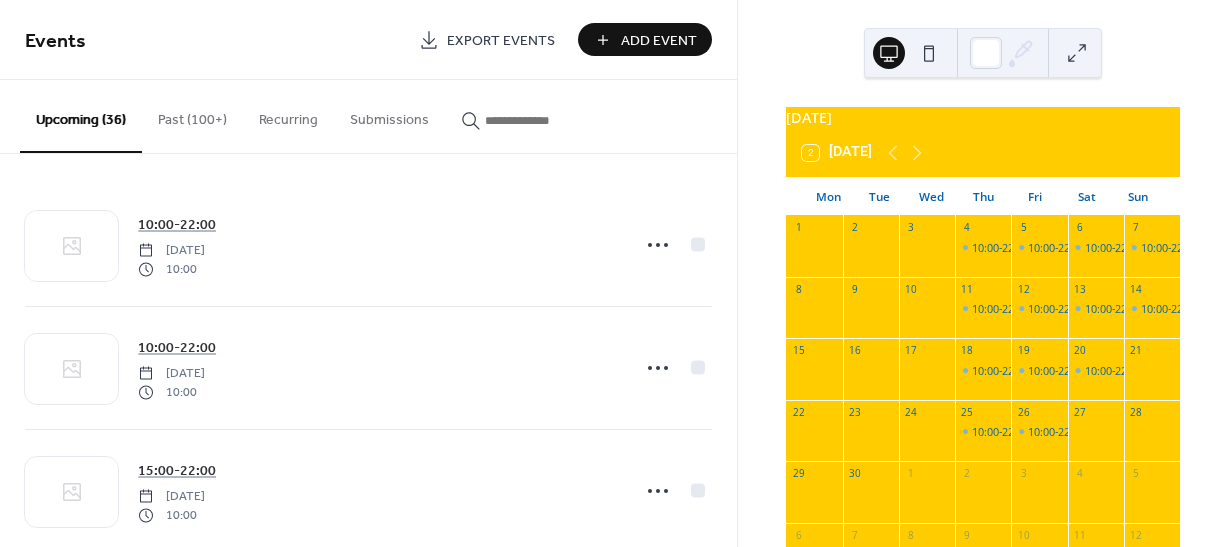click on "Add Event" at bounding box center (659, 41) 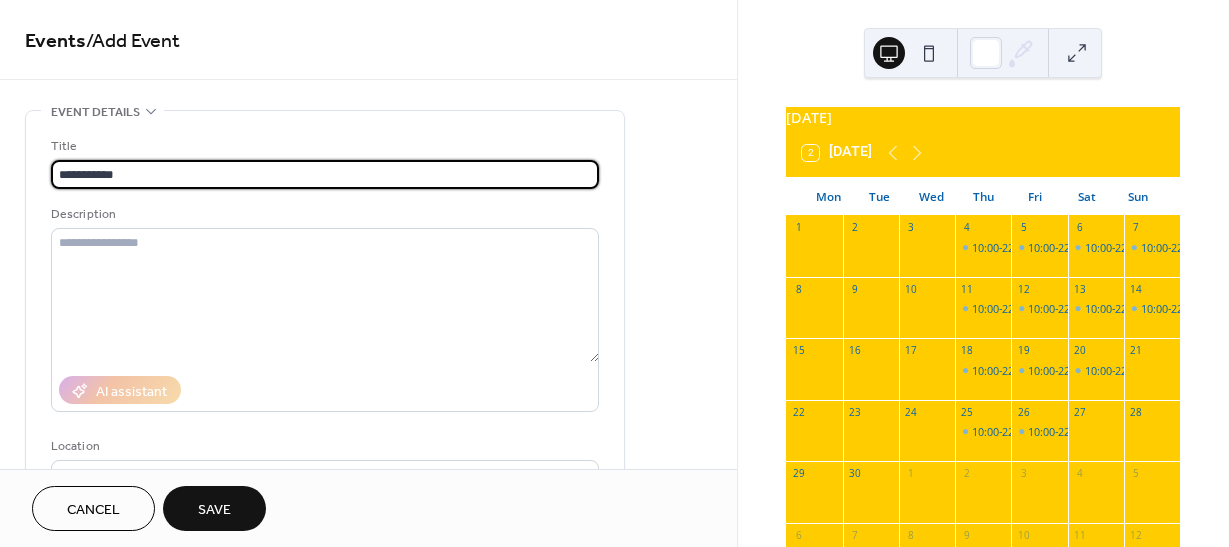 scroll, scrollTop: 1, scrollLeft: 0, axis: vertical 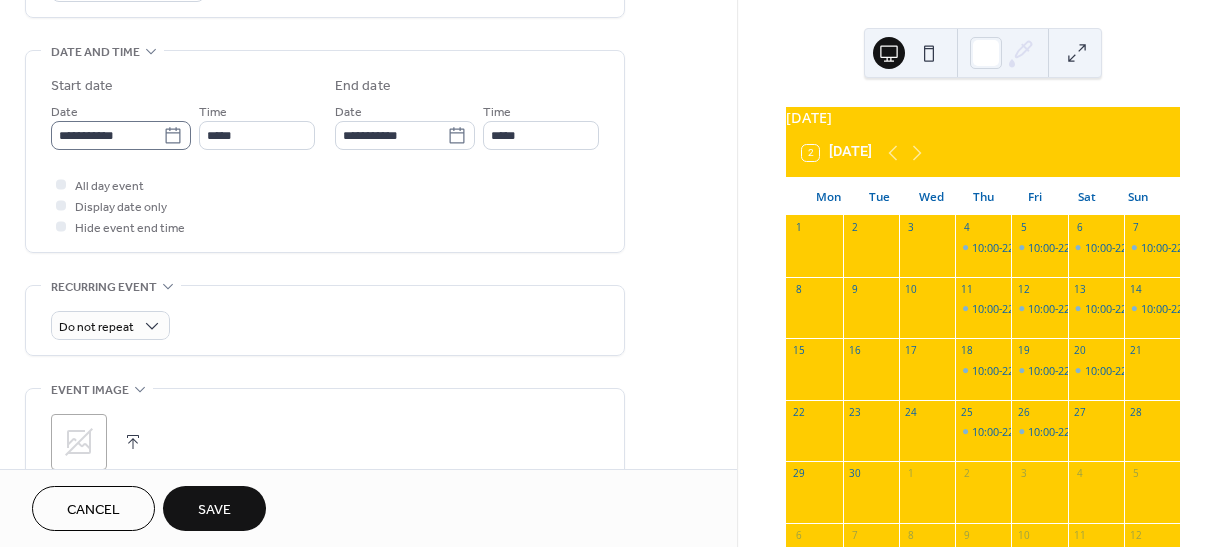 type on "**********" 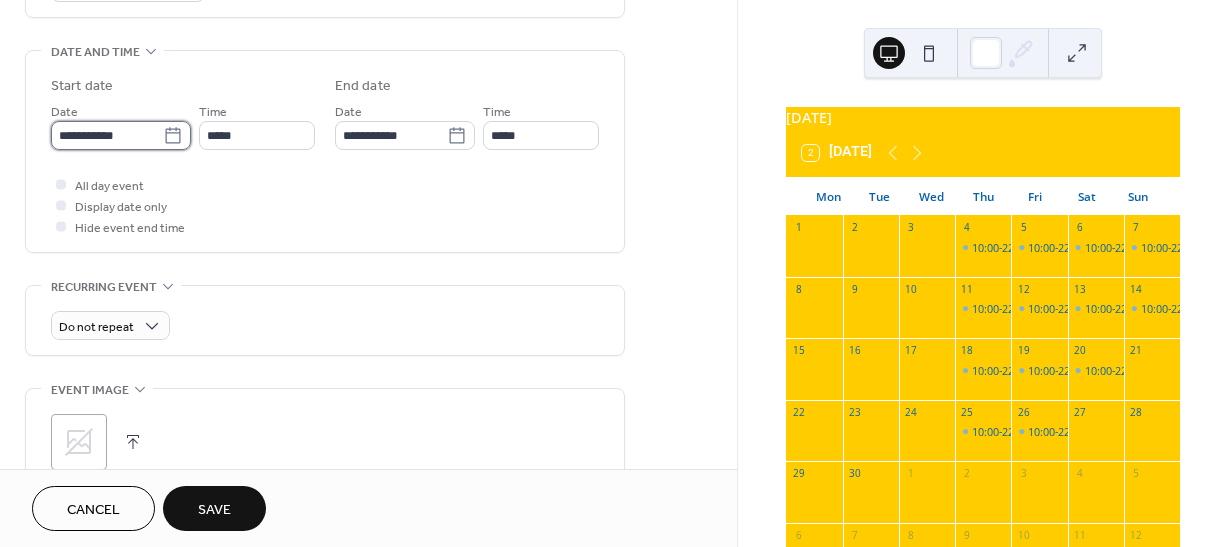 click on "**********" at bounding box center [107, 135] 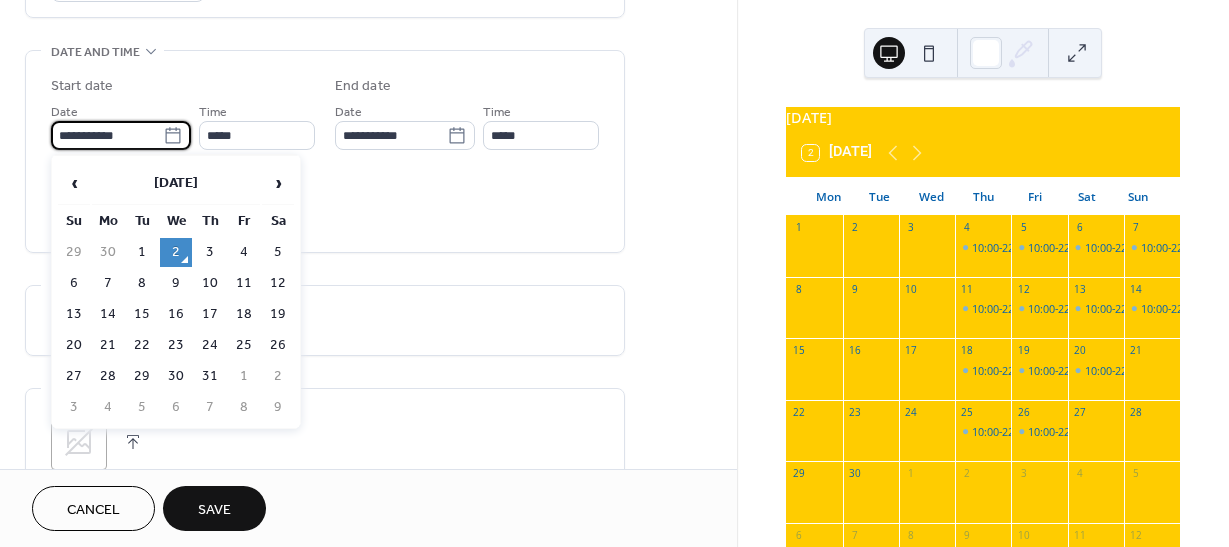 scroll, scrollTop: 0, scrollLeft: 0, axis: both 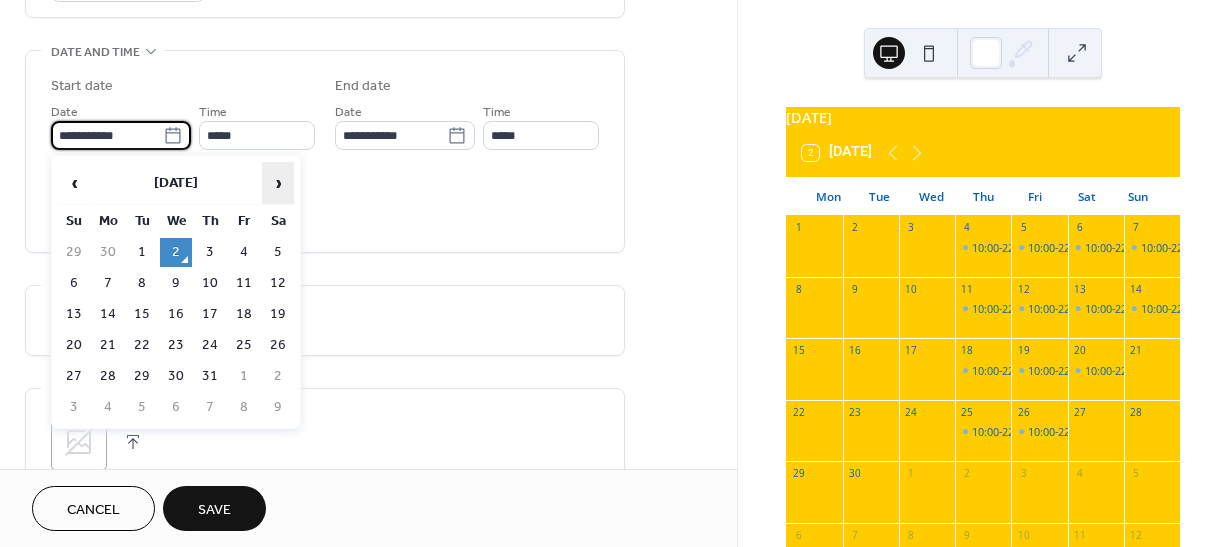 click on "›" at bounding box center [278, 183] 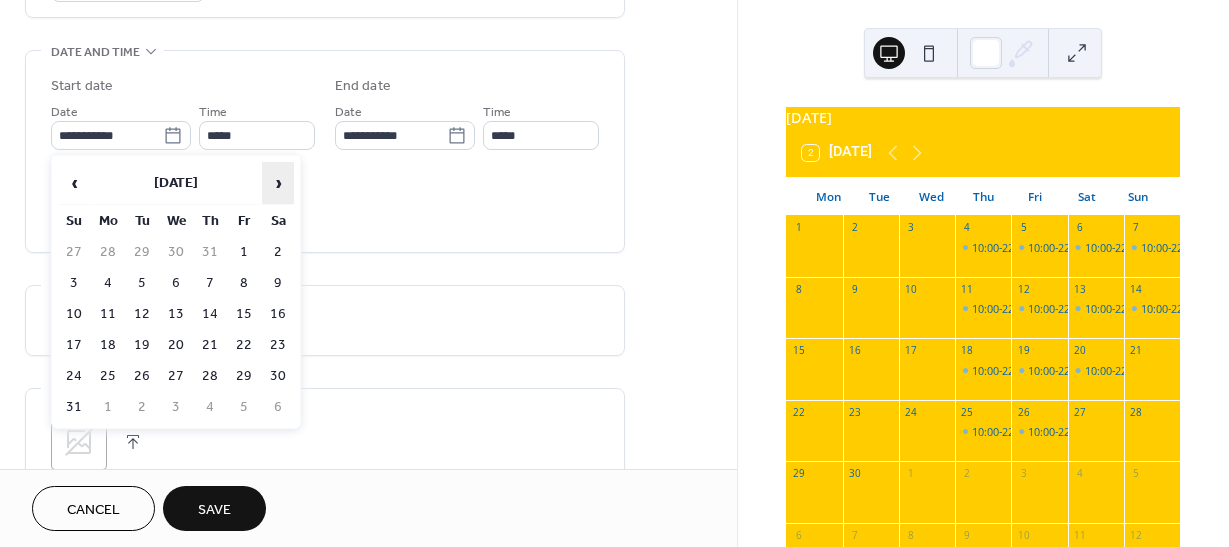 click on "›" at bounding box center (278, 183) 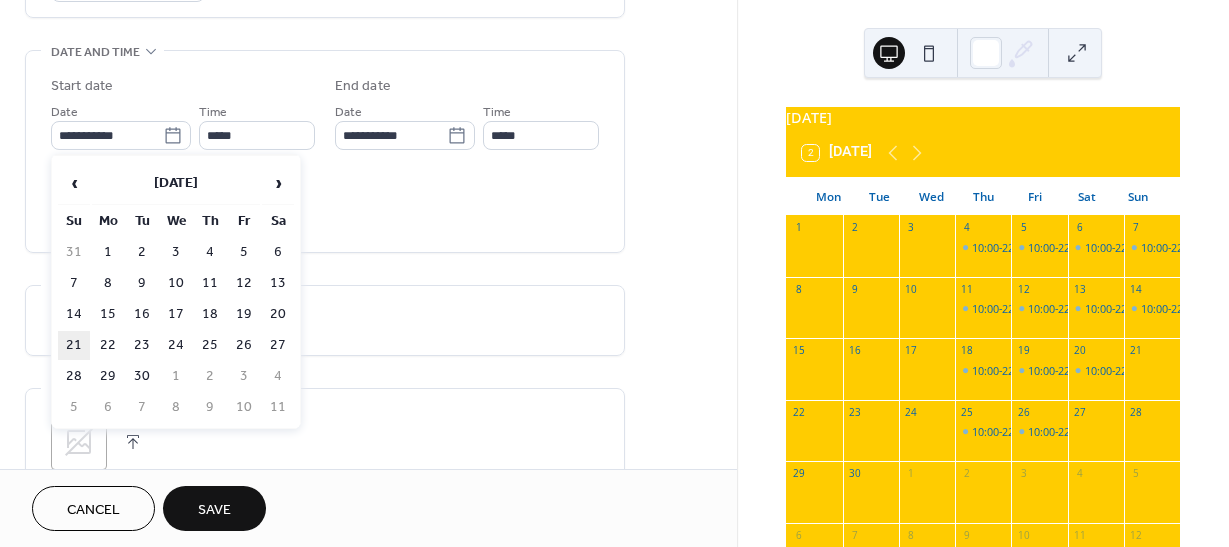 click on "21" at bounding box center [74, 345] 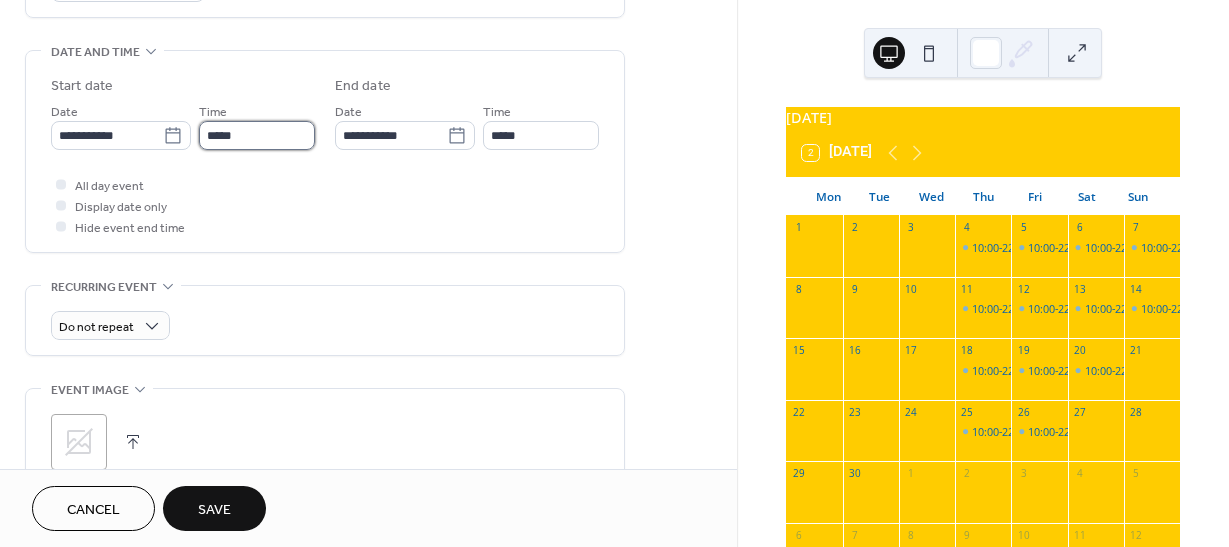 click on "*****" at bounding box center [257, 135] 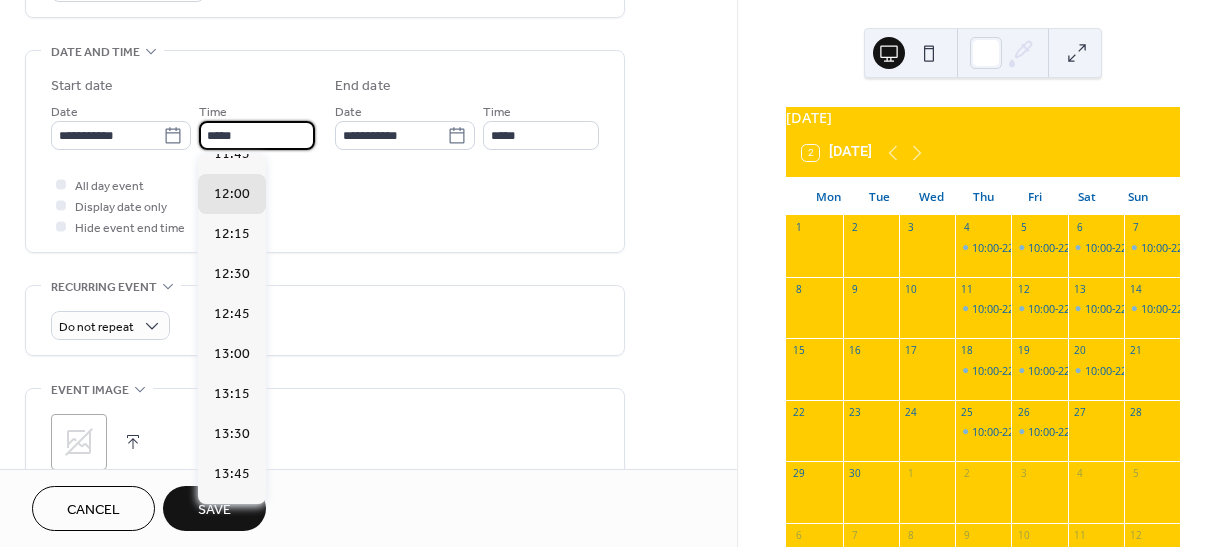 scroll, scrollTop: 1568, scrollLeft: 0, axis: vertical 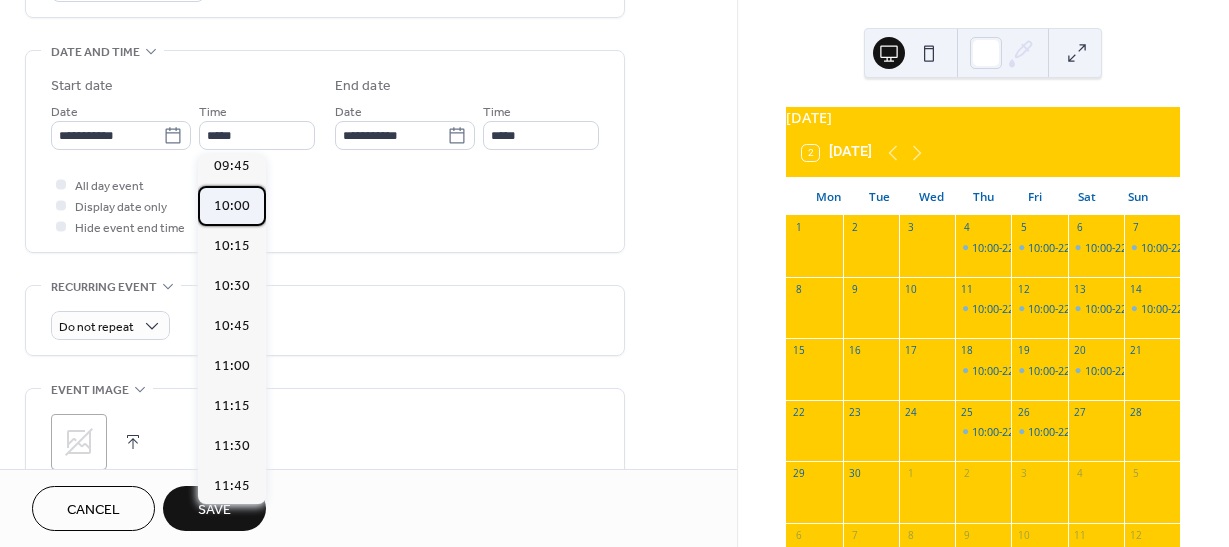 click on "10:00" at bounding box center (232, 206) 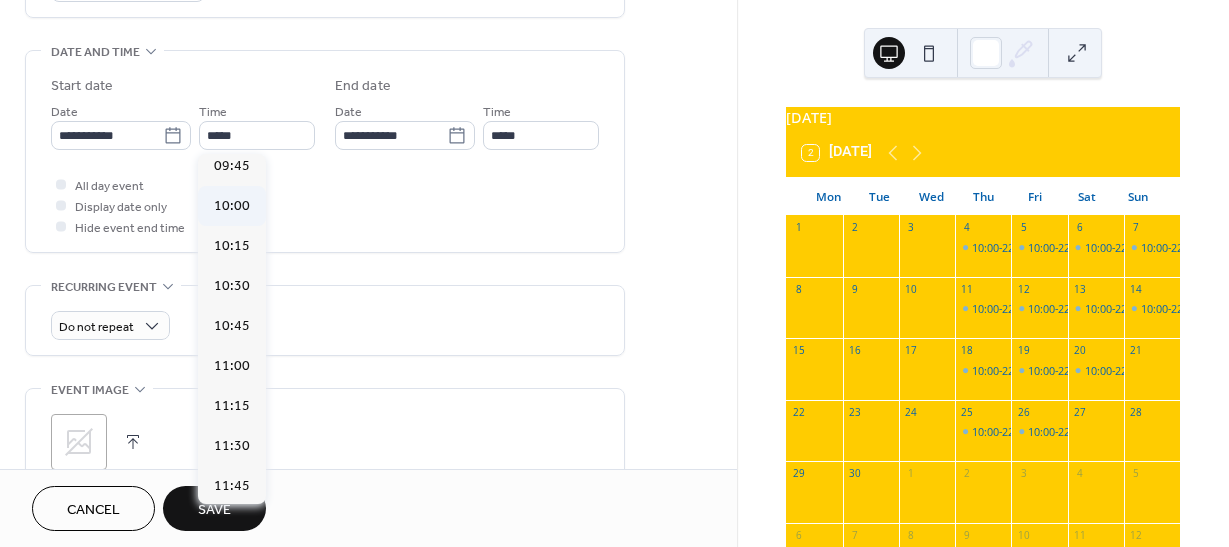 type on "*****" 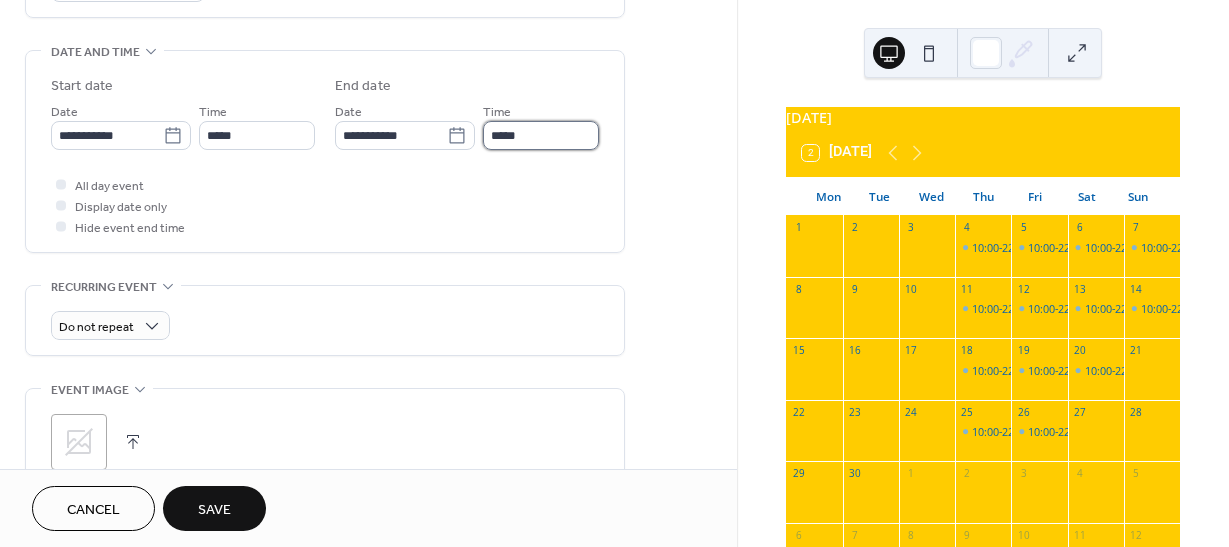 click on "*****" at bounding box center (541, 135) 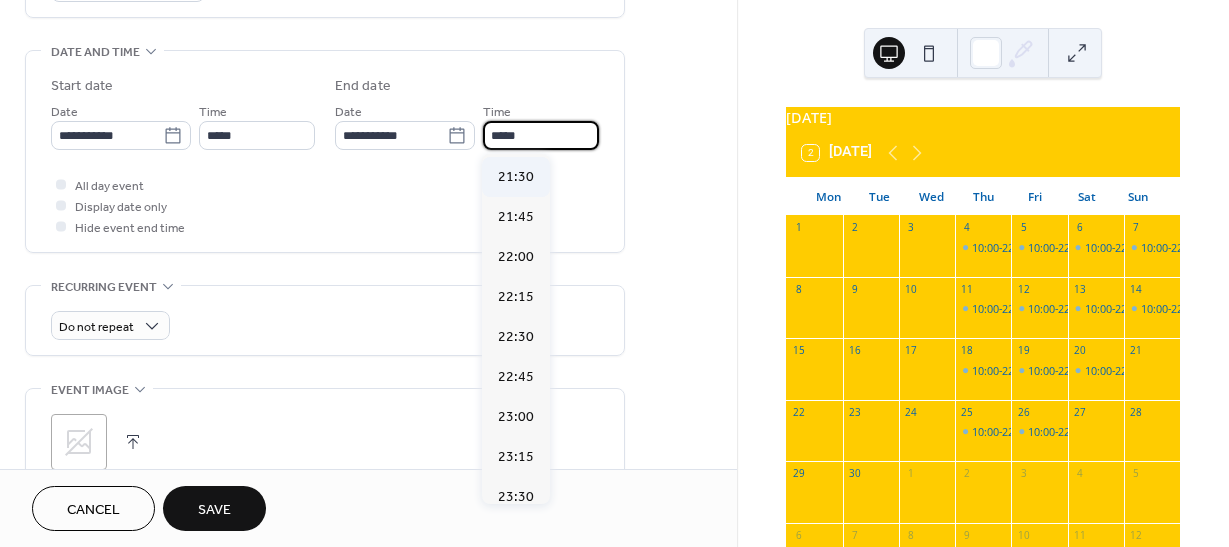 scroll, scrollTop: 1800, scrollLeft: 0, axis: vertical 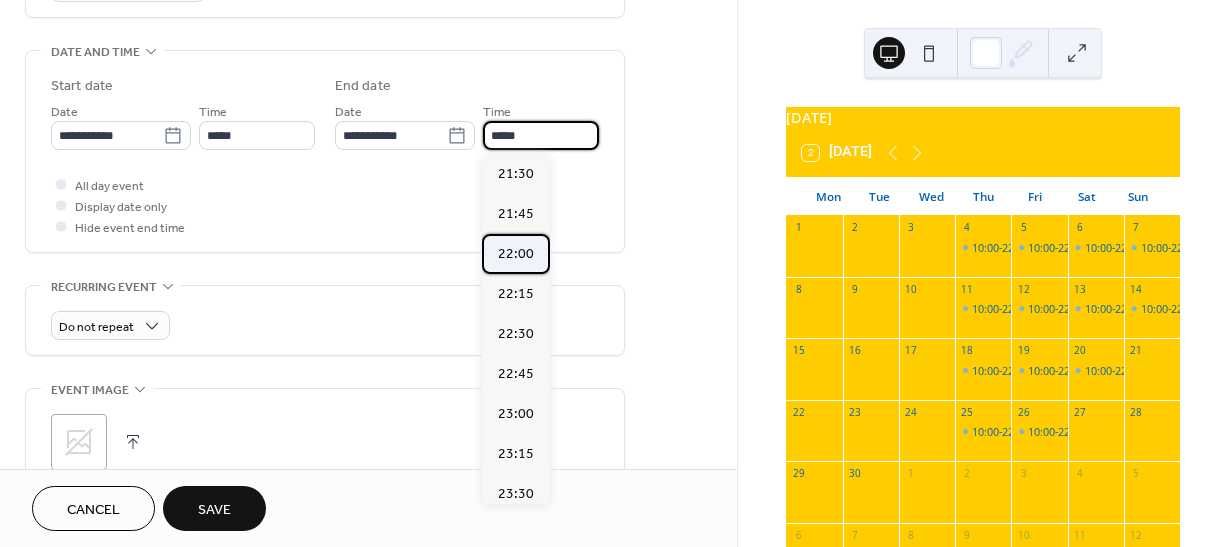 click on "22:00" at bounding box center (516, 254) 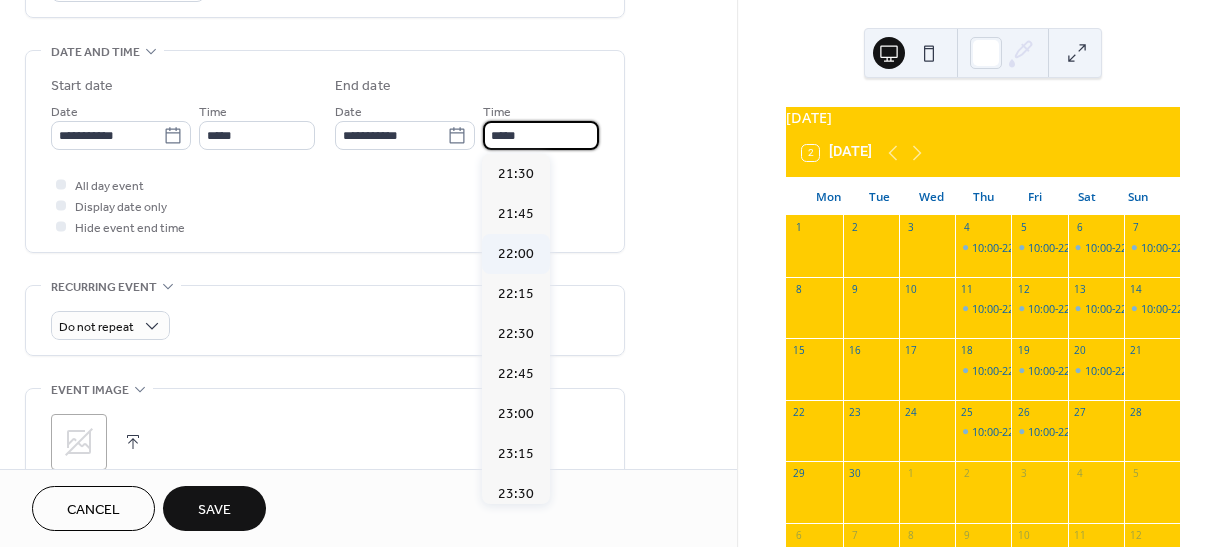 type on "*****" 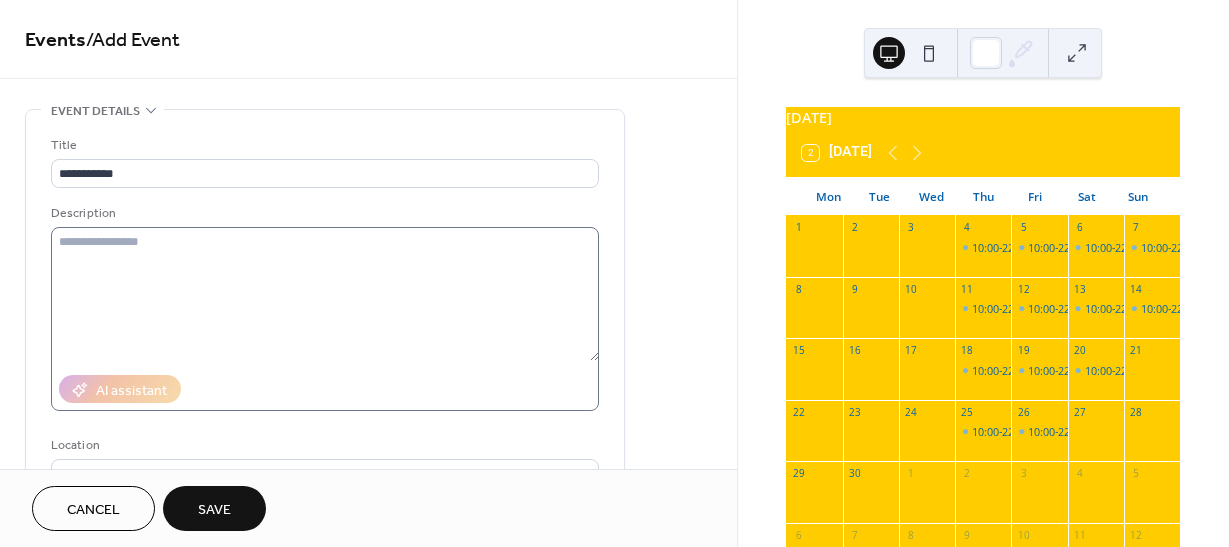 scroll, scrollTop: 0, scrollLeft: 0, axis: both 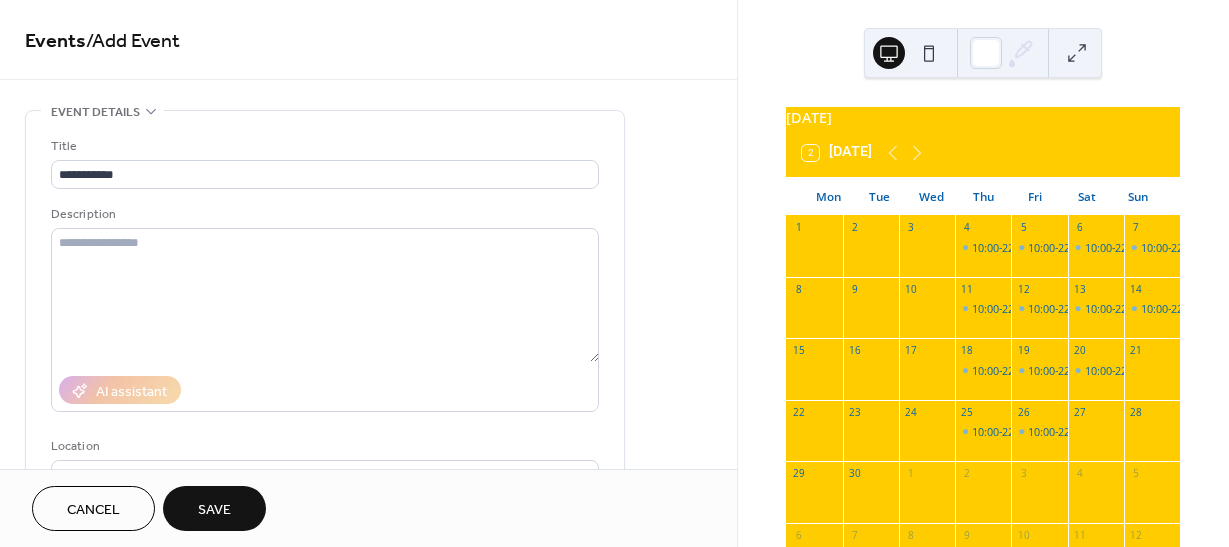 click on "Save" at bounding box center (214, 510) 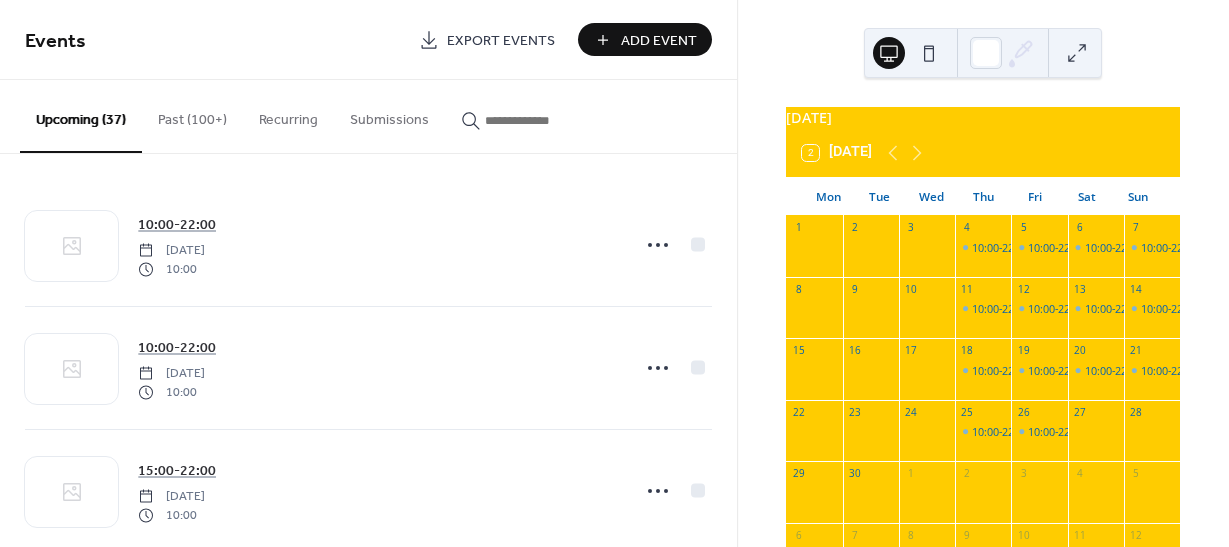 click on "Add Event" at bounding box center (659, 41) 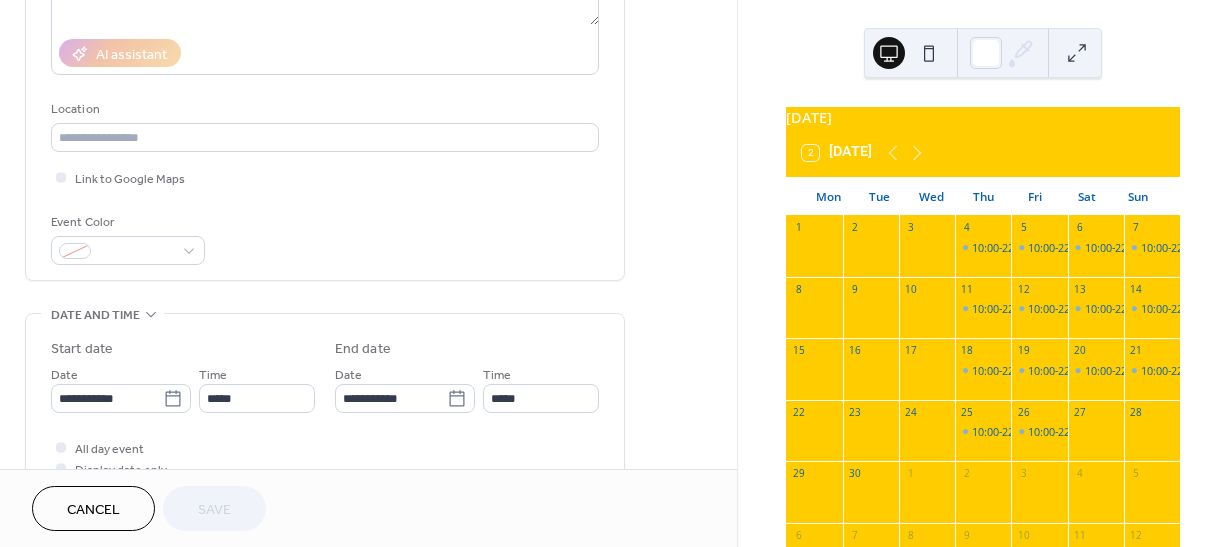 scroll, scrollTop: 400, scrollLeft: 0, axis: vertical 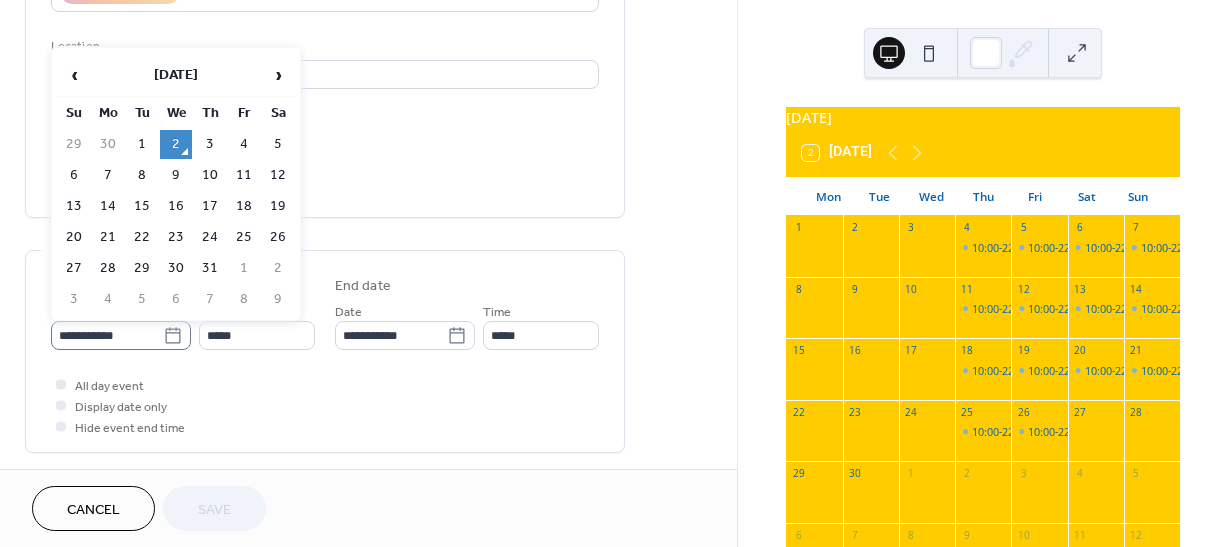 click 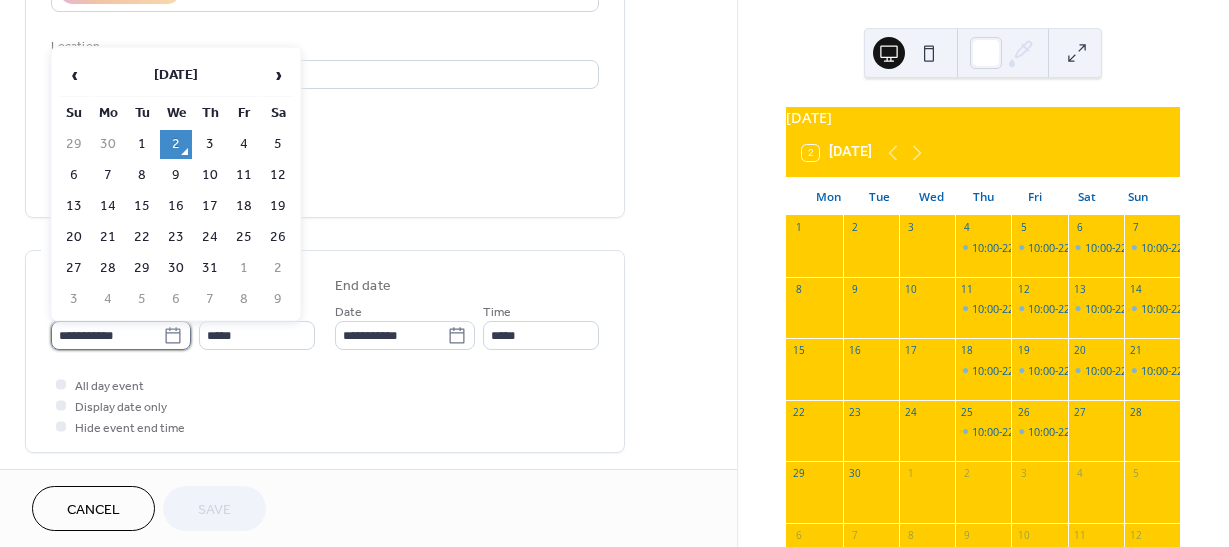 click on "**********" at bounding box center [107, 335] 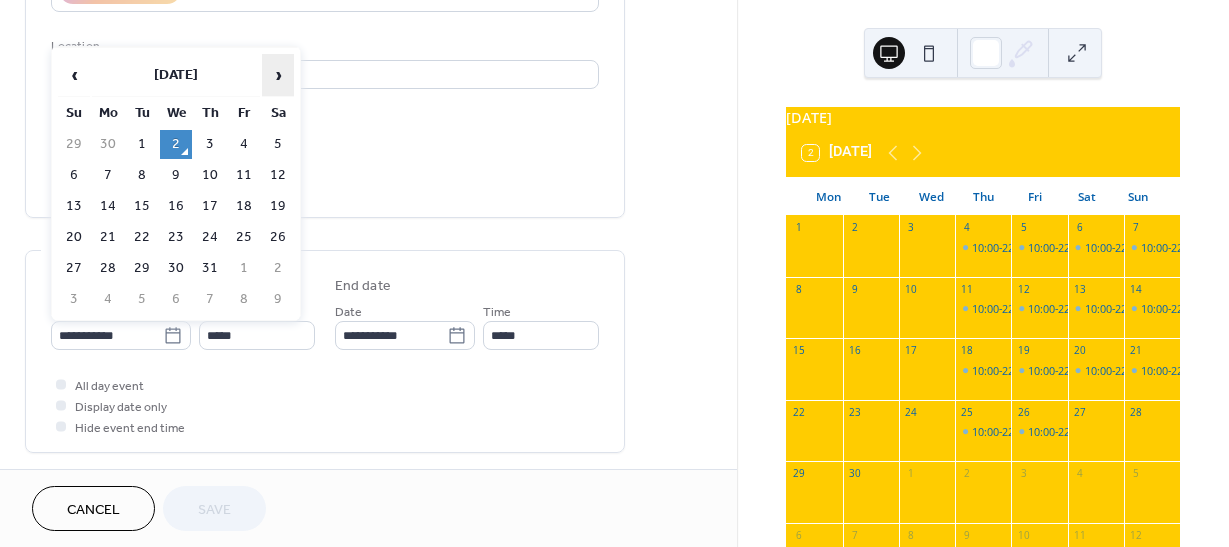 click on "›" at bounding box center (278, 75) 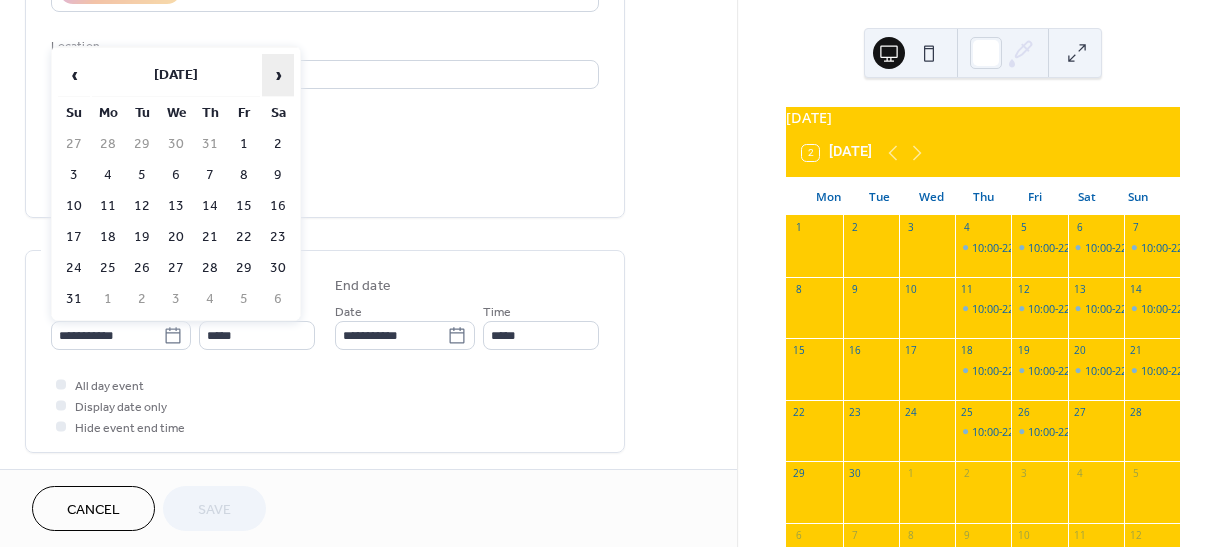 click on "›" at bounding box center (278, 75) 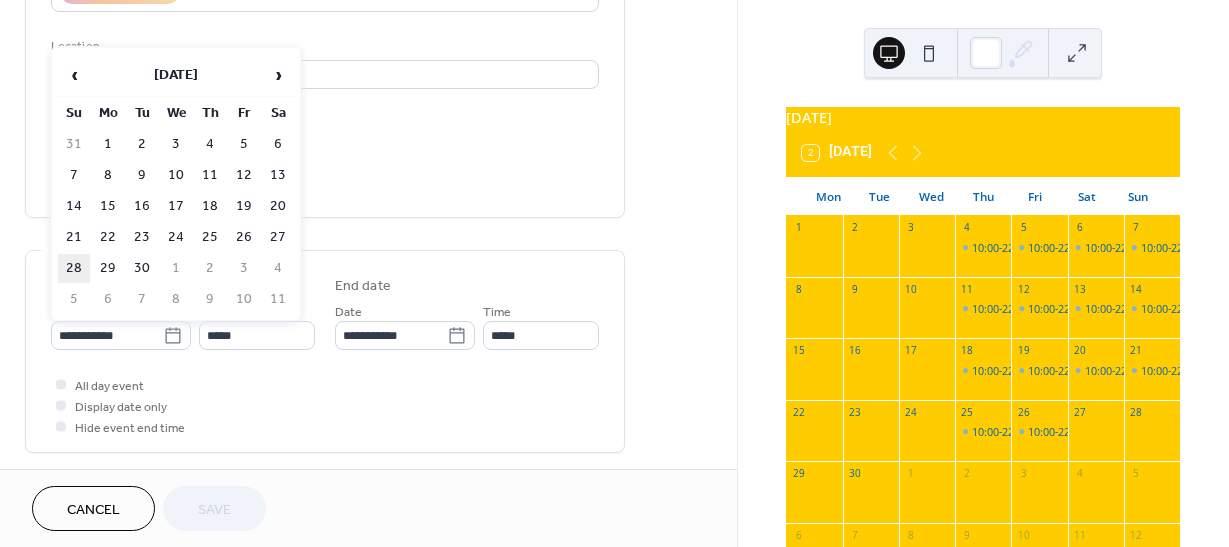 click on "28" at bounding box center [74, 268] 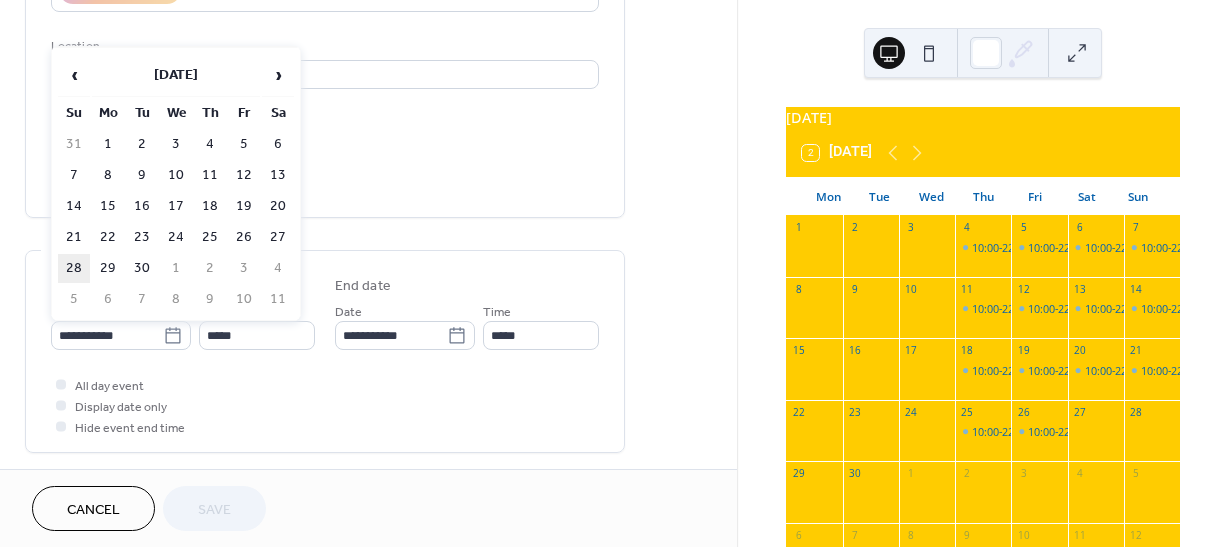 type on "**********" 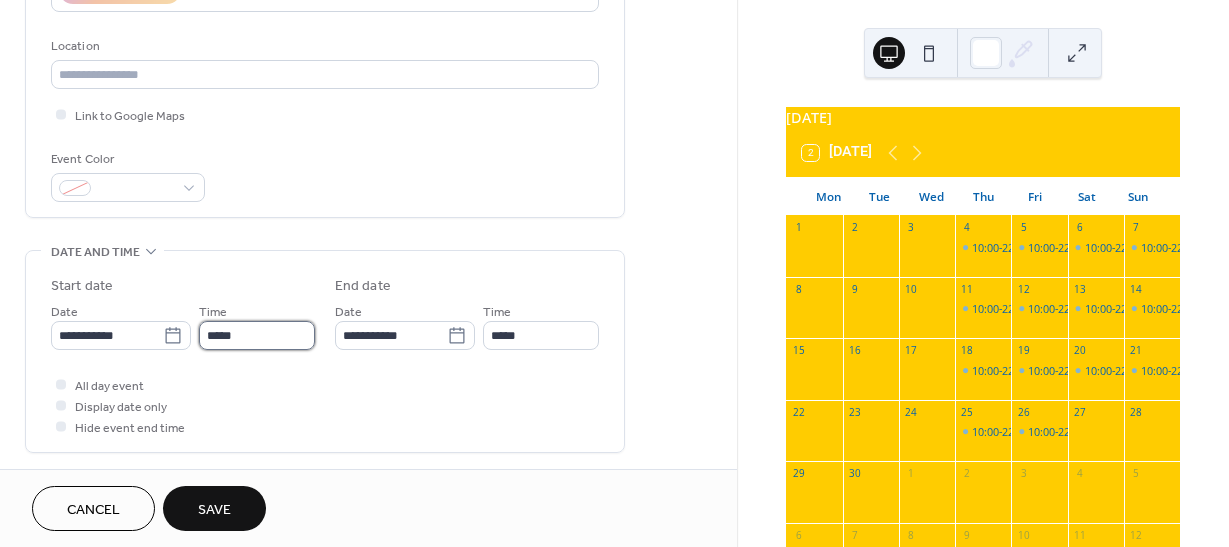 click on "*****" at bounding box center (257, 335) 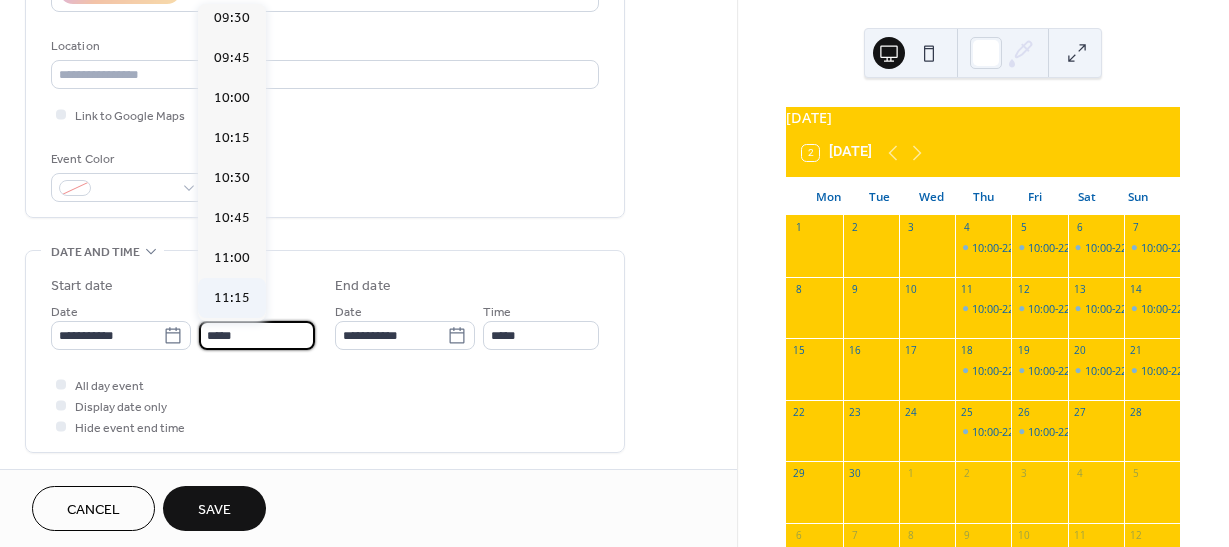 scroll, scrollTop: 1468, scrollLeft: 0, axis: vertical 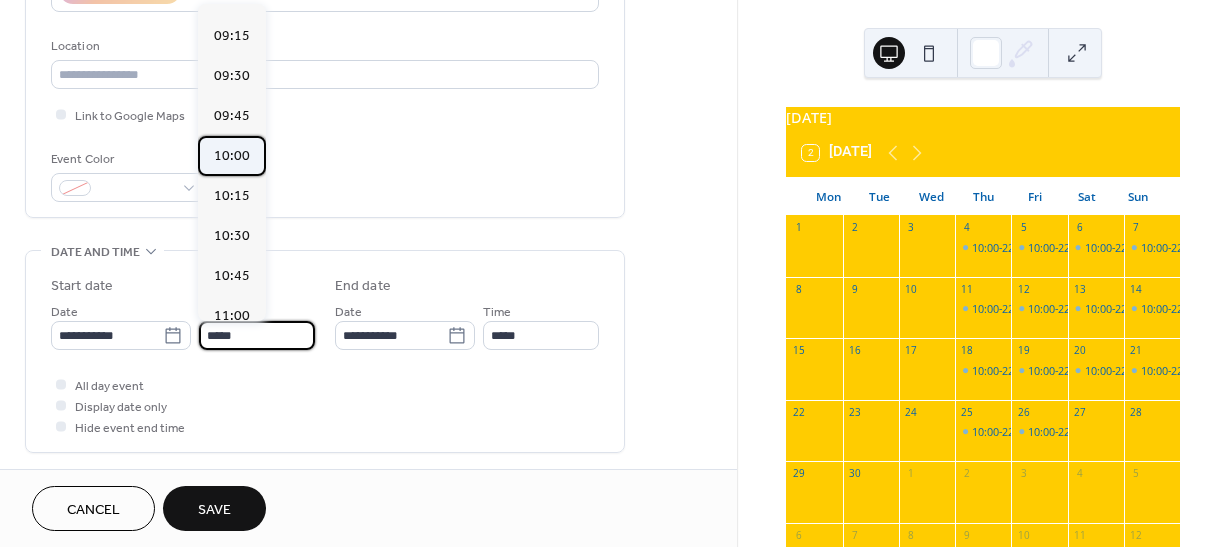 click on "10:00" at bounding box center [232, 156] 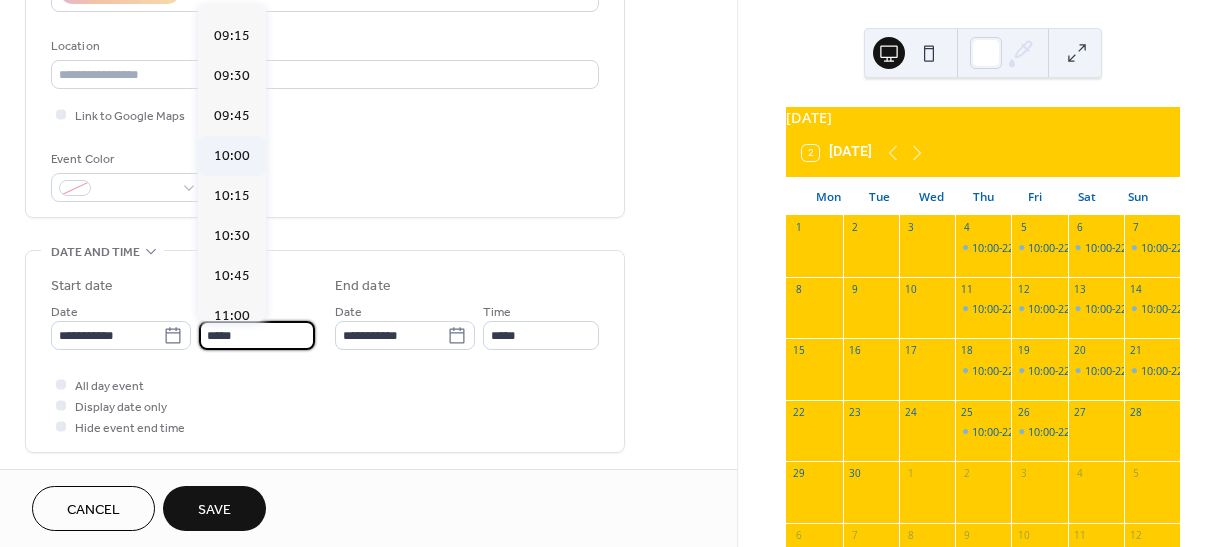type on "*****" 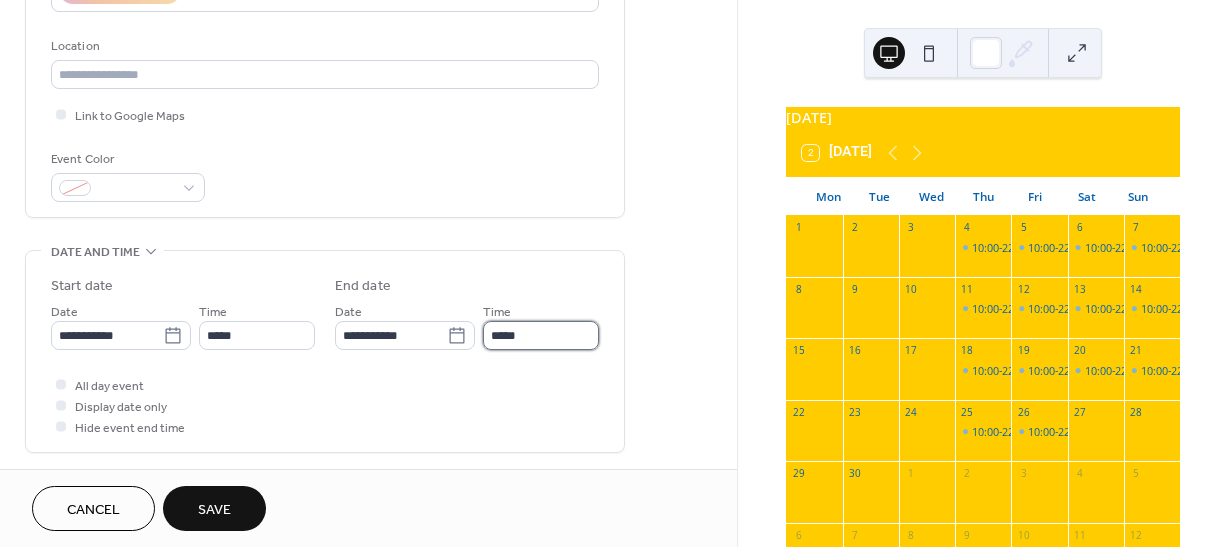 click on "*****" at bounding box center [541, 335] 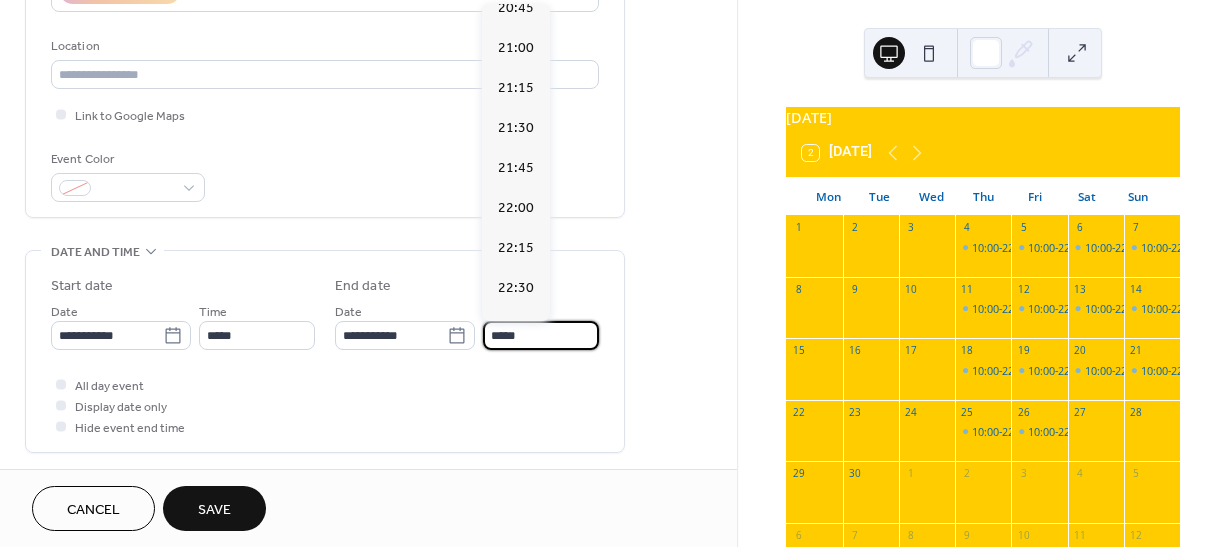 scroll, scrollTop: 1700, scrollLeft: 0, axis: vertical 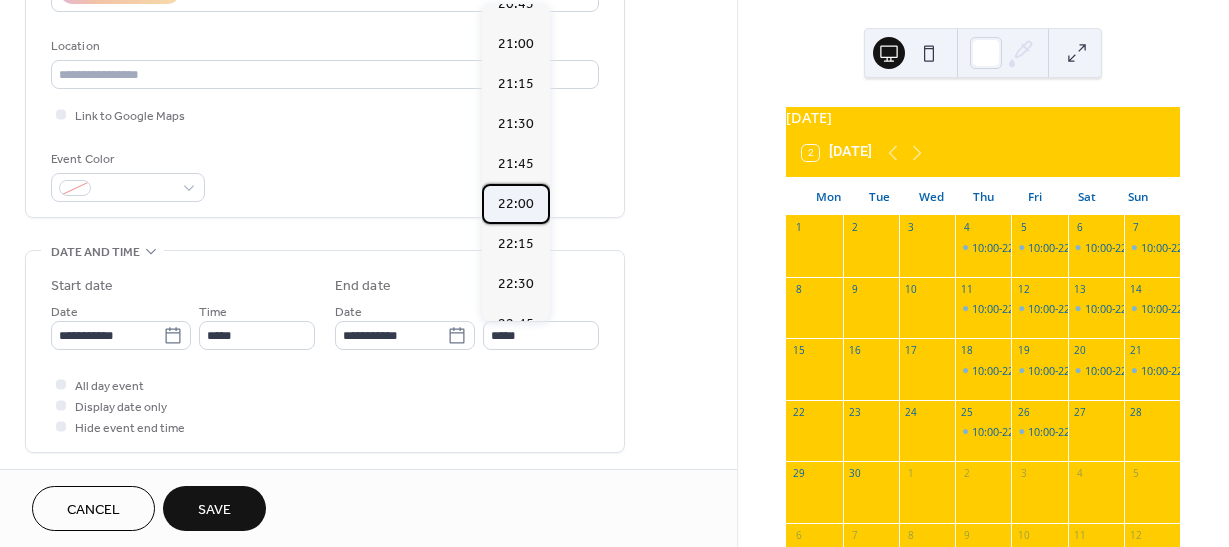 click on "22:00" at bounding box center (516, 204) 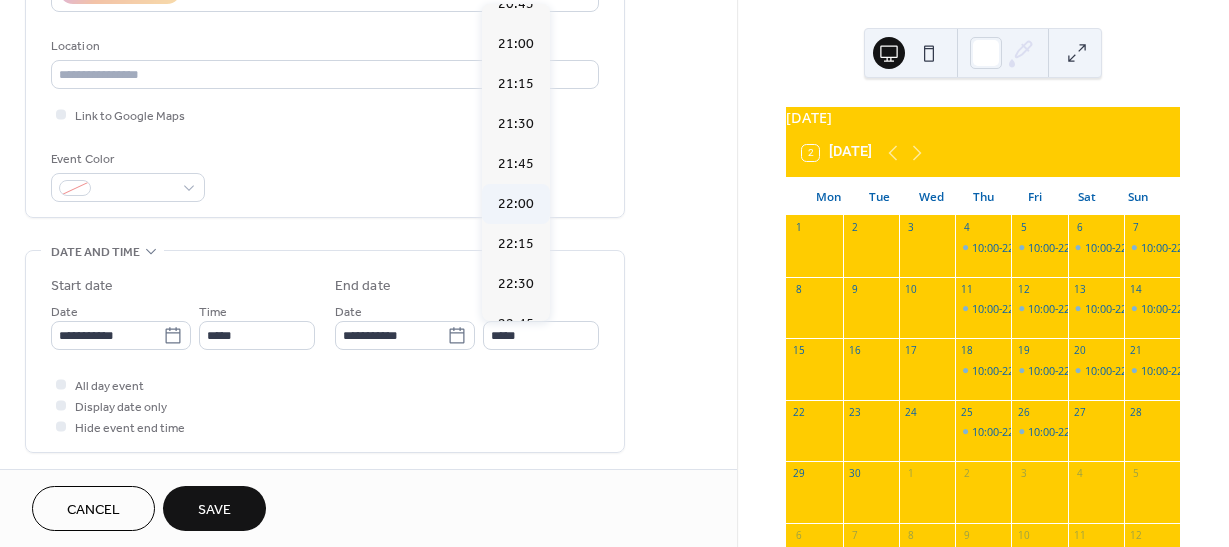 type on "*****" 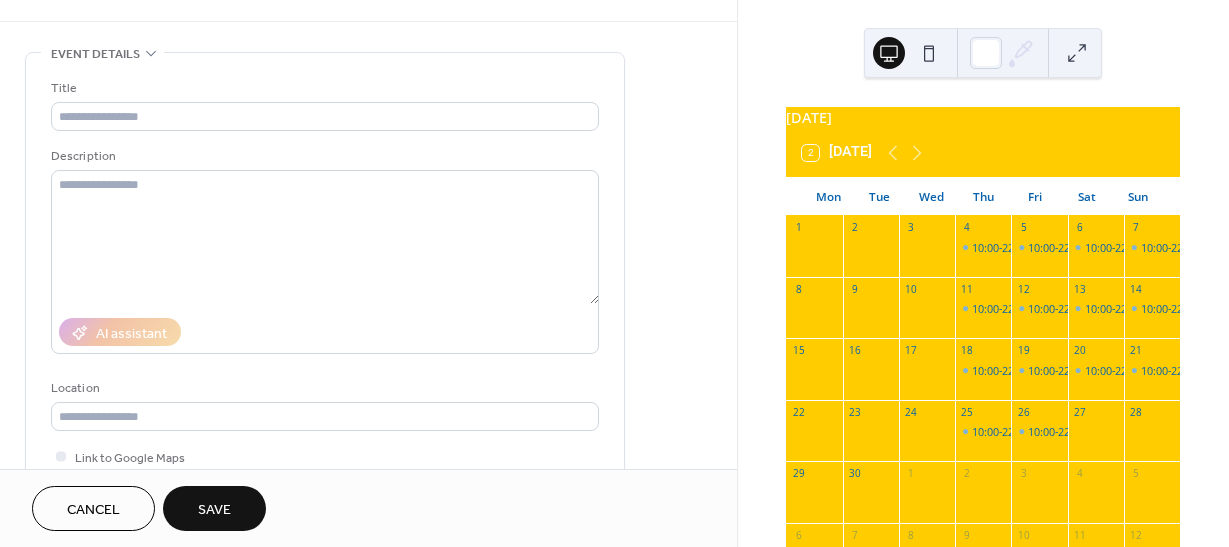 scroll, scrollTop: 0, scrollLeft: 0, axis: both 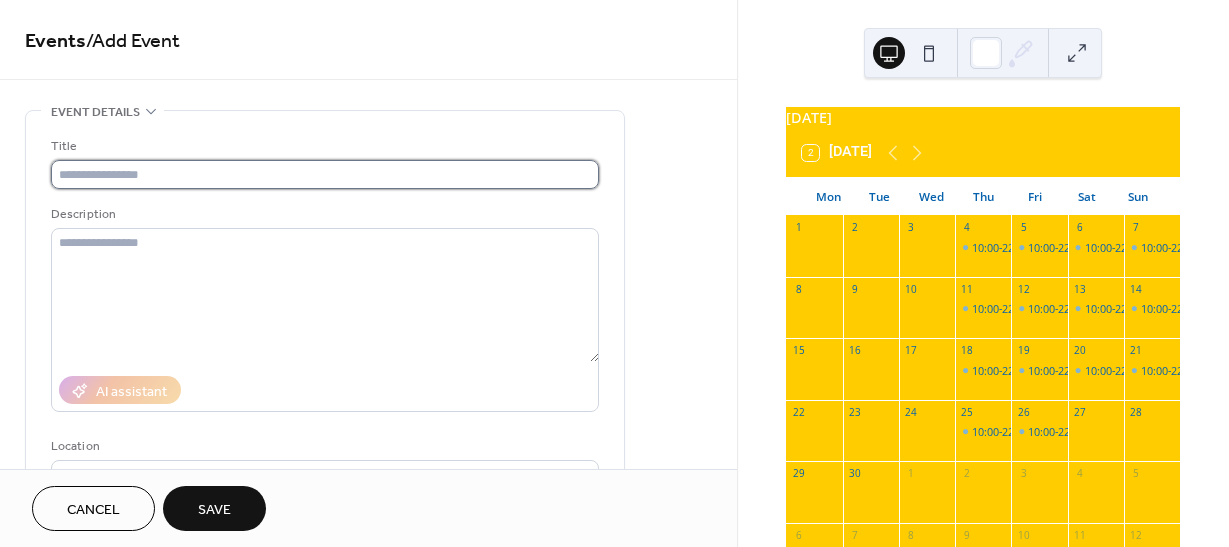click at bounding box center (325, 174) 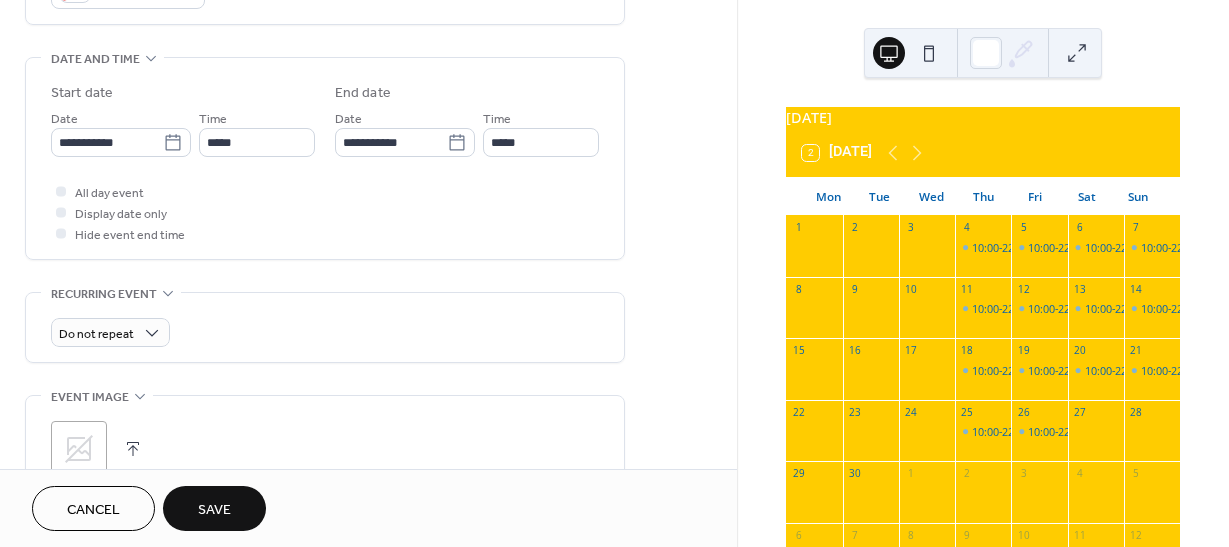 scroll, scrollTop: 859, scrollLeft: 0, axis: vertical 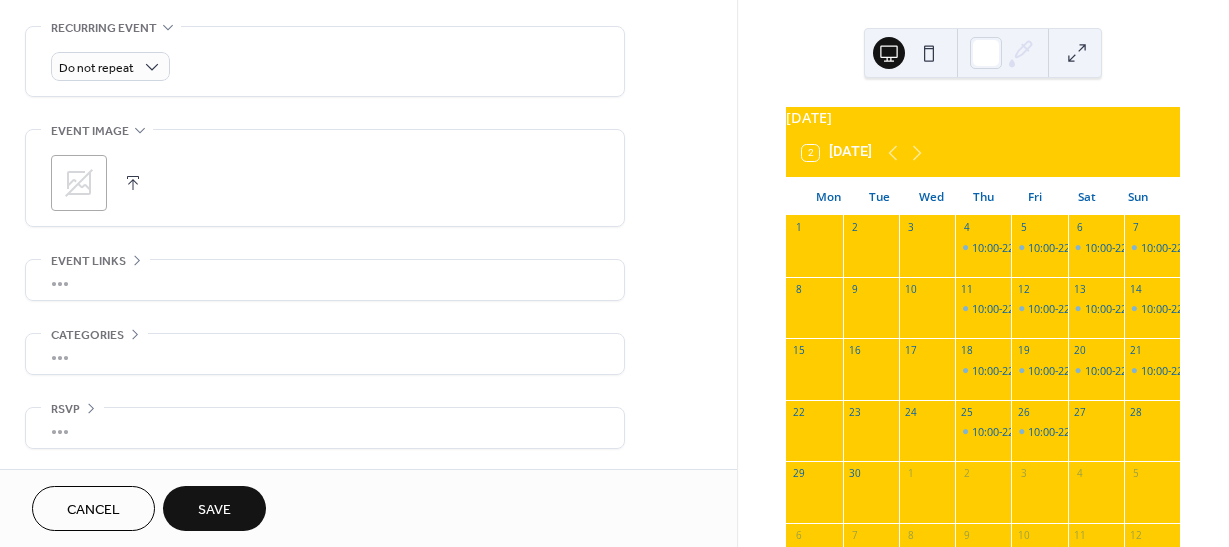 type on "**********" 